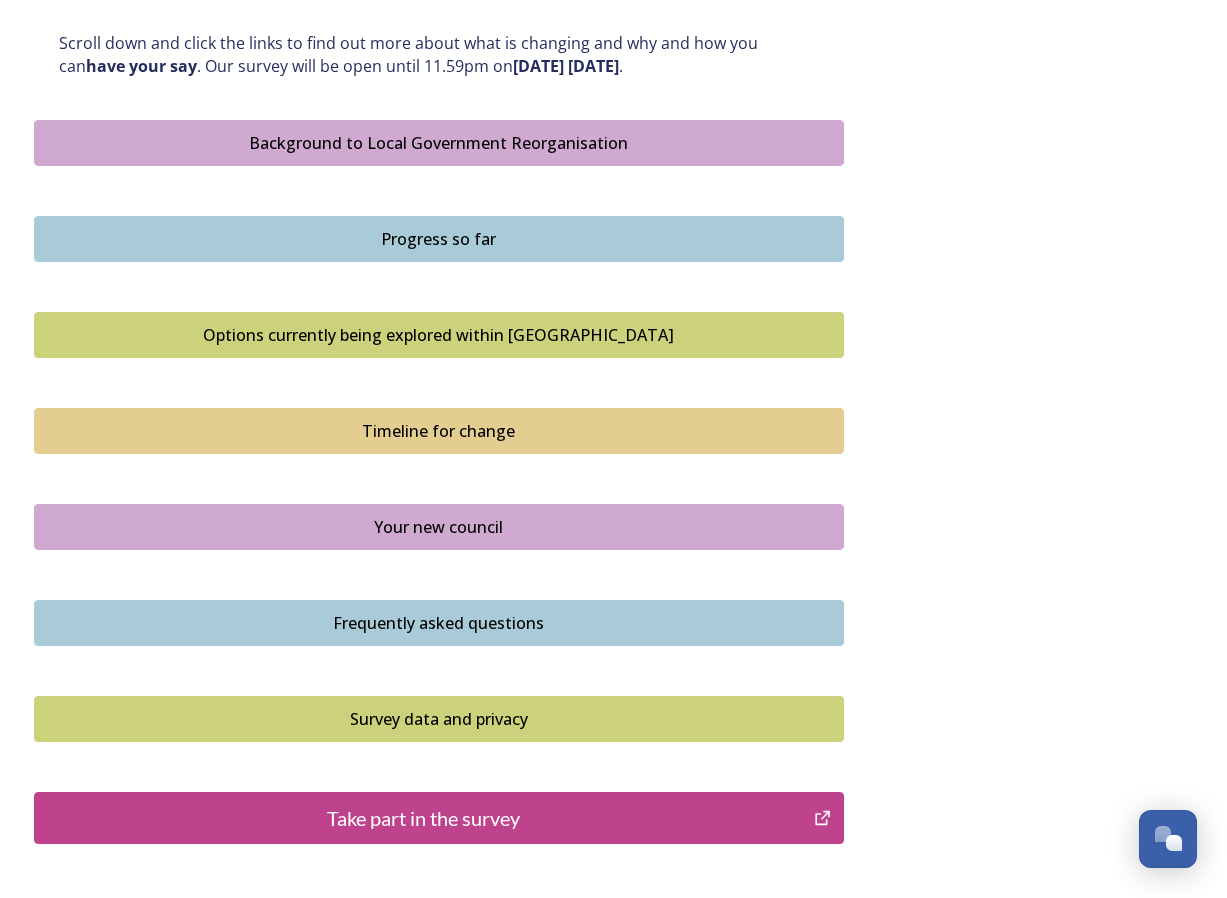 scroll, scrollTop: 1100, scrollLeft: 0, axis: vertical 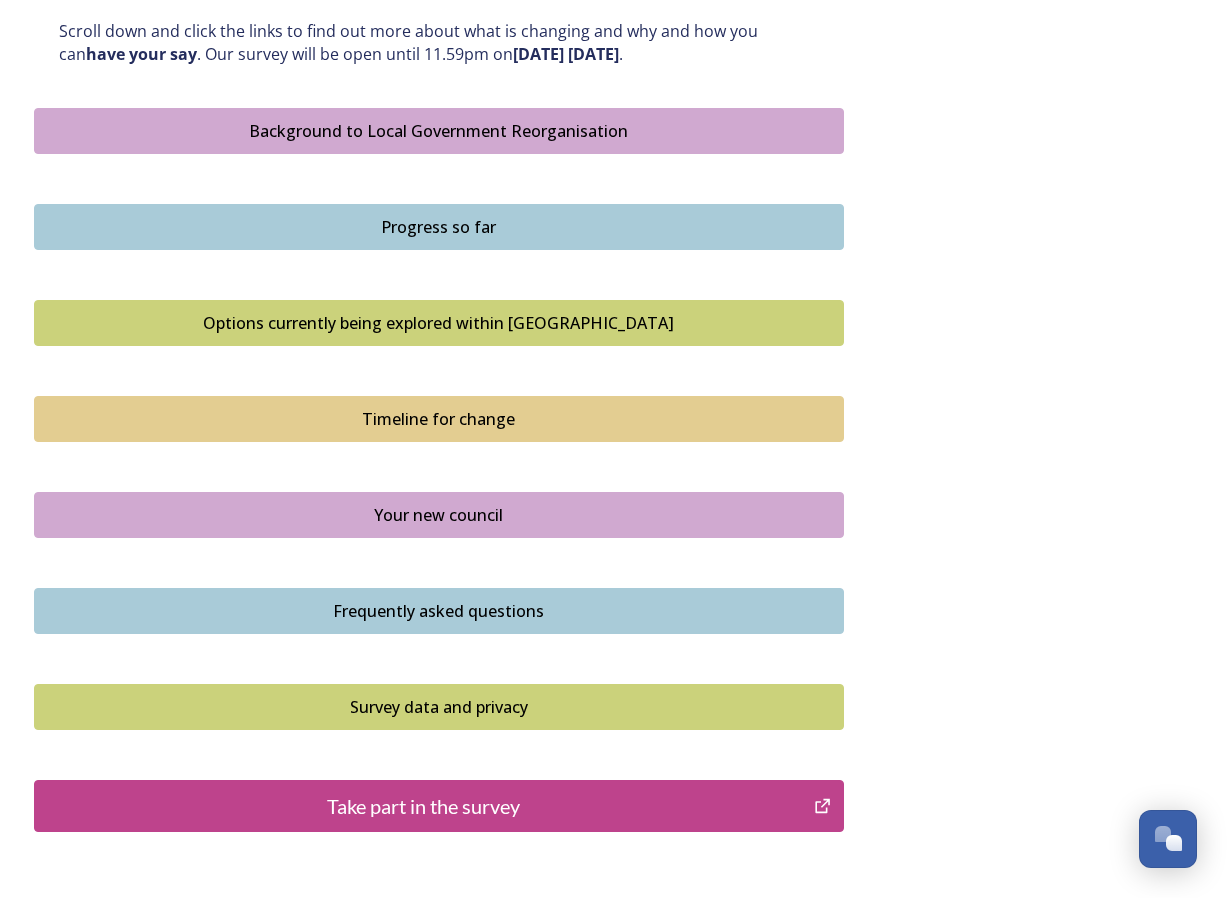 click on "Your new council" at bounding box center (439, 515) 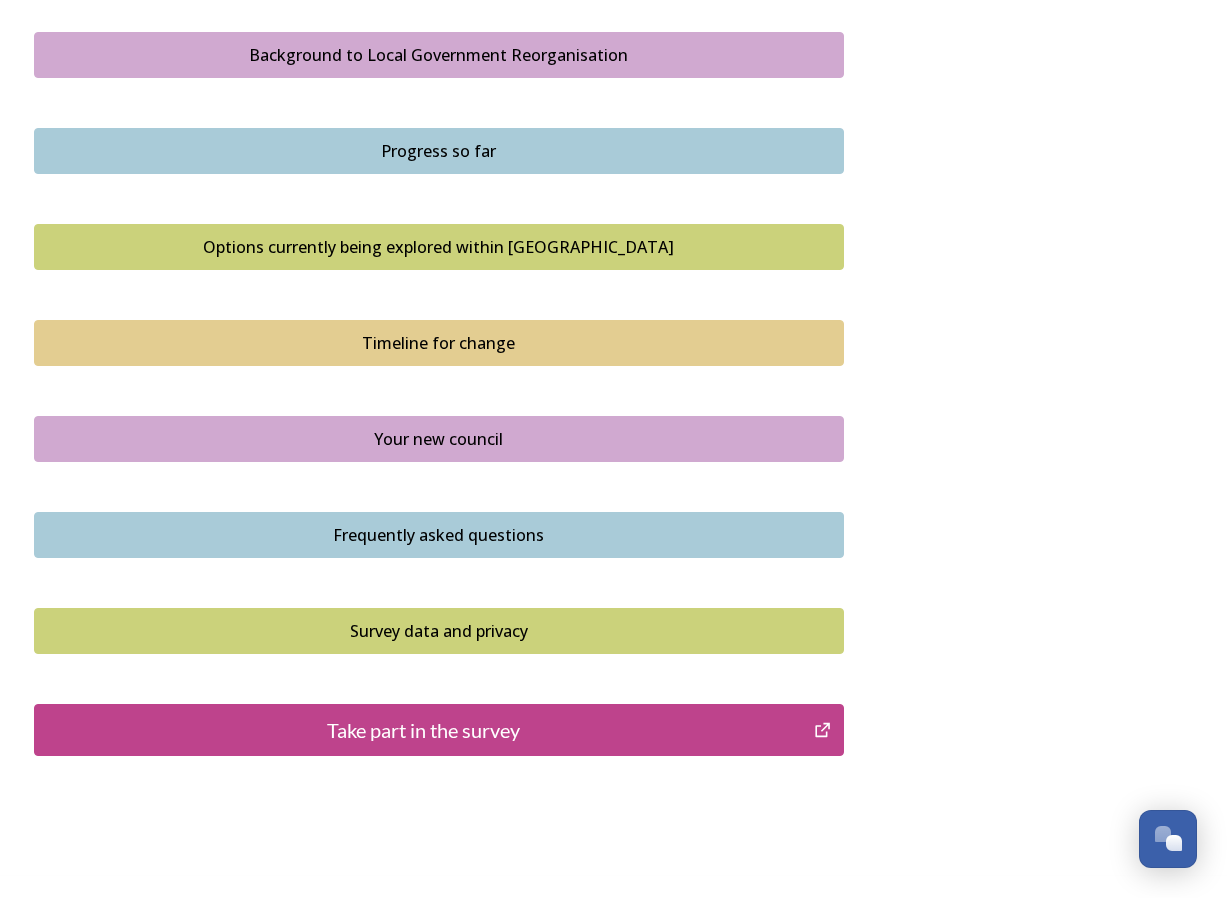 scroll, scrollTop: 1200, scrollLeft: 0, axis: vertical 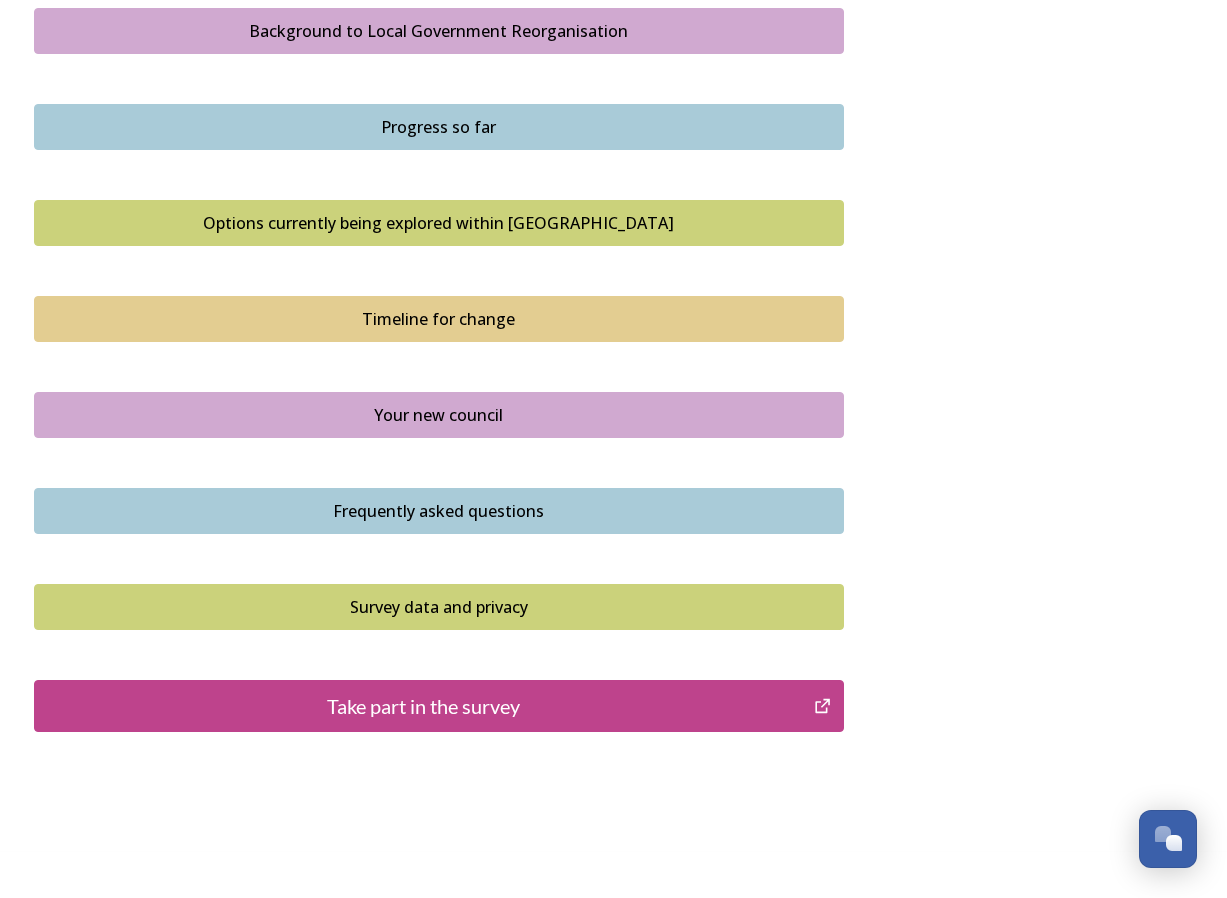 click on "Frequently asked questions" at bounding box center (439, 511) 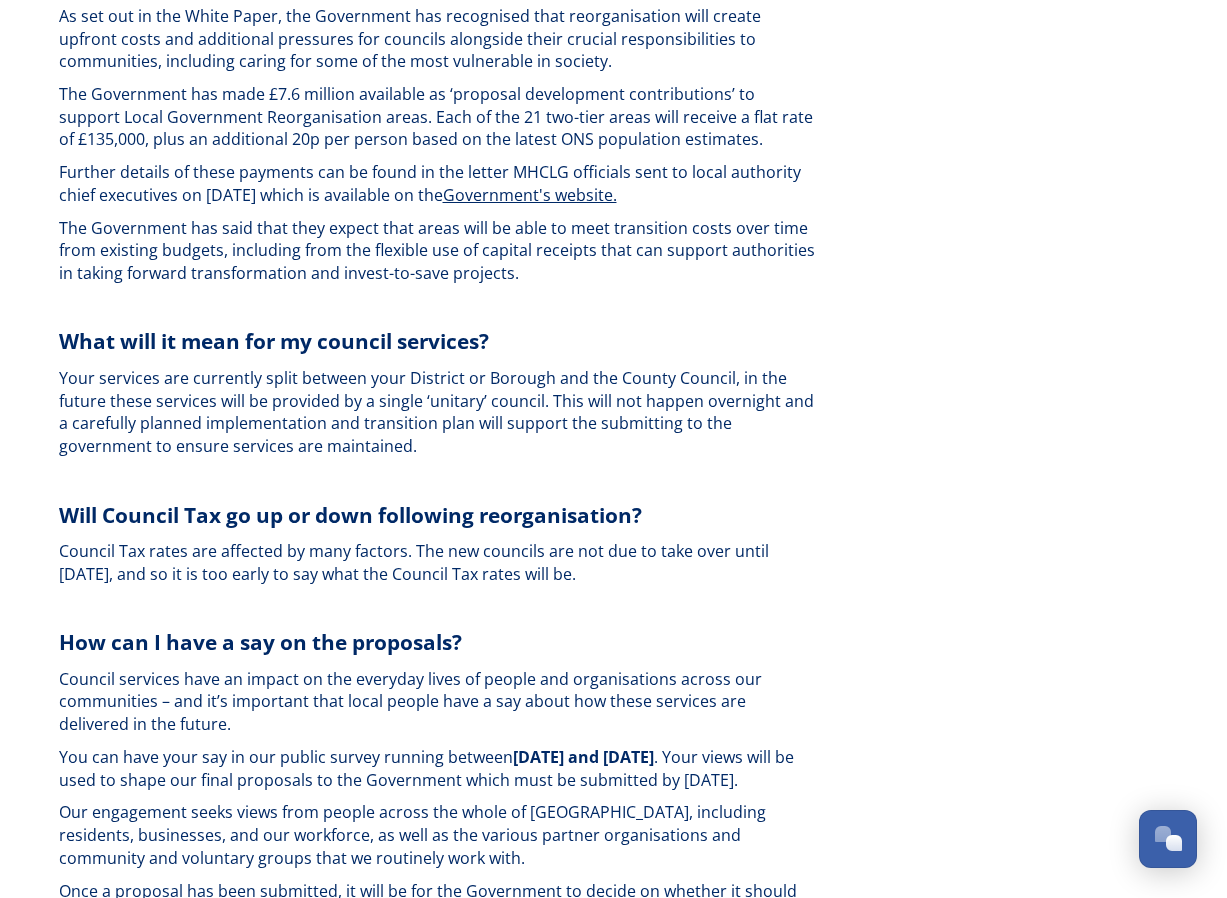 scroll, scrollTop: 4500, scrollLeft: 0, axis: vertical 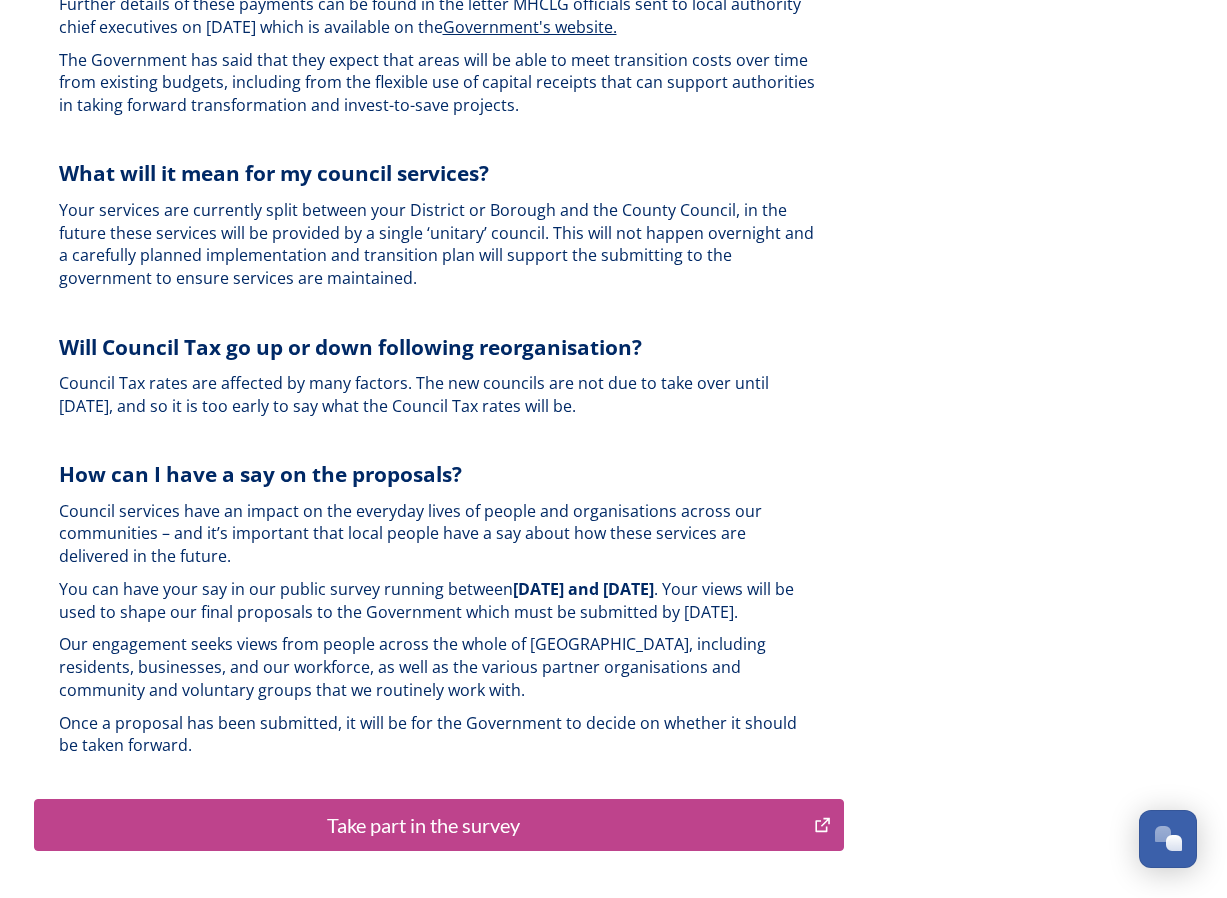 click on "Take part in the survey" at bounding box center [424, 825] 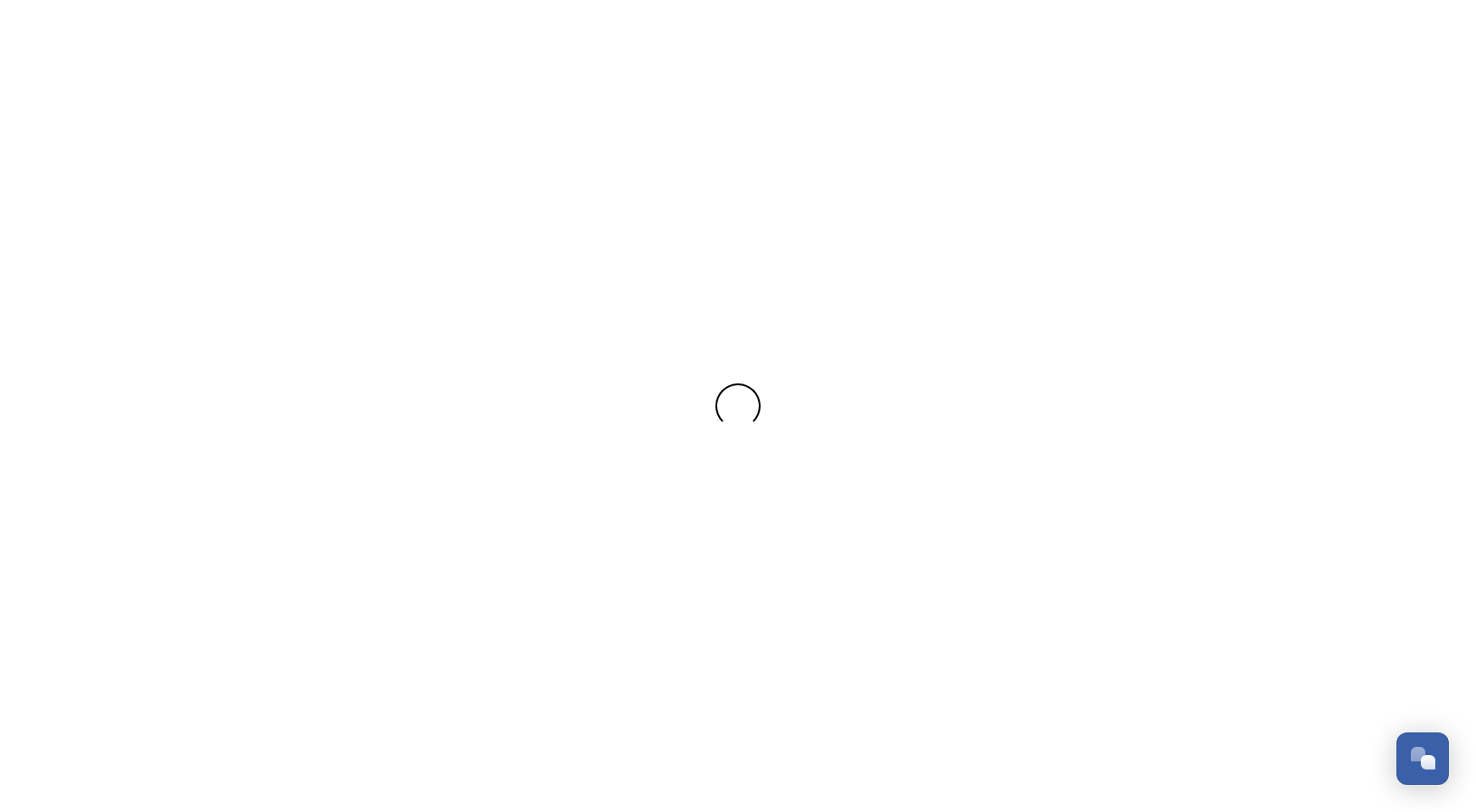 scroll, scrollTop: 0, scrollLeft: 0, axis: both 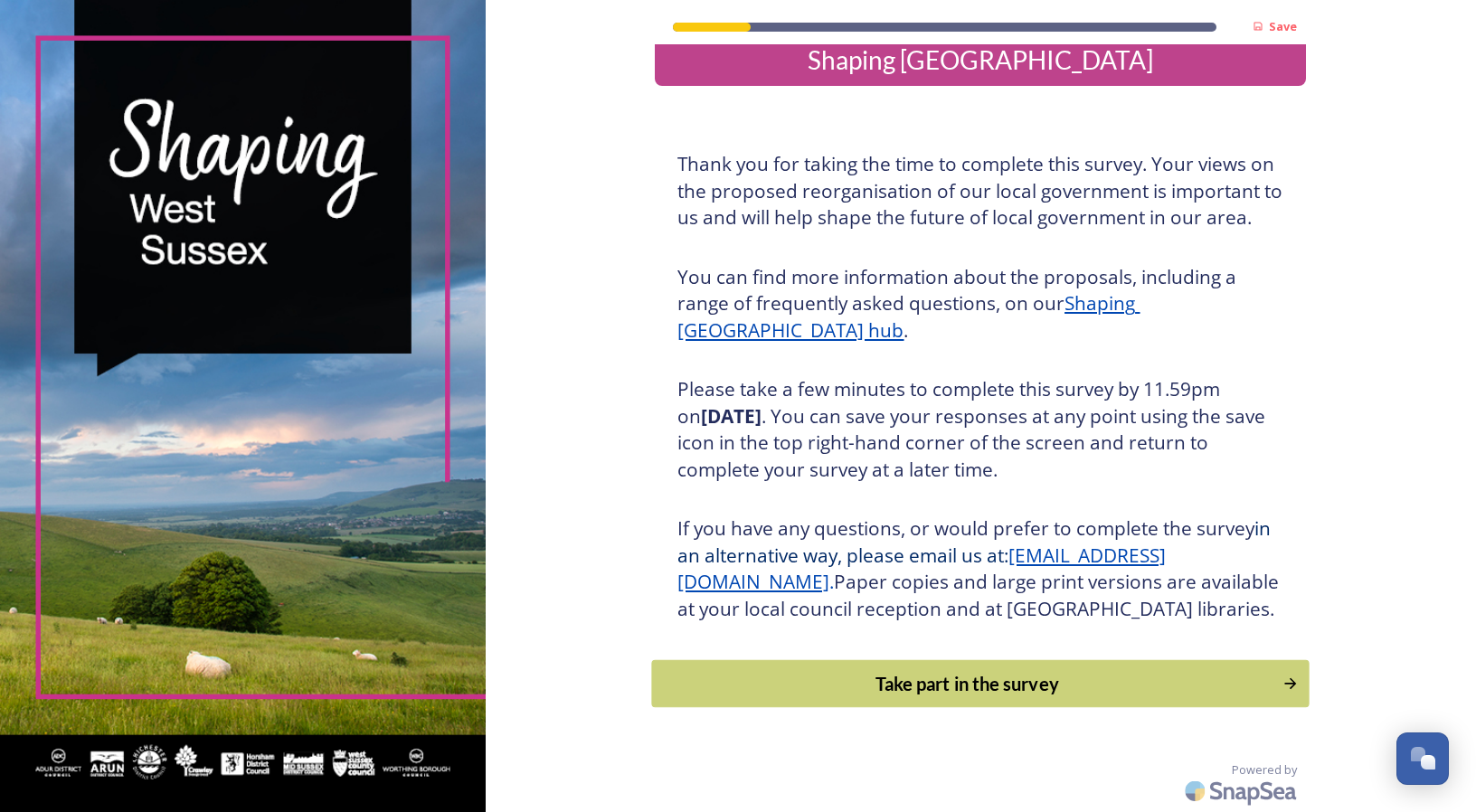 click on "Take part in the survey" at bounding box center (968, 684) 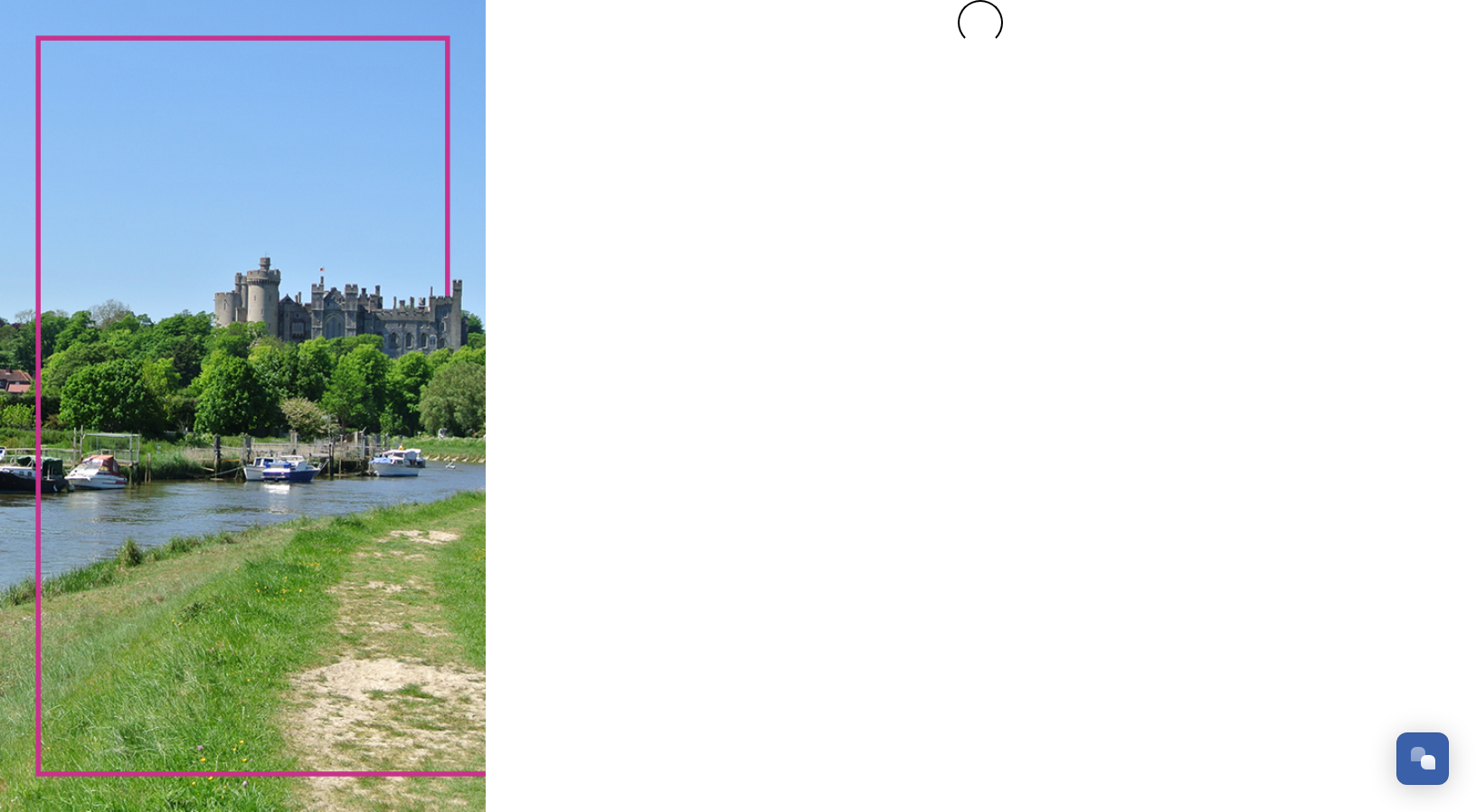scroll, scrollTop: 0, scrollLeft: 0, axis: both 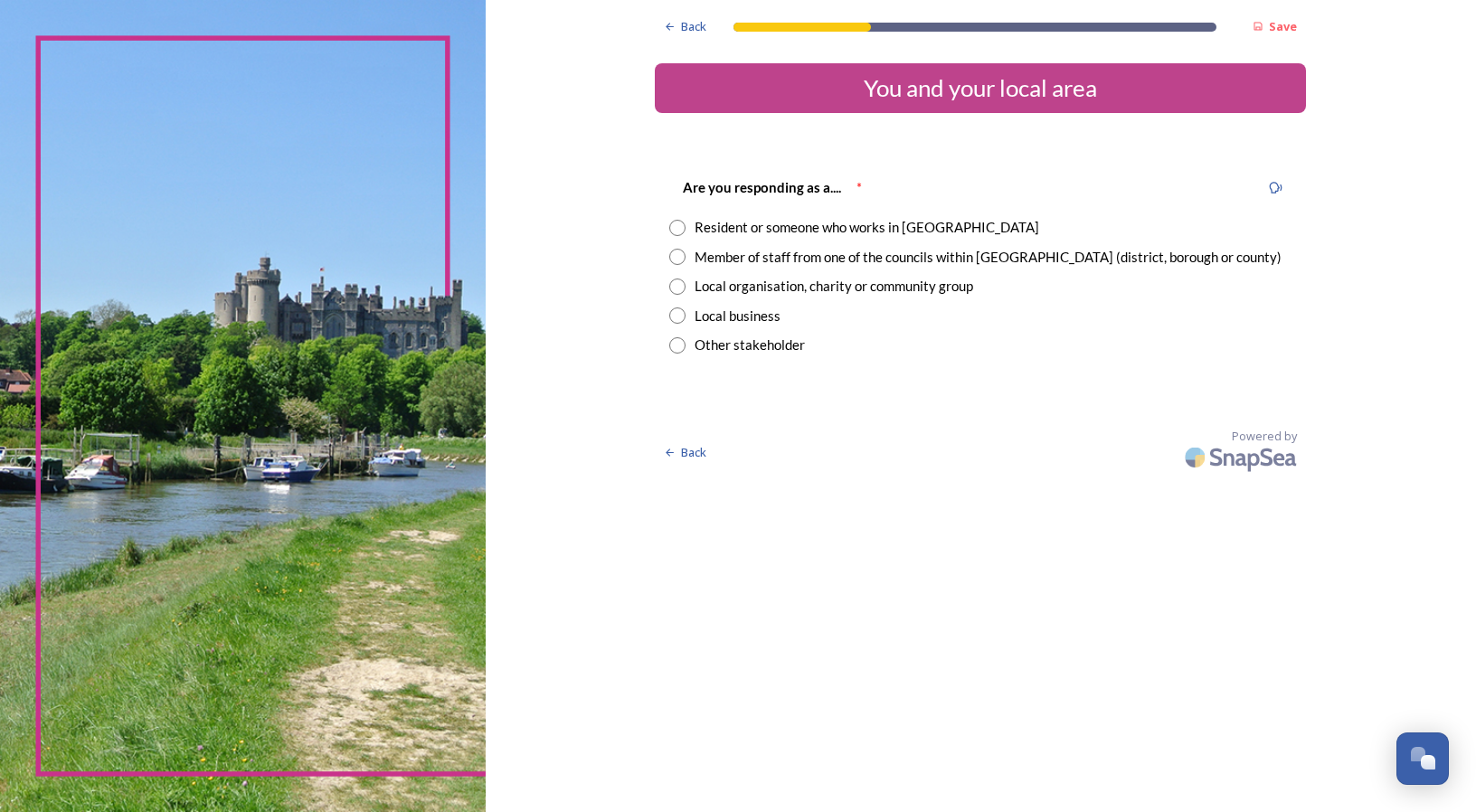 click at bounding box center (677, 228) 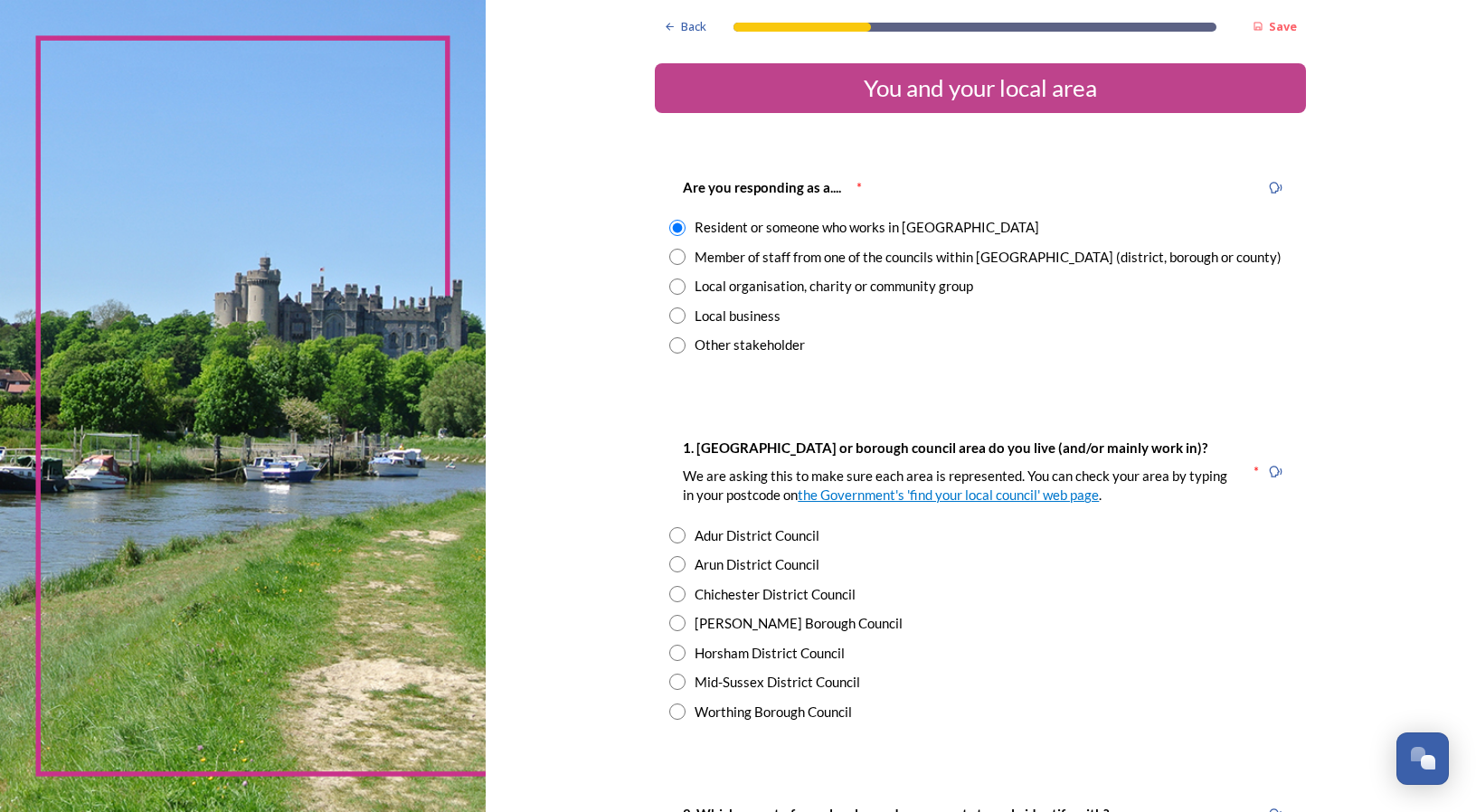 click at bounding box center (677, 564) 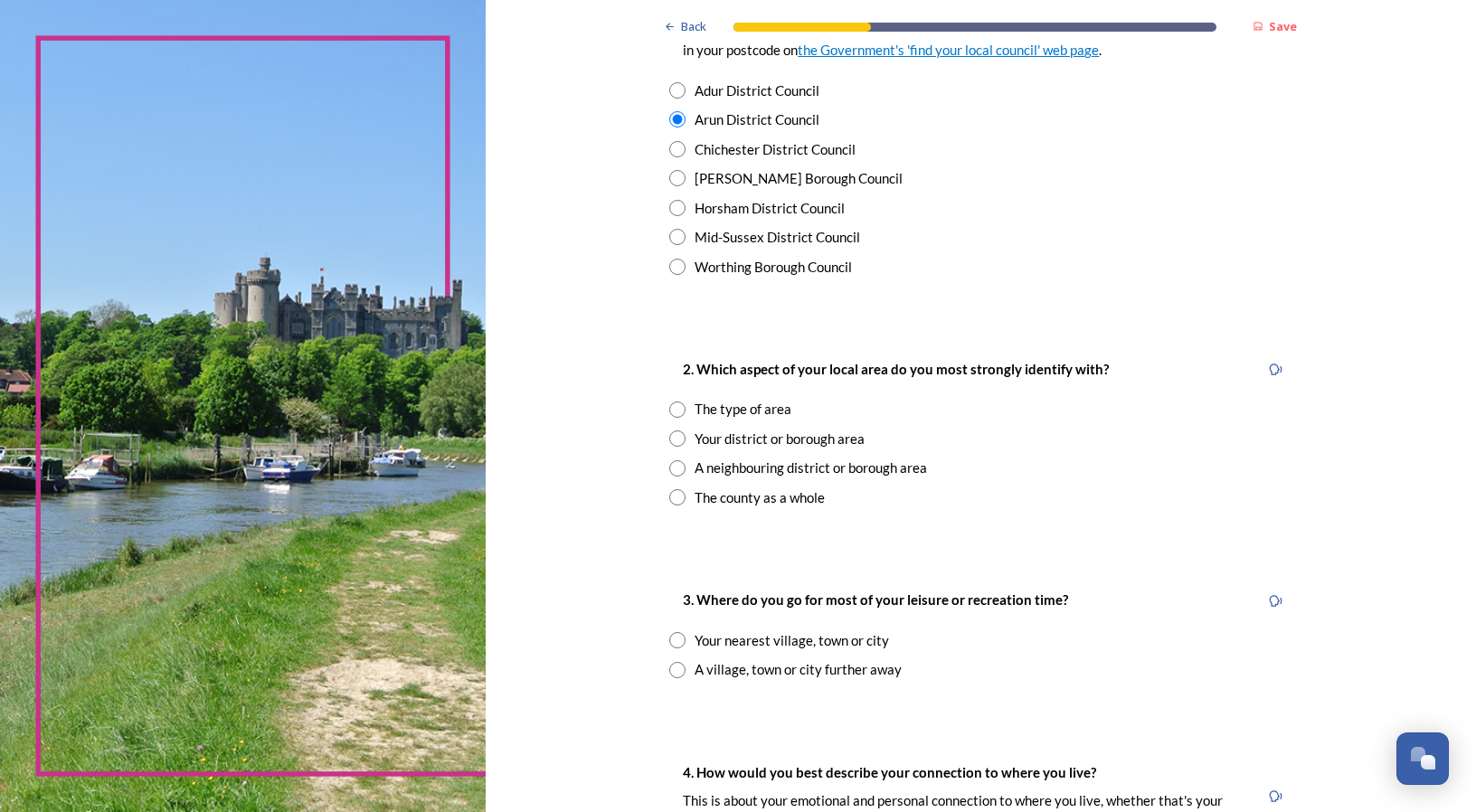 scroll, scrollTop: 452, scrollLeft: 0, axis: vertical 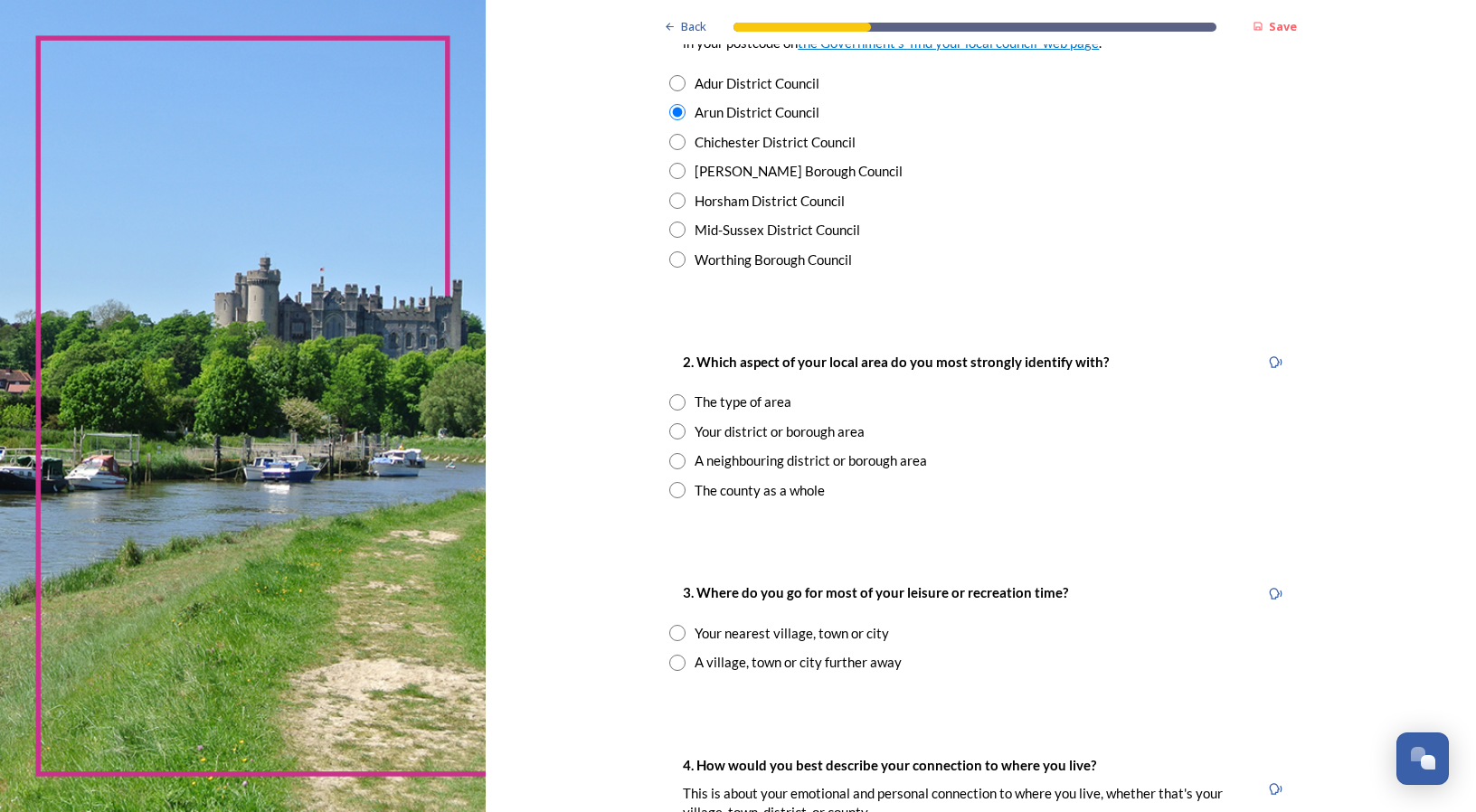click at bounding box center (677, 431) 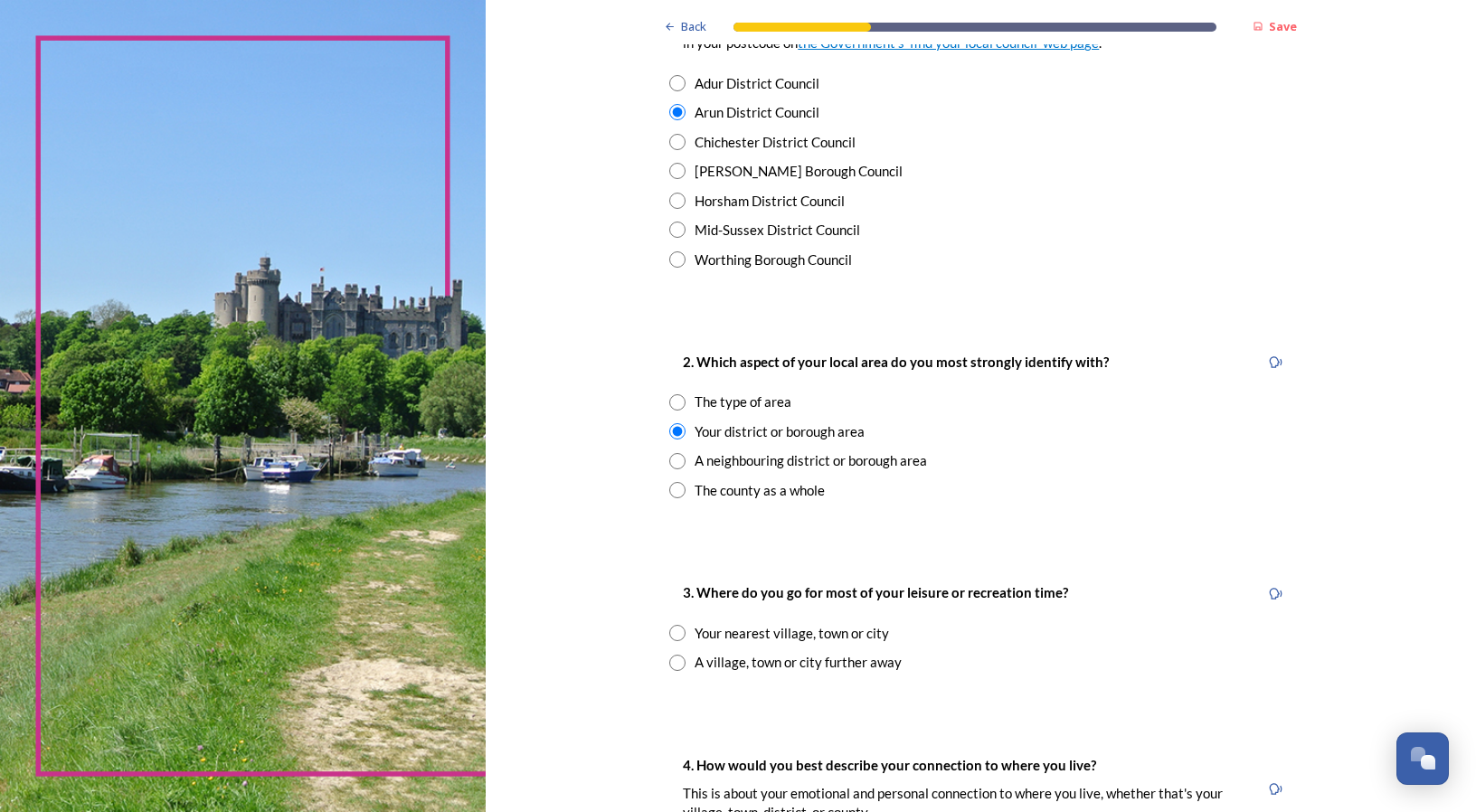 click at bounding box center (677, 633) 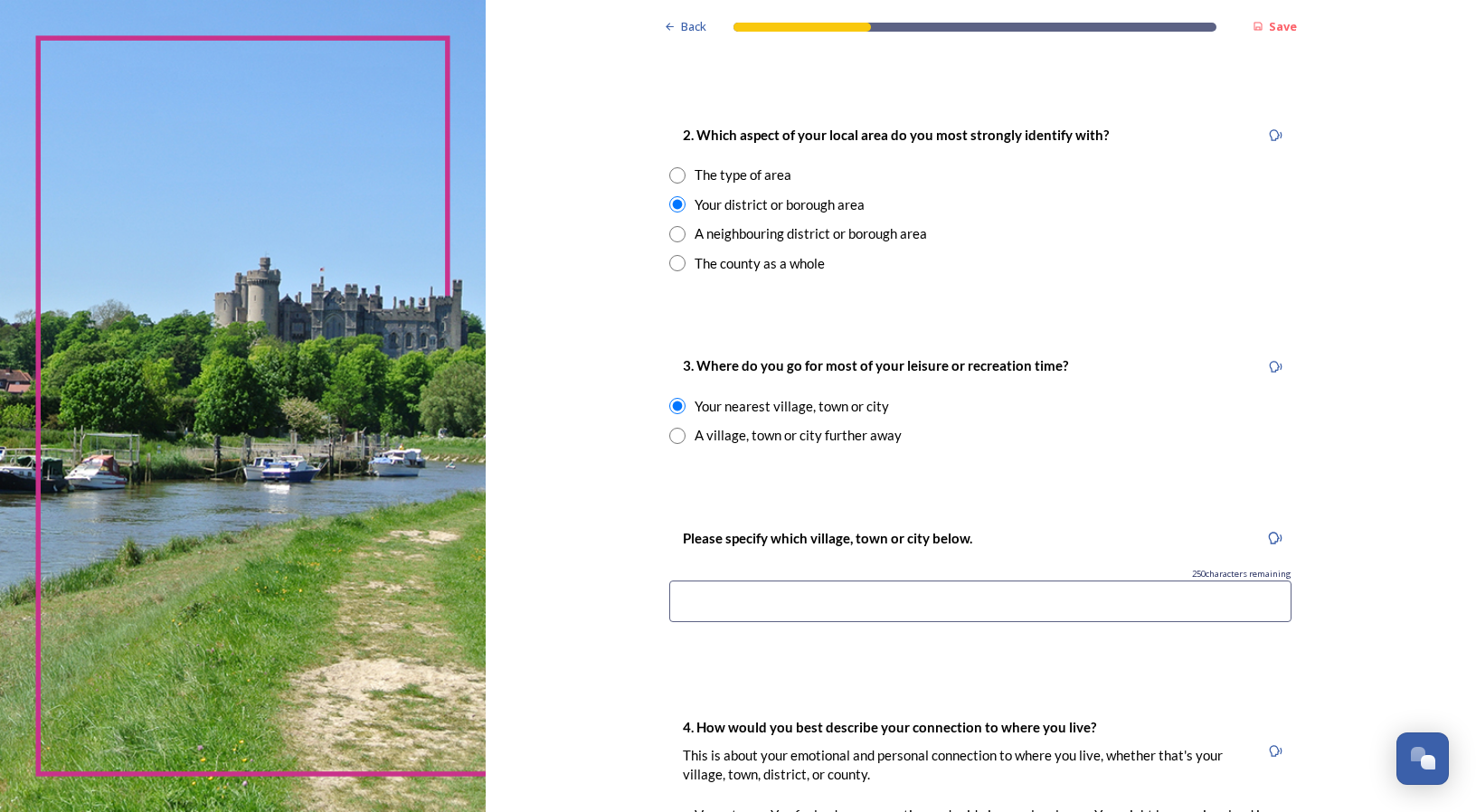 scroll, scrollTop: 723, scrollLeft: 0, axis: vertical 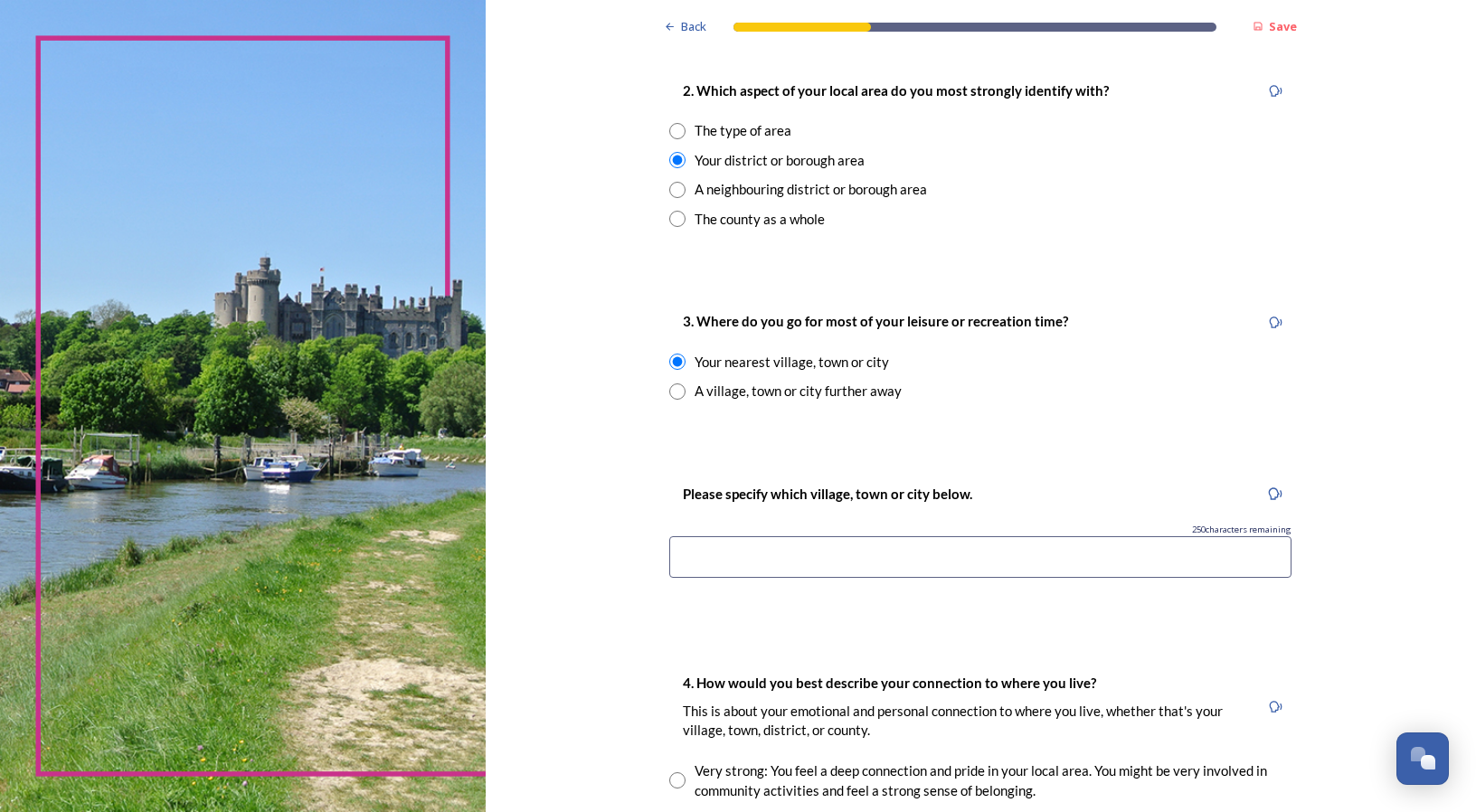 click at bounding box center [980, 557] 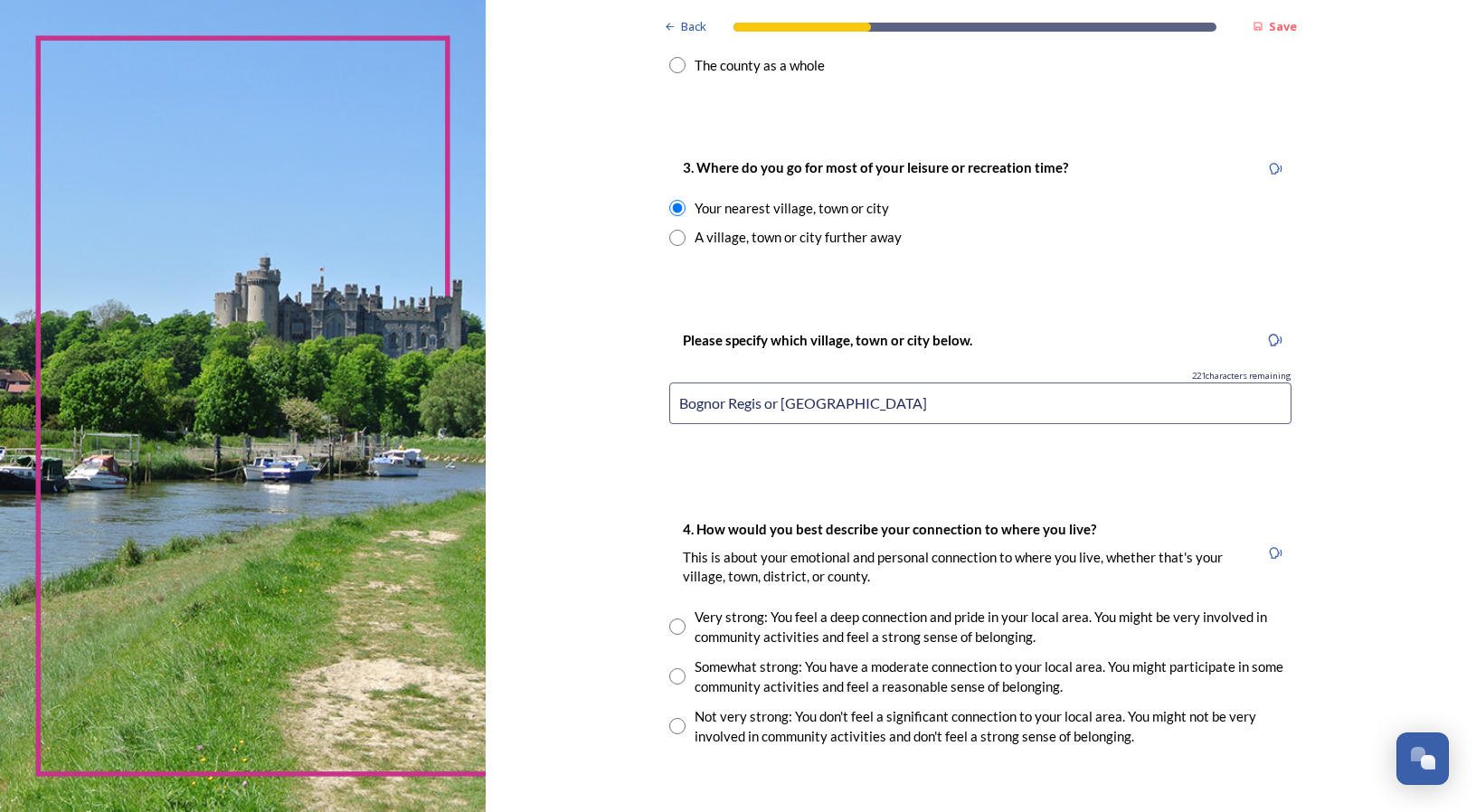 scroll, scrollTop: 904, scrollLeft: 0, axis: vertical 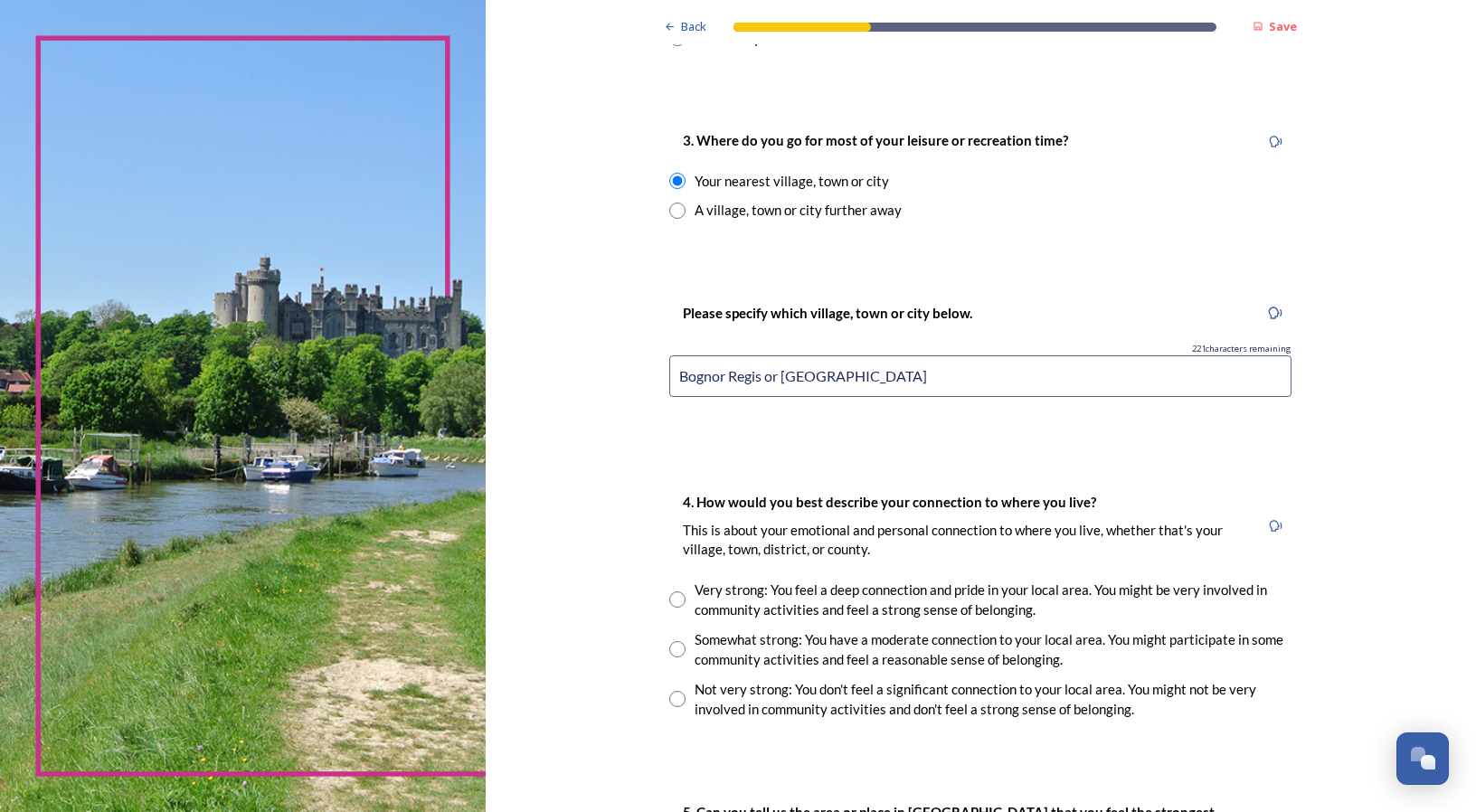 click on "Bognor Regis or [GEOGRAPHIC_DATA]" at bounding box center (980, 376) 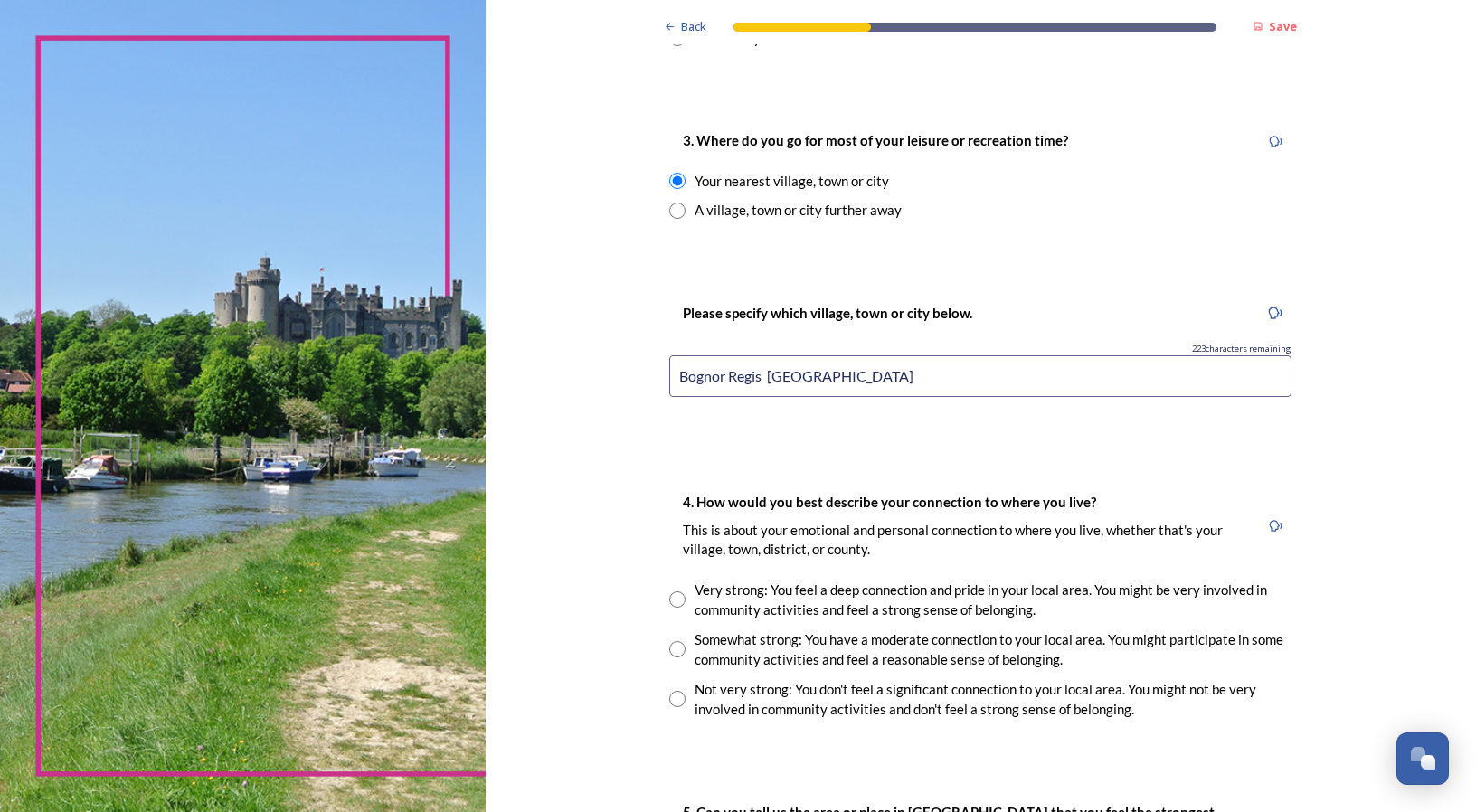 click on "Bognor Regis  [GEOGRAPHIC_DATA]" at bounding box center (980, 376) 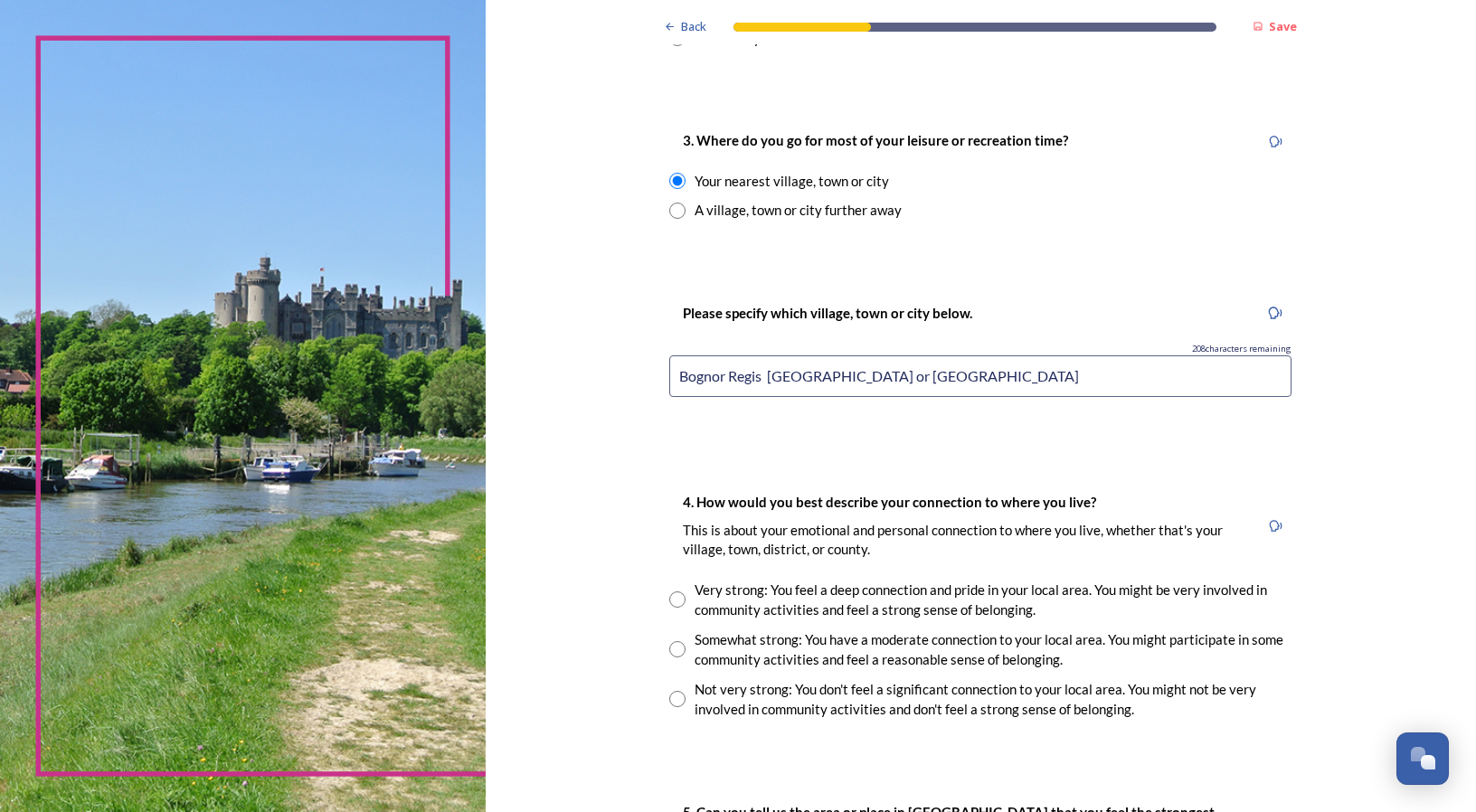 click on "Bognor Regis  [GEOGRAPHIC_DATA] or [GEOGRAPHIC_DATA]" at bounding box center [980, 376] 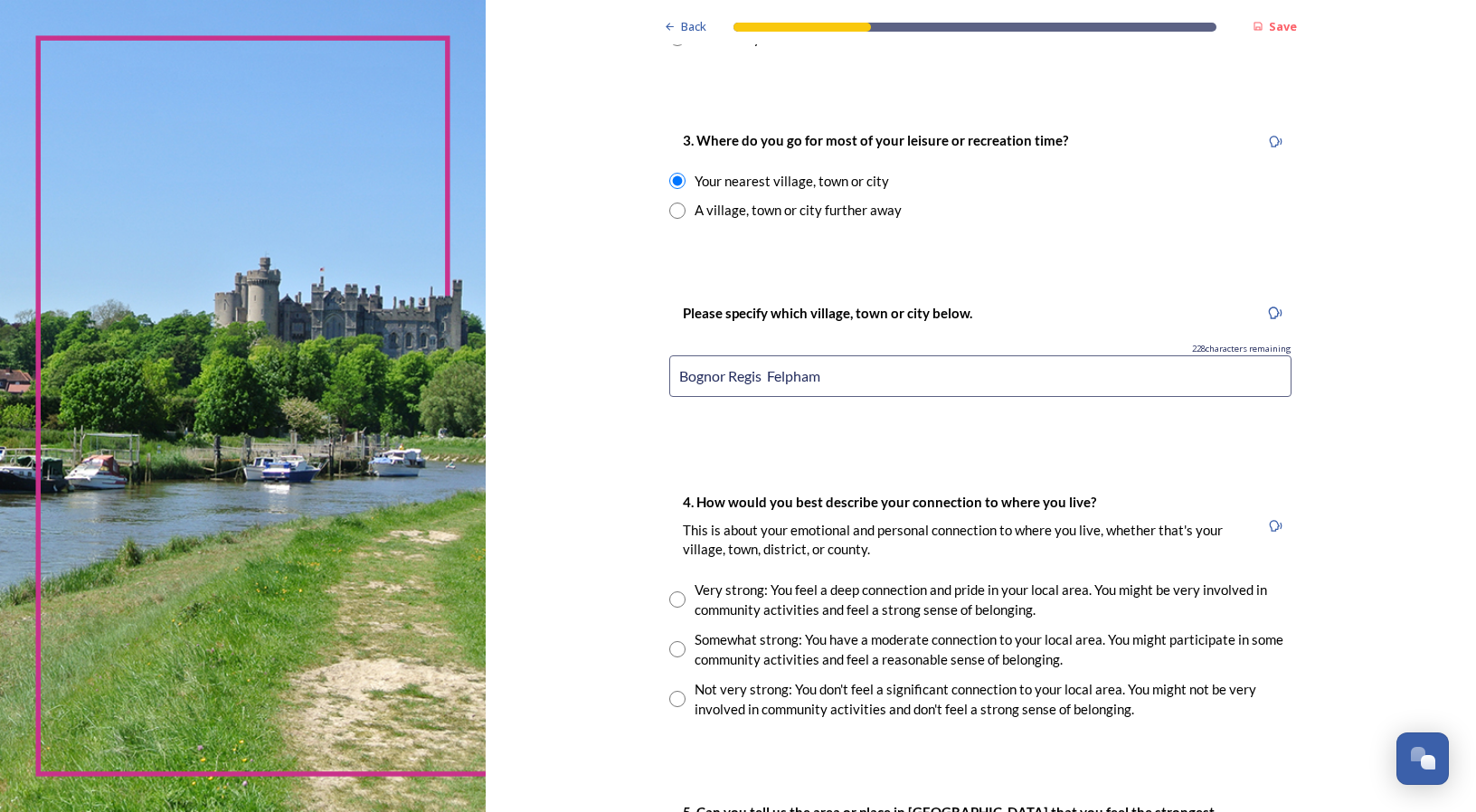 drag, startPoint x: 790, startPoint y: 376, endPoint x: 847, endPoint y: 369, distance: 57.42822 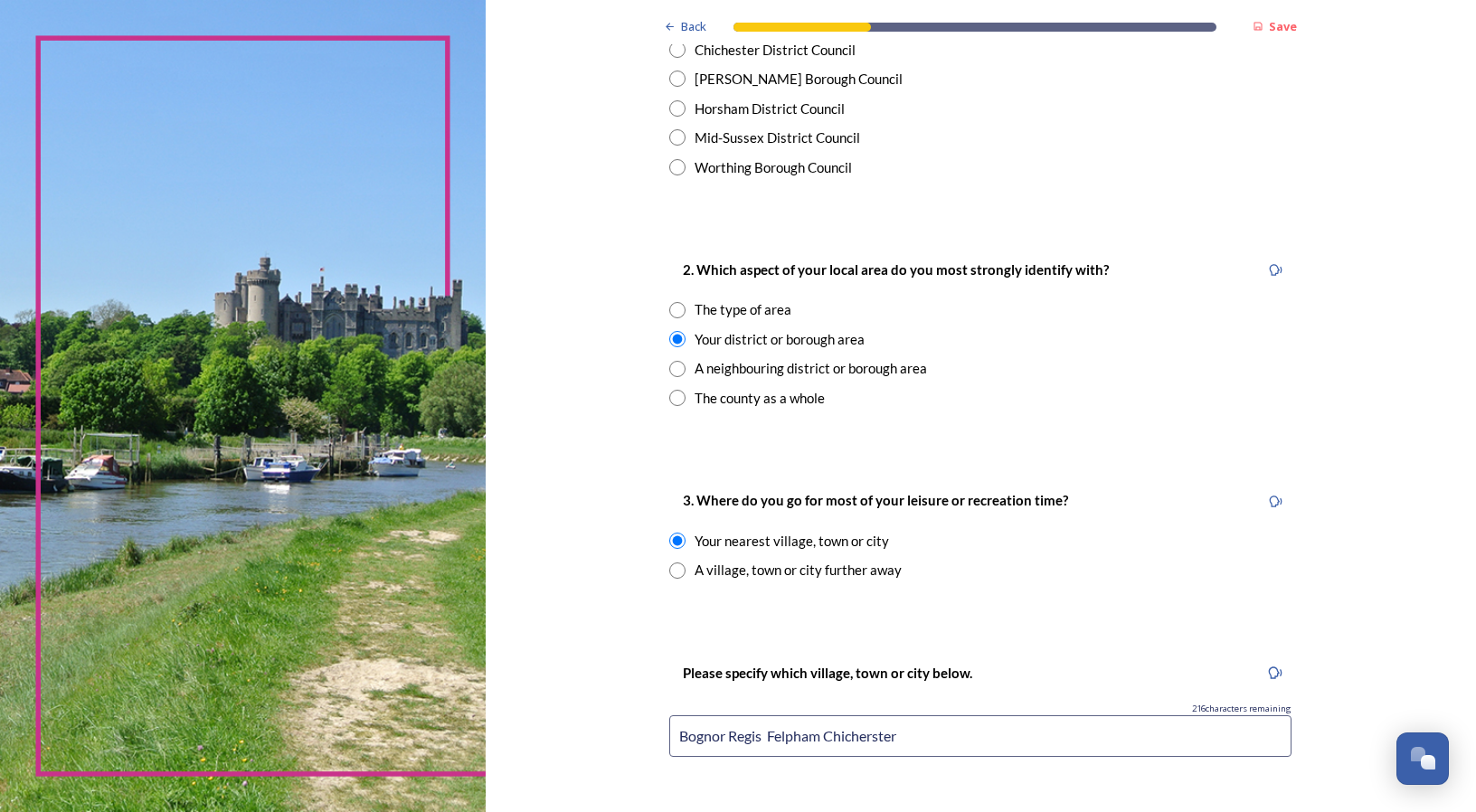 scroll, scrollTop: 543, scrollLeft: 0, axis: vertical 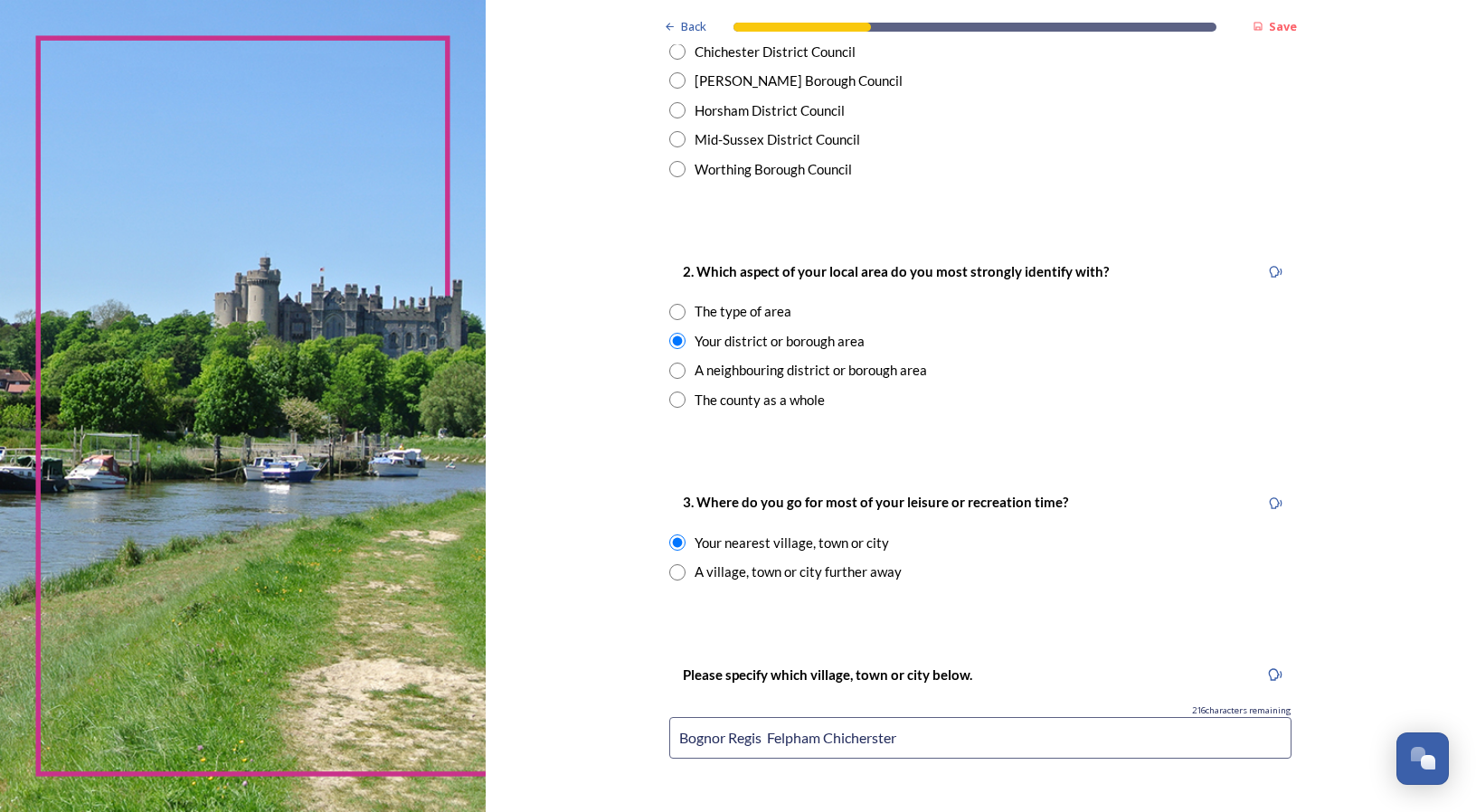 type on "Bognor Regis  Felpham Chicherster" 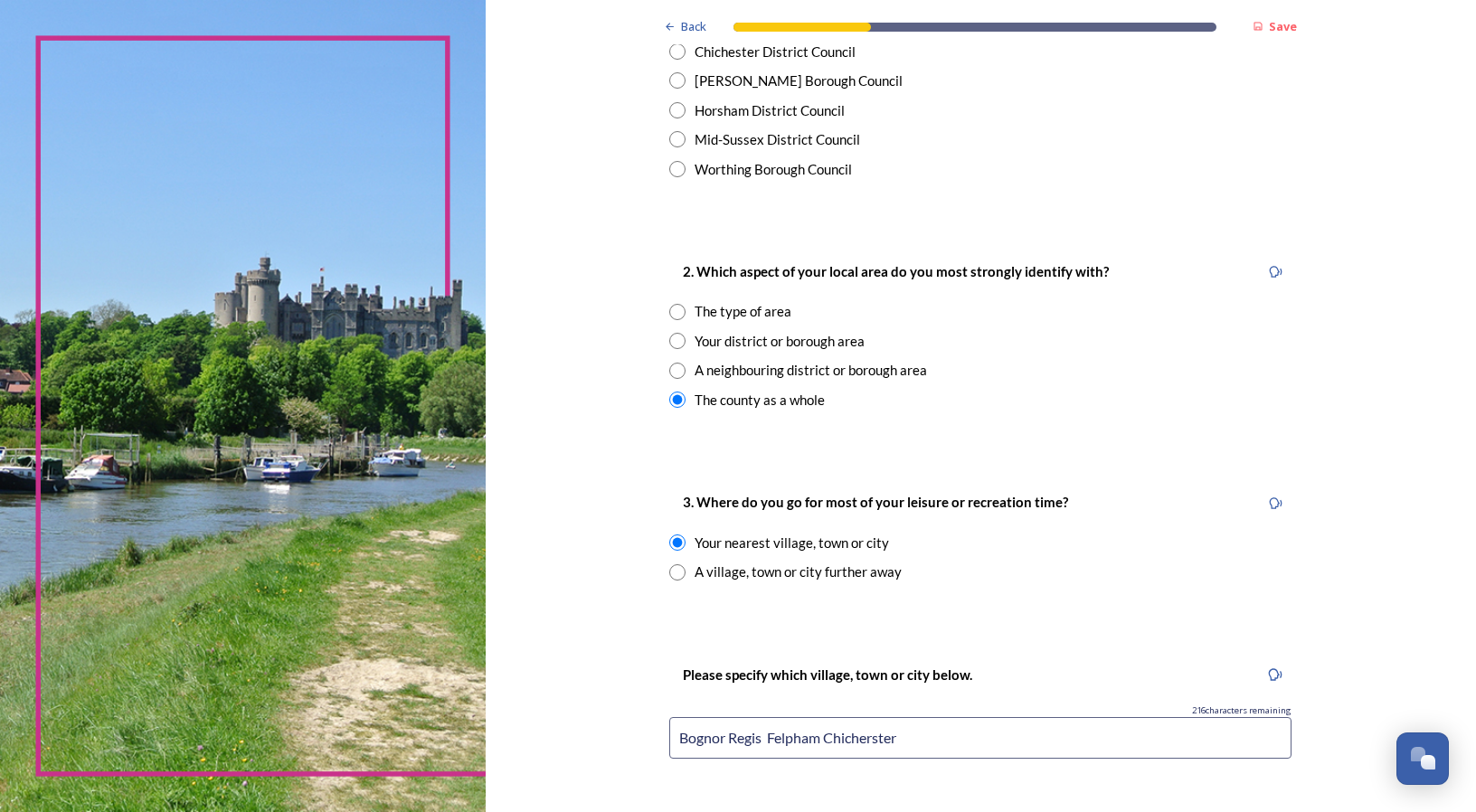 click on "3. Where do you go for most of your leisure or recreation time? Your nearest village, town or city A village, town or city further away" at bounding box center (980, 536) 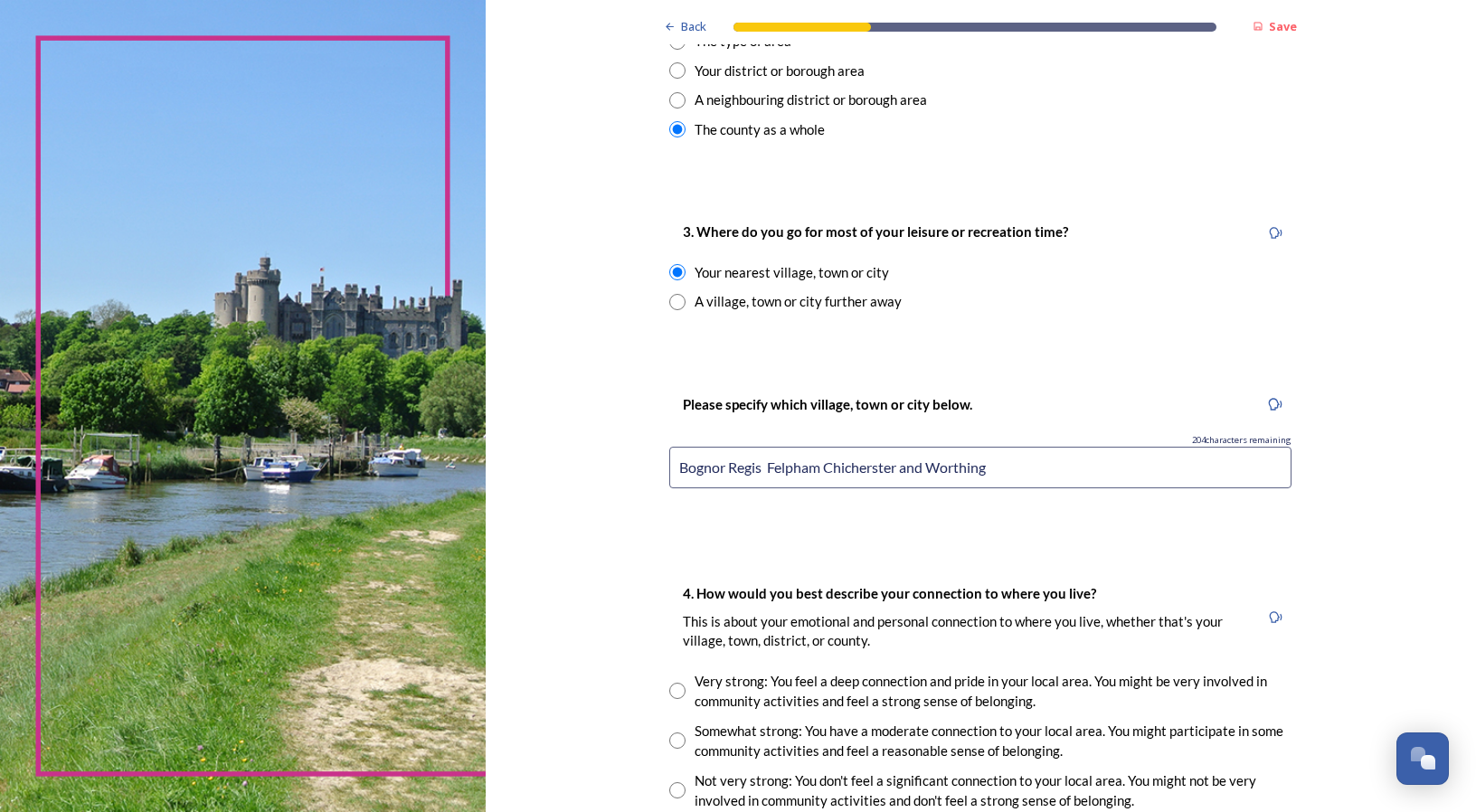 scroll, scrollTop: 814, scrollLeft: 0, axis: vertical 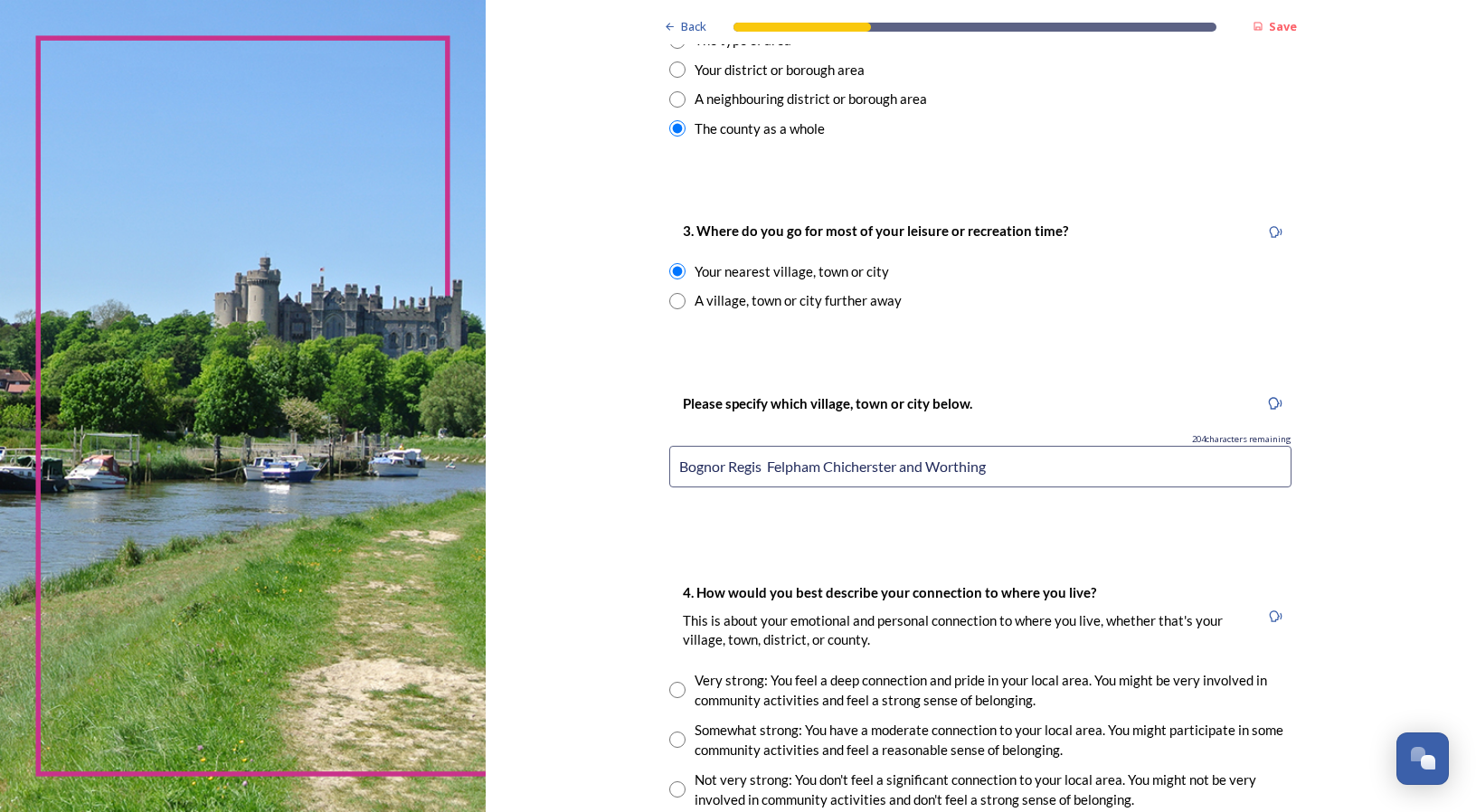 click on "Bognor Regis  Felpham Chicherster and Worthing" at bounding box center [980, 467] 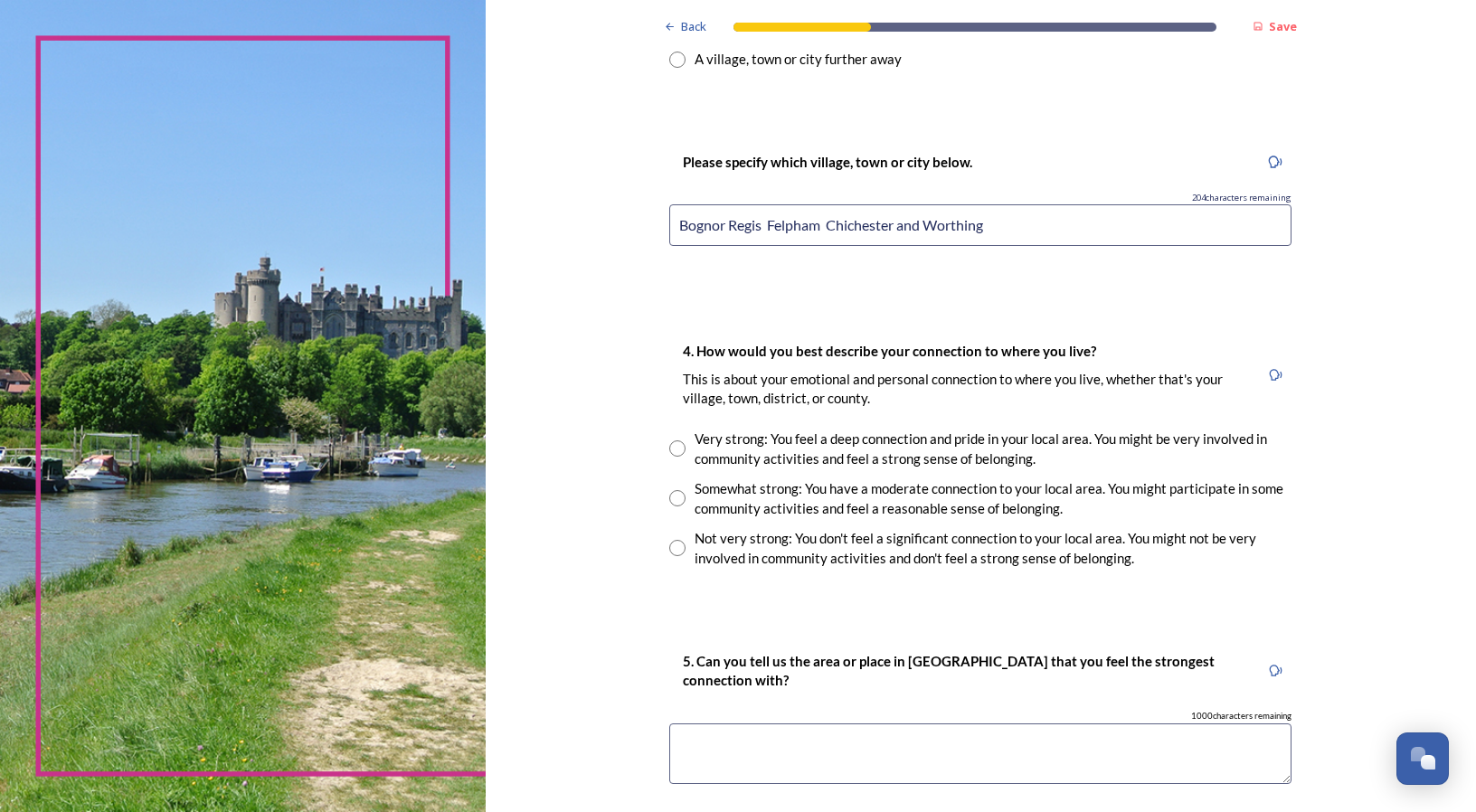 scroll, scrollTop: 1085, scrollLeft: 0, axis: vertical 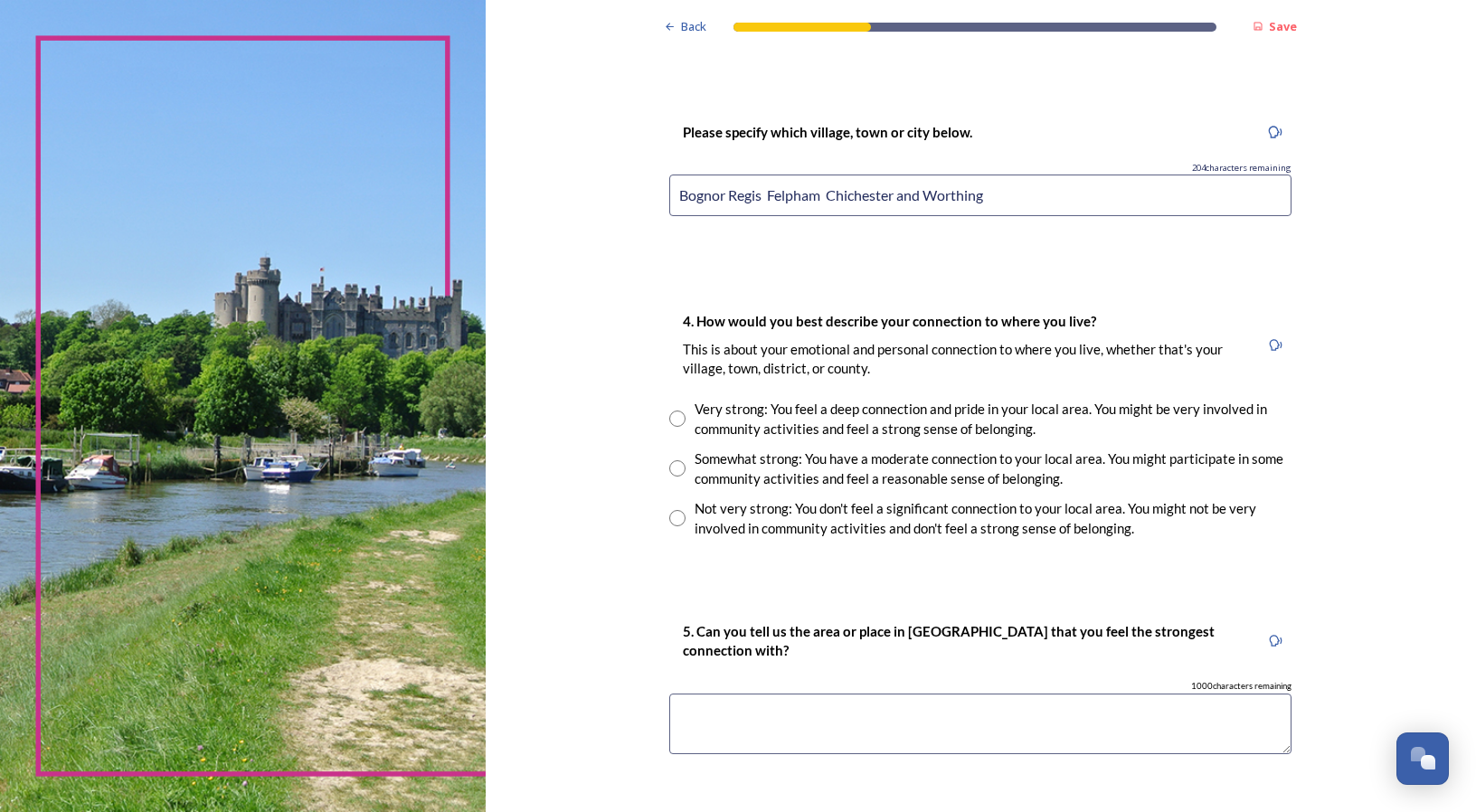 click on "Bognor Regis  Felpham  Chichester and Worthing" at bounding box center (980, 195) 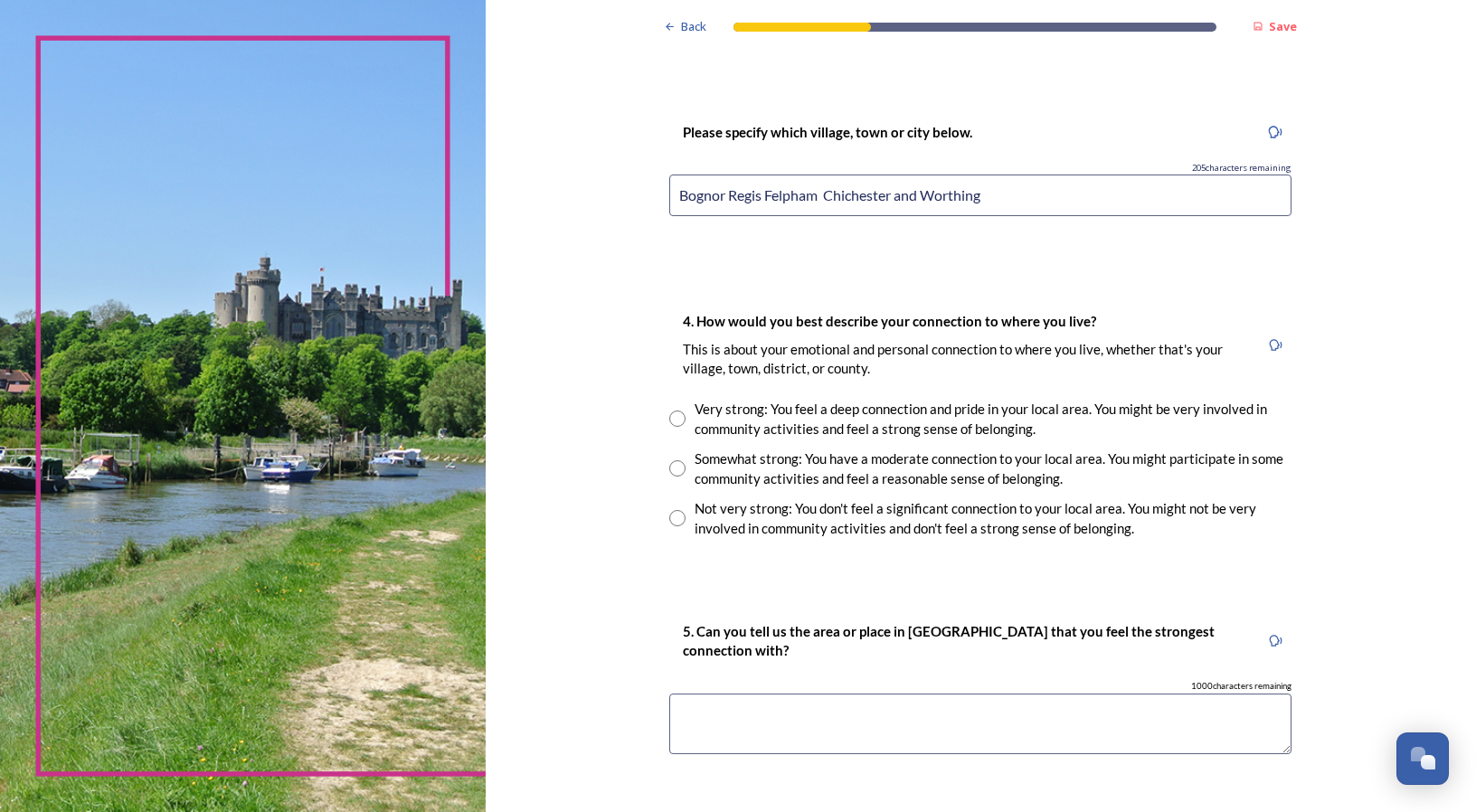 click on "Bognor Regis Felpham  Chichester and Worthing" at bounding box center (980, 195) 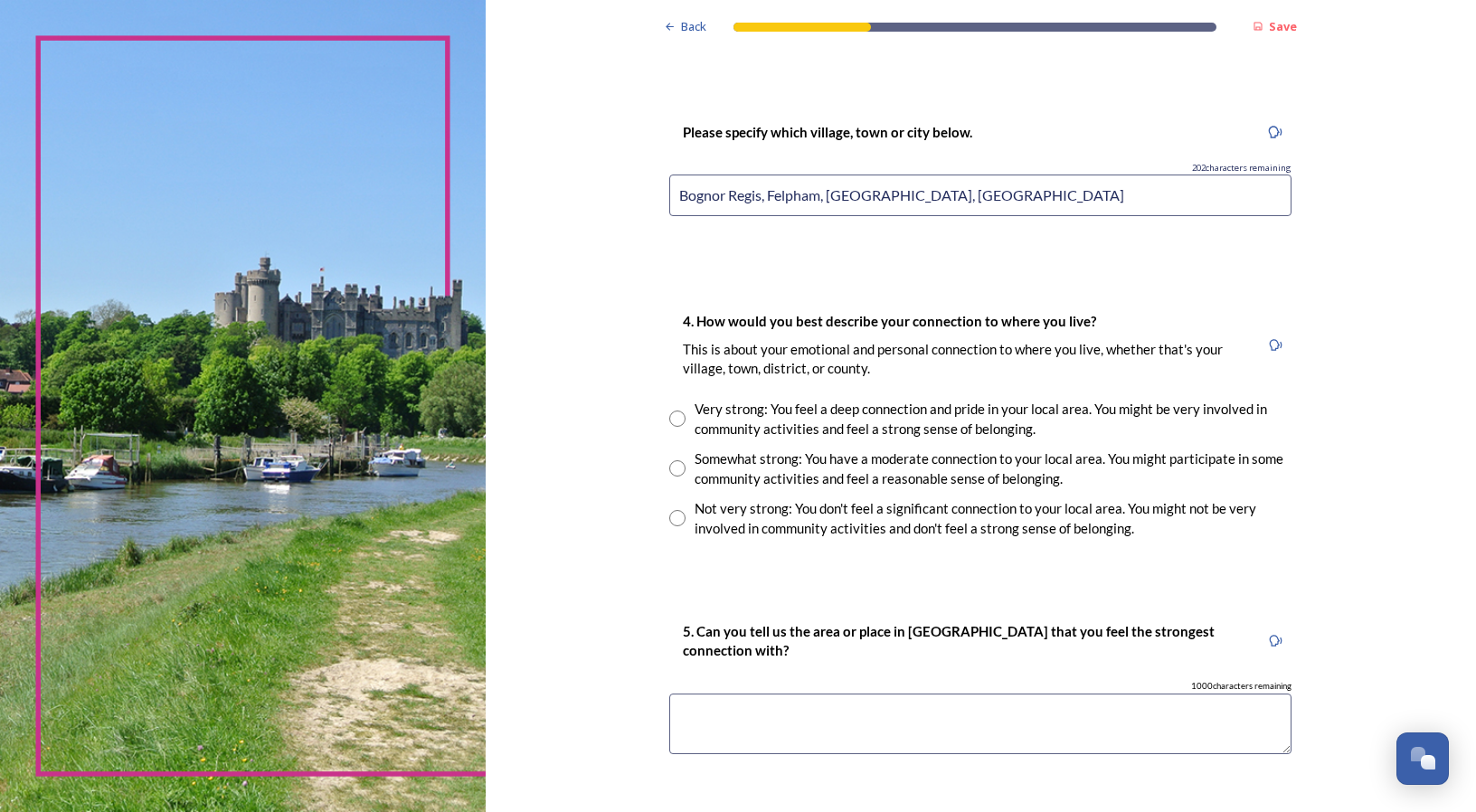 type on "Bognor Regis, Felpham, [GEOGRAPHIC_DATA], [GEOGRAPHIC_DATA]" 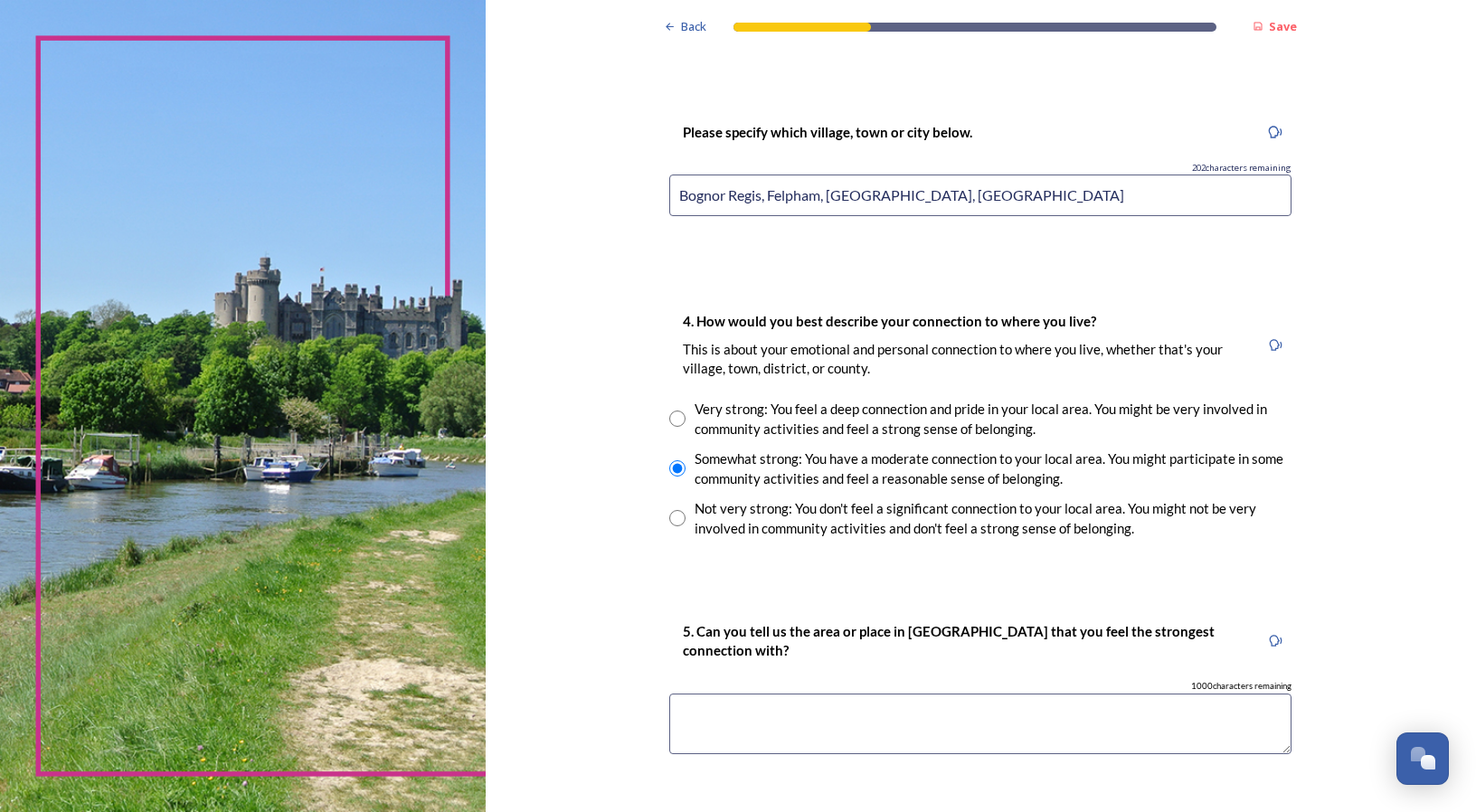 click at bounding box center (980, 723) 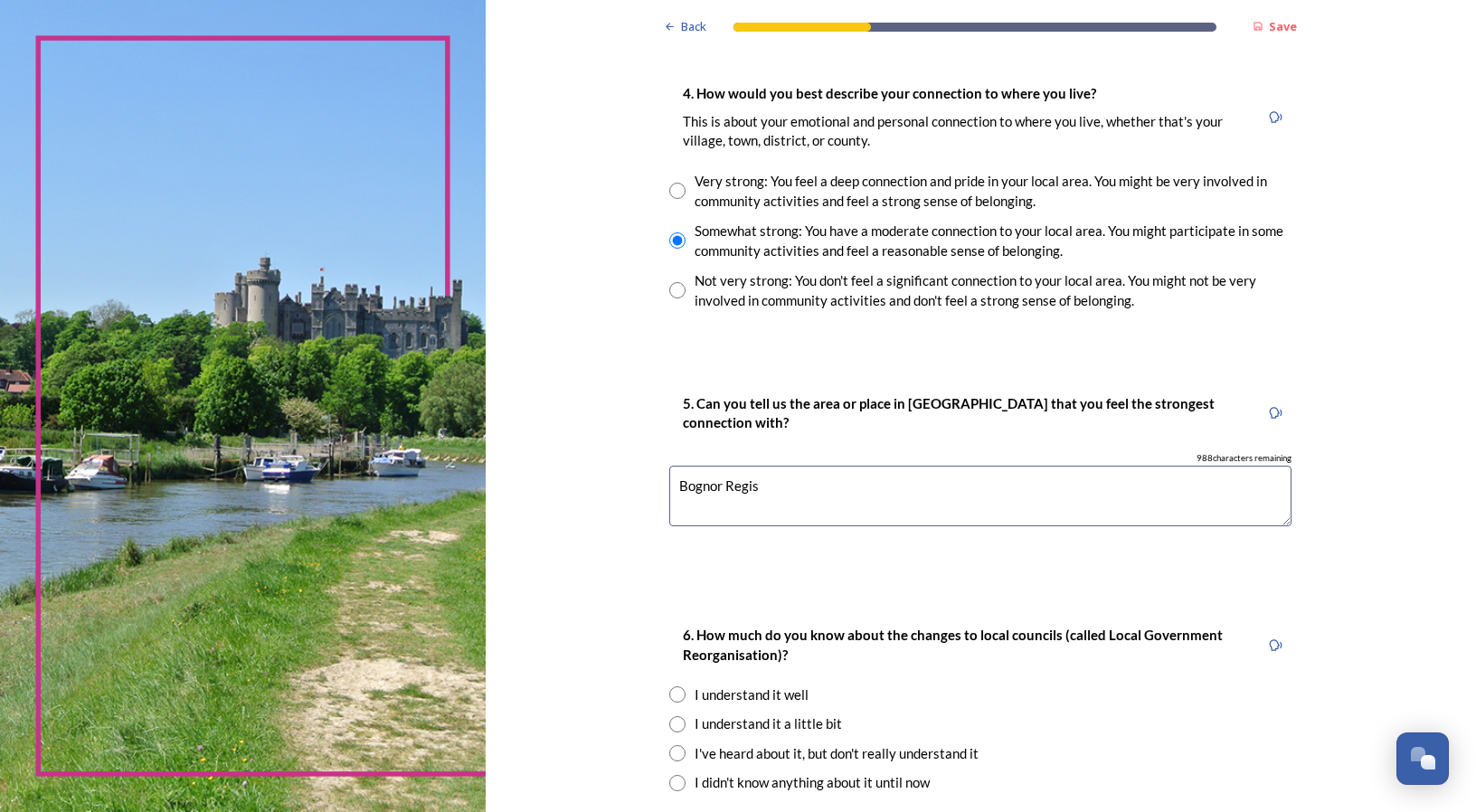 scroll, scrollTop: 1356, scrollLeft: 0, axis: vertical 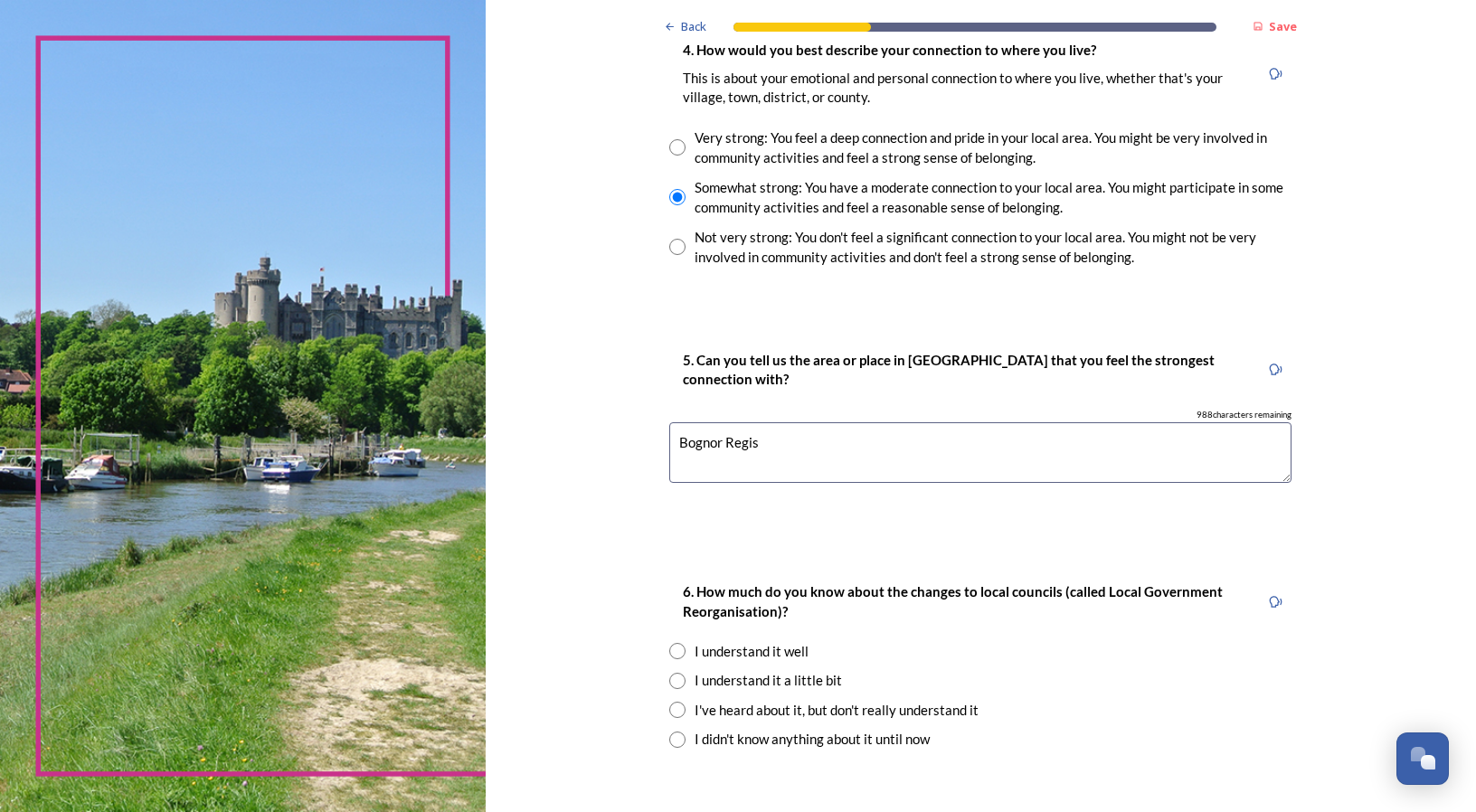 type on "Bognor Regis" 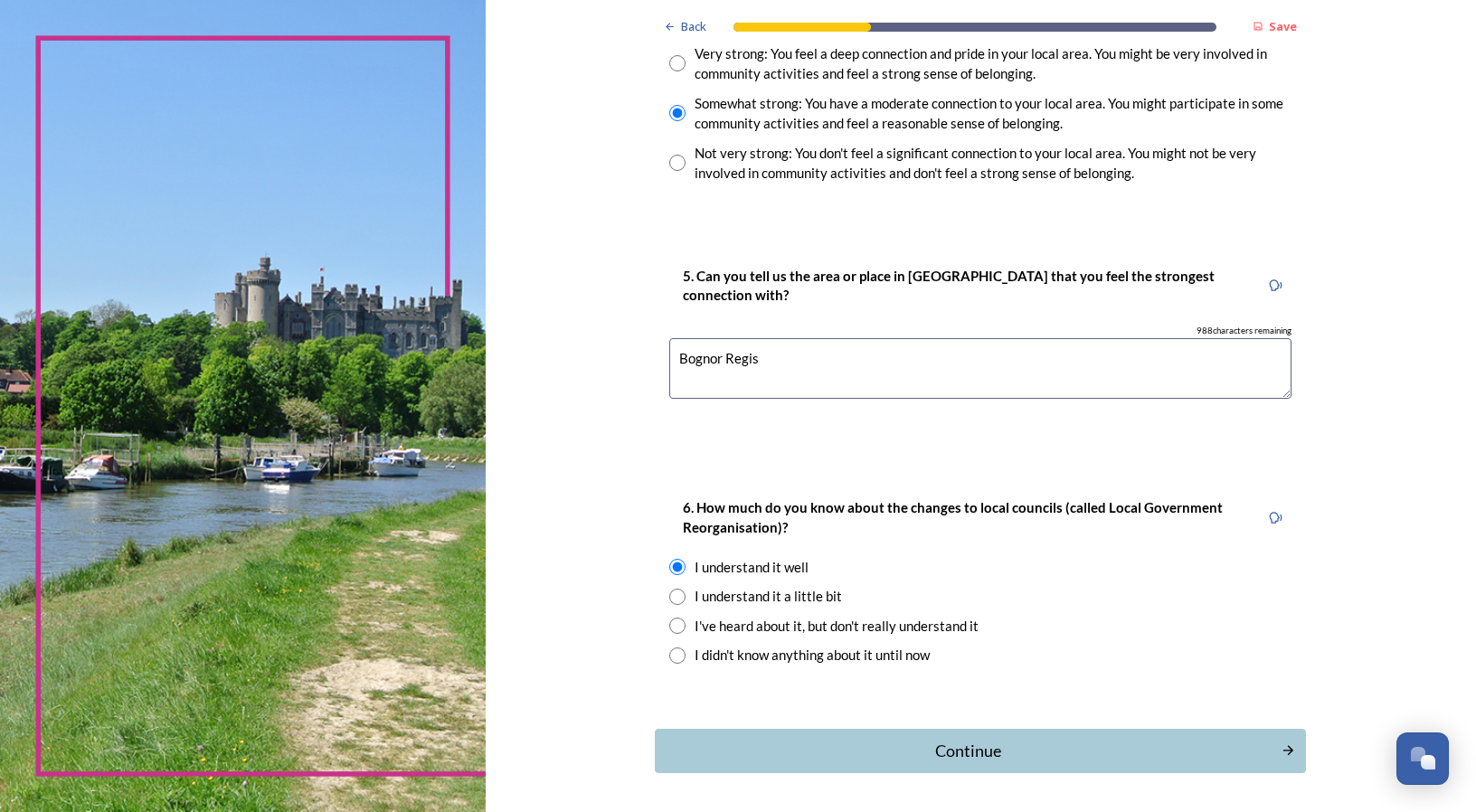 scroll, scrollTop: 1506, scrollLeft: 0, axis: vertical 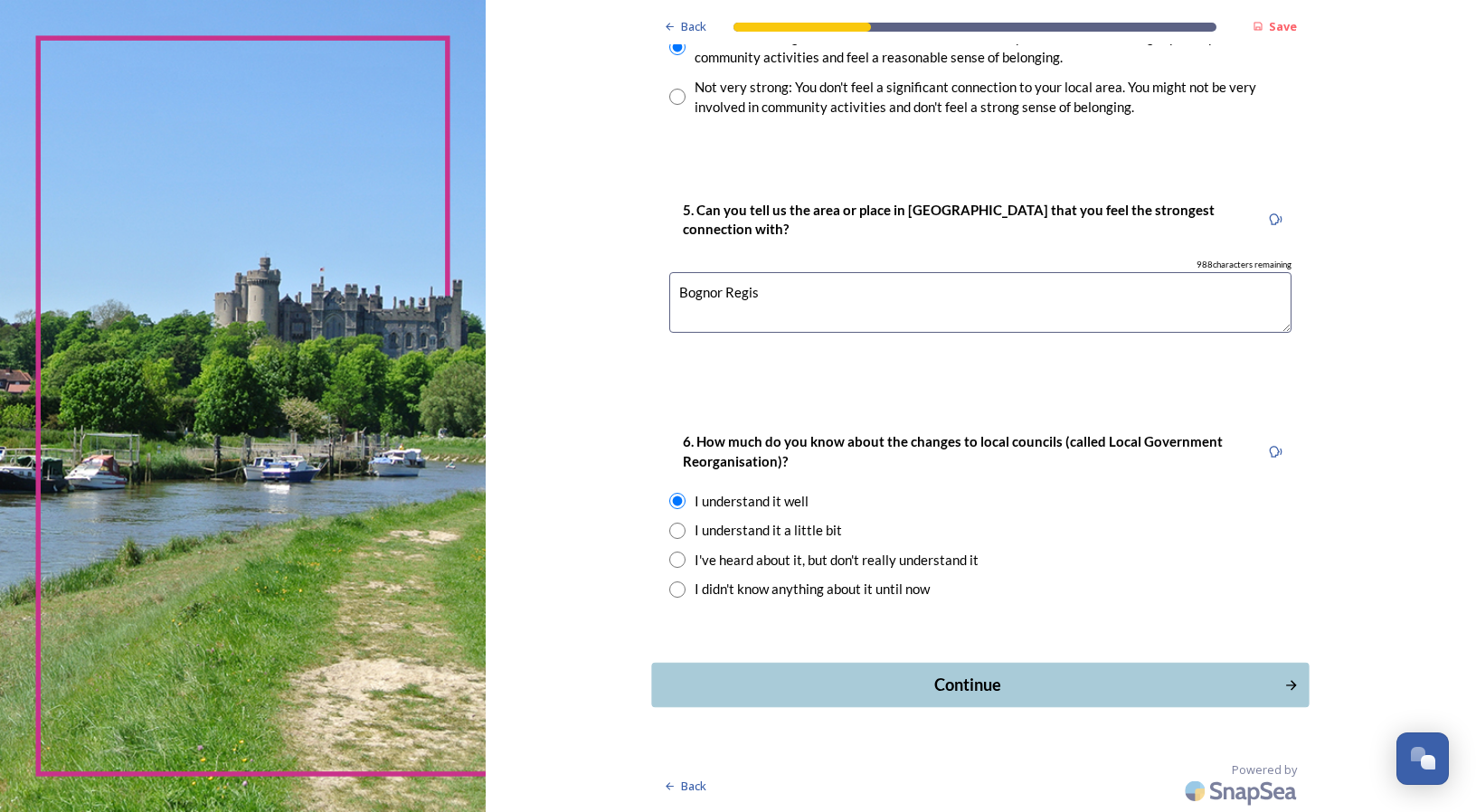 click on "Continue" at bounding box center [968, 685] 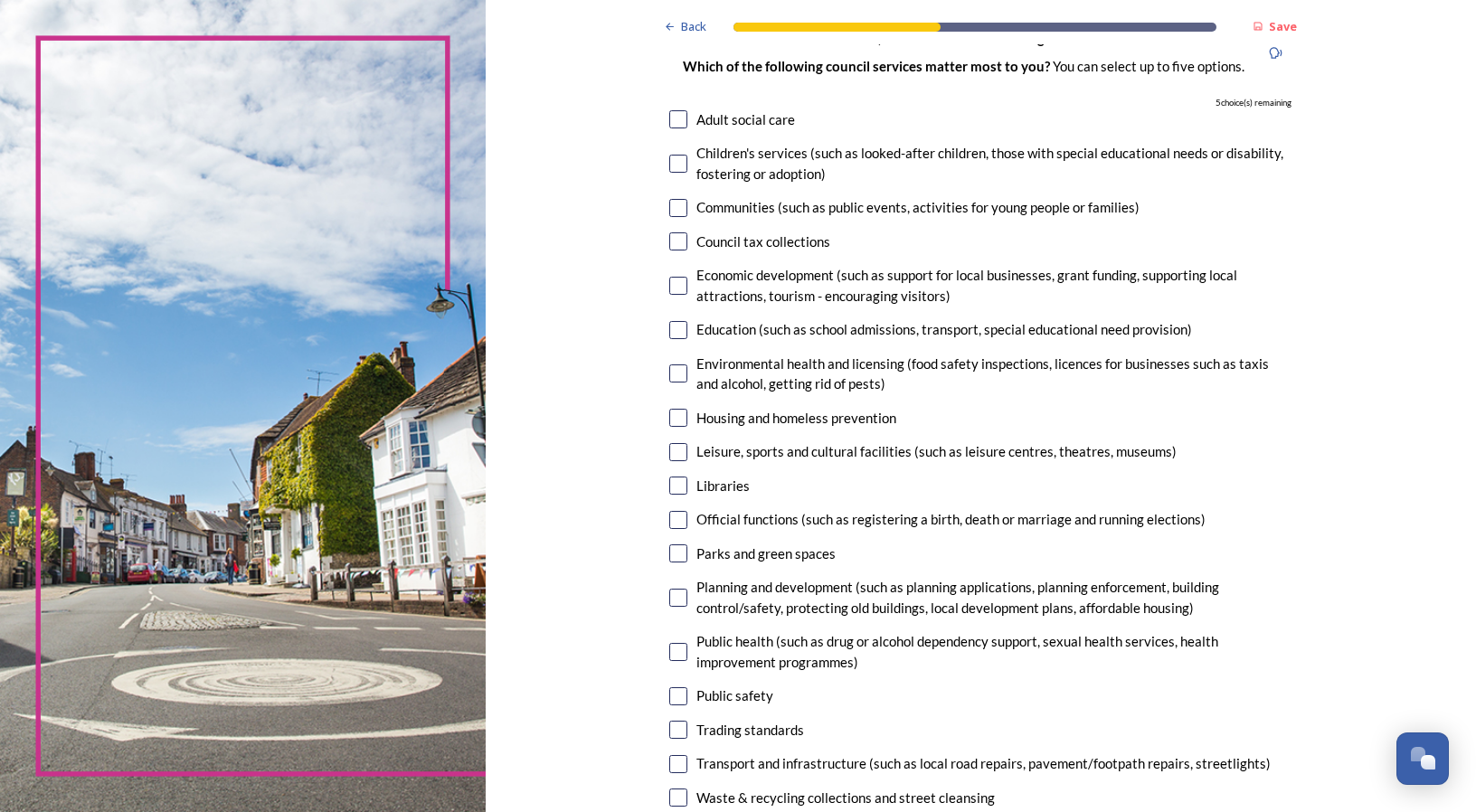 scroll, scrollTop: 181, scrollLeft: 0, axis: vertical 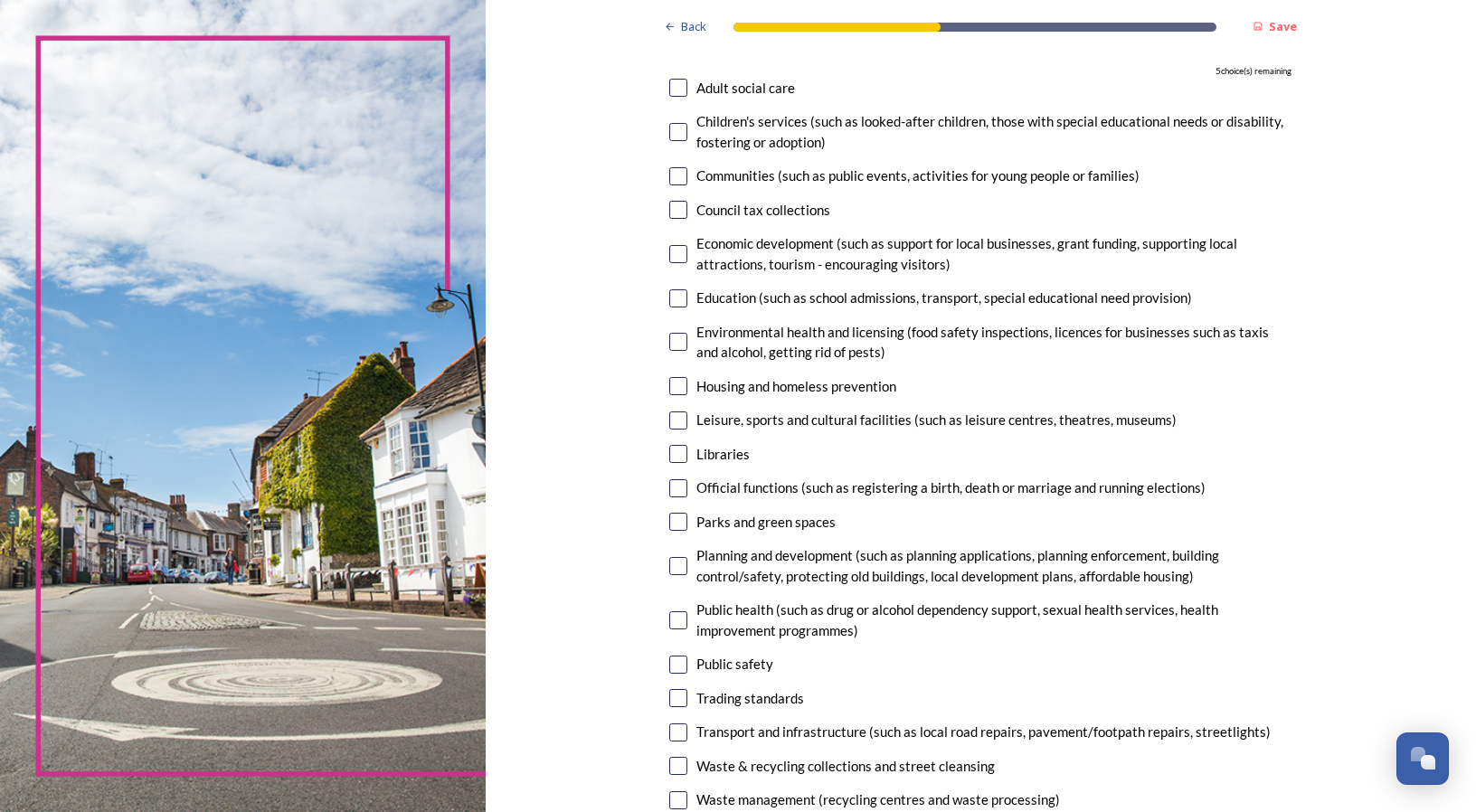 click at bounding box center [678, 420] 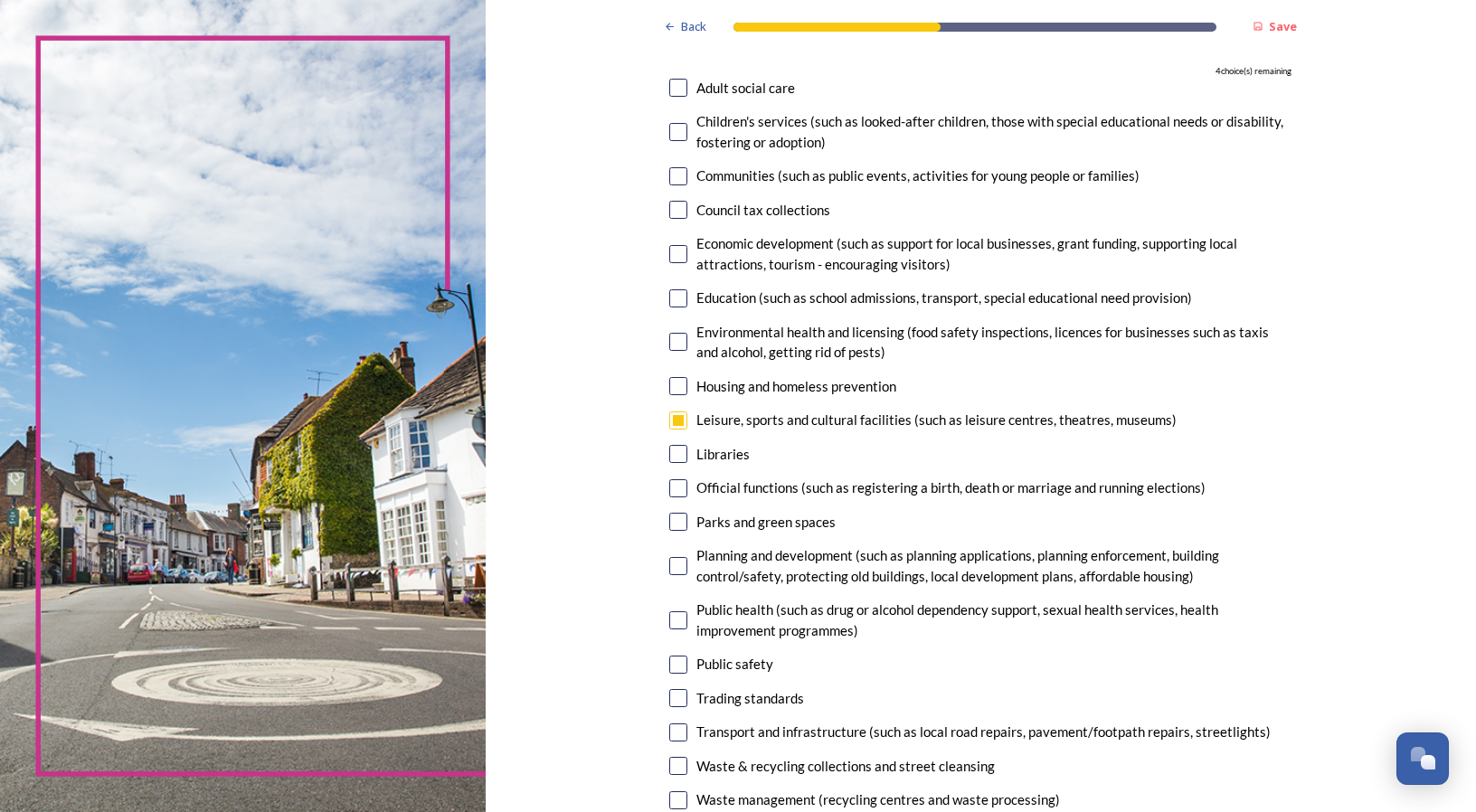 click at bounding box center (678, 522) 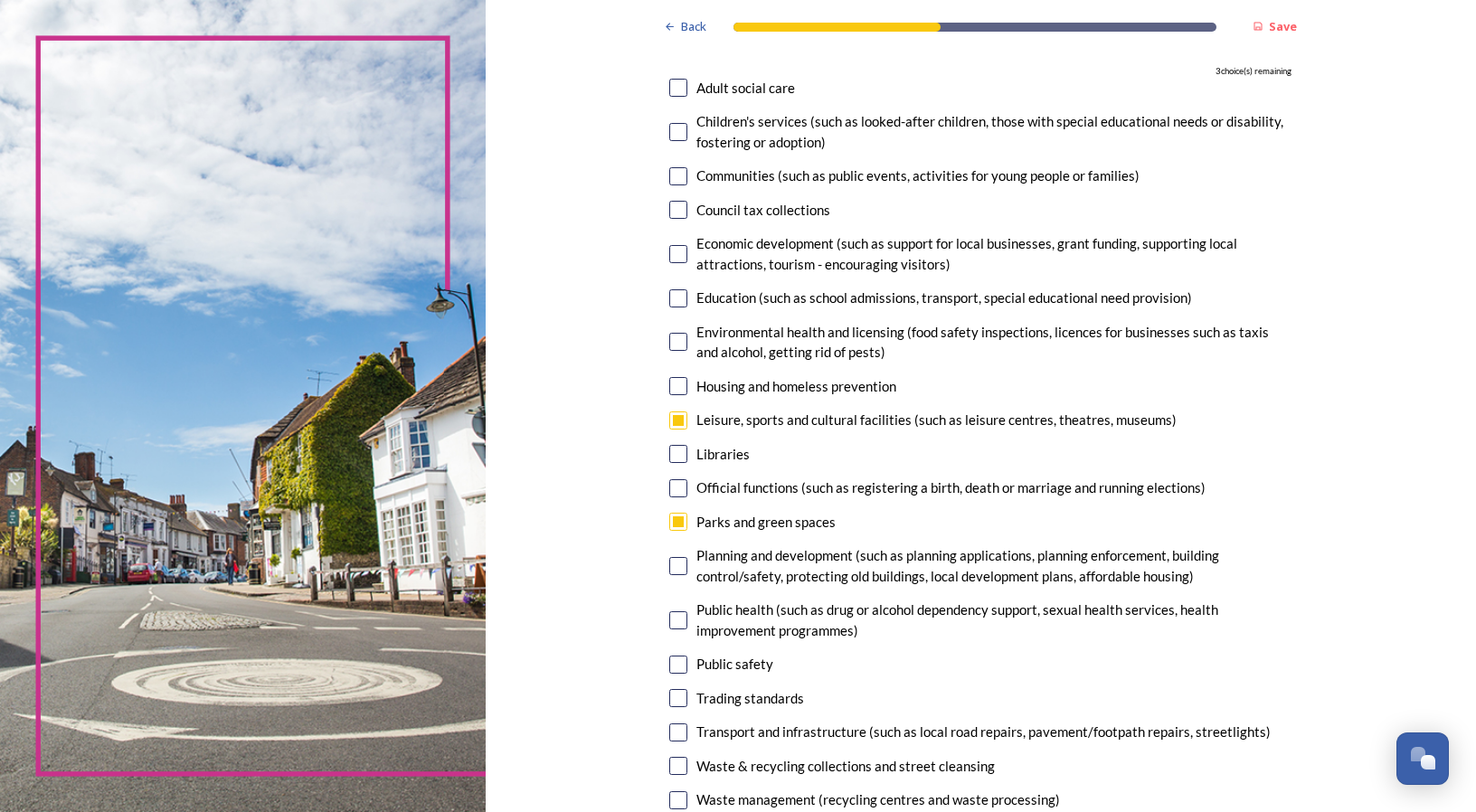 scroll, scrollTop: 271, scrollLeft: 0, axis: vertical 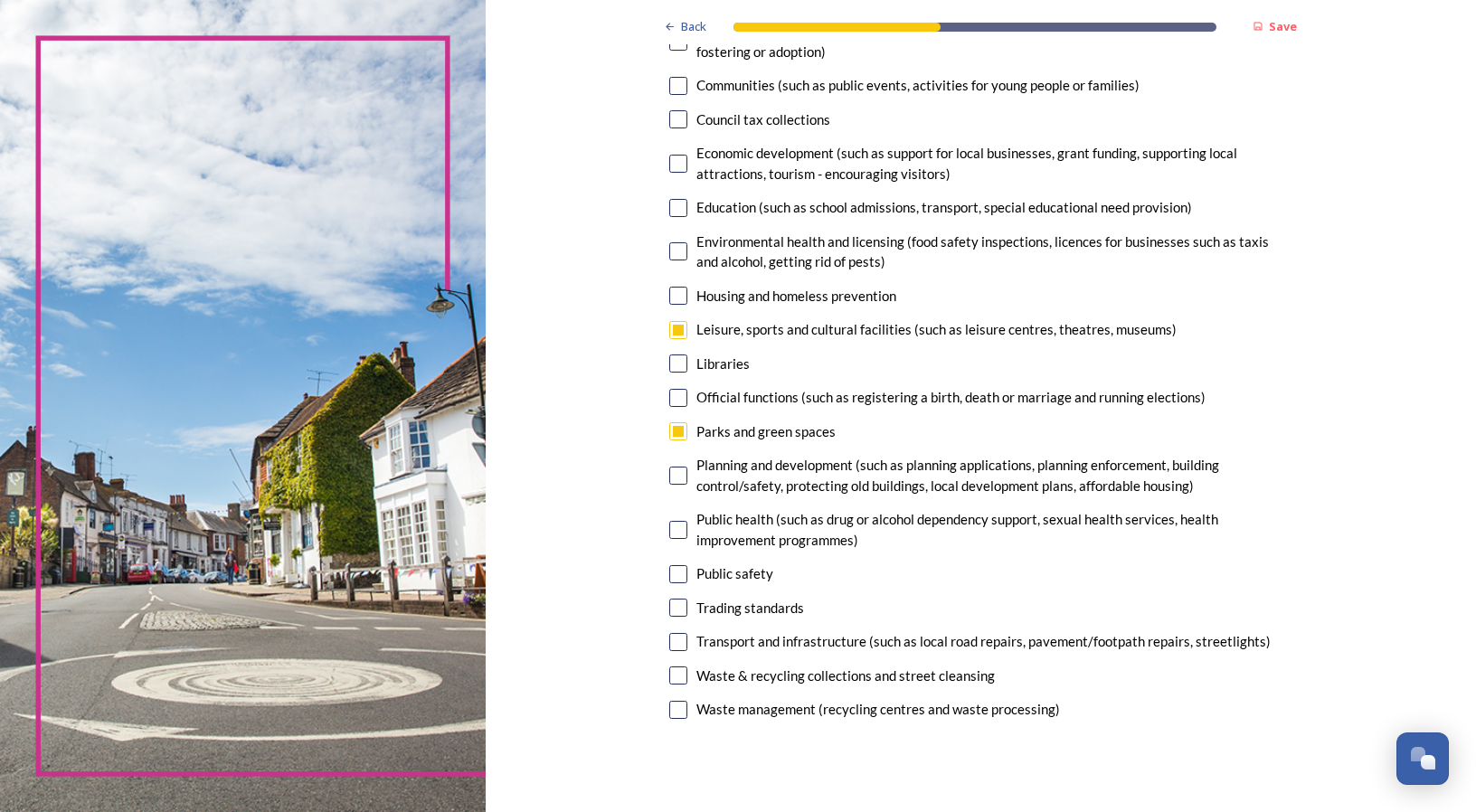 click at bounding box center (678, 530) 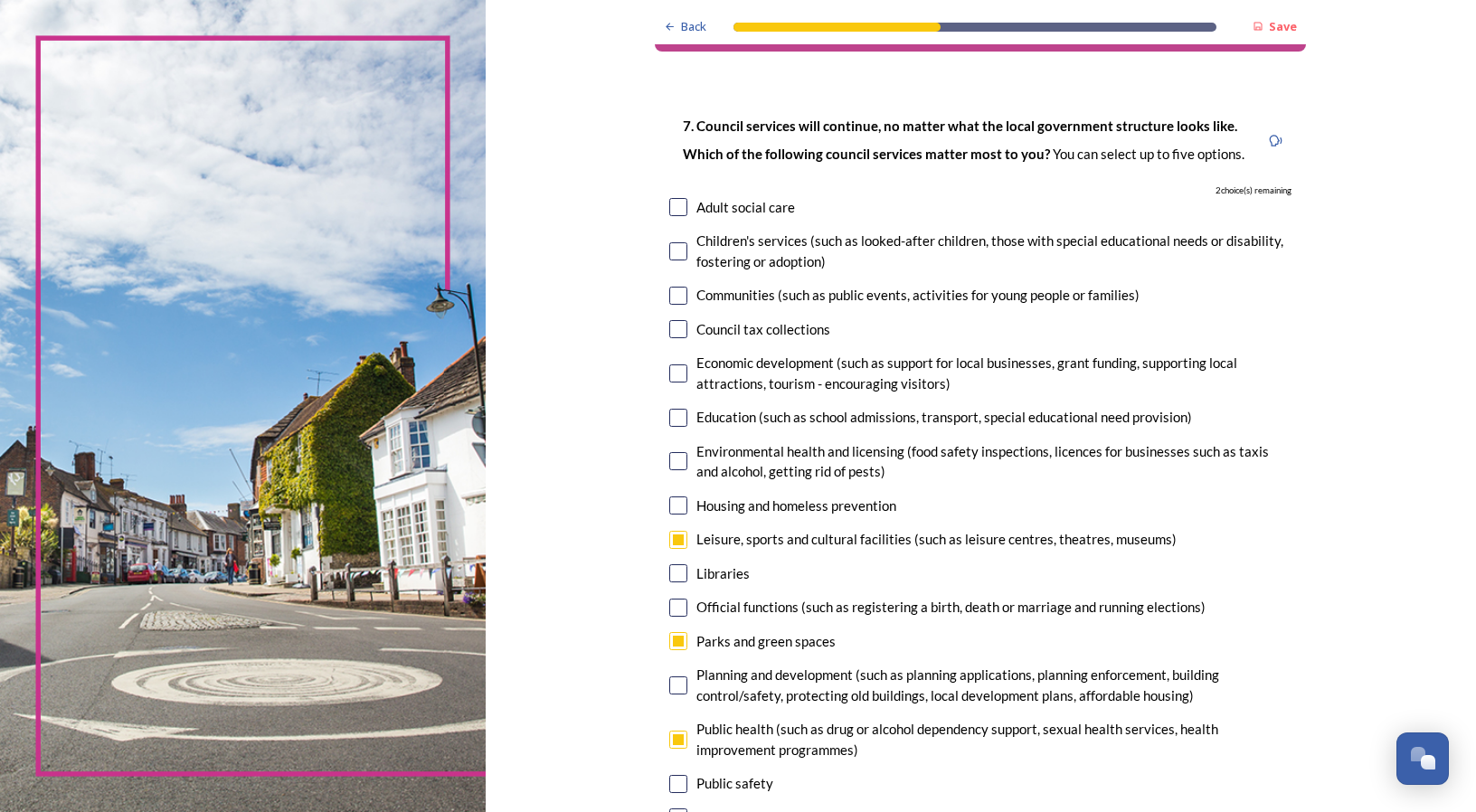 scroll, scrollTop: 90, scrollLeft: 0, axis: vertical 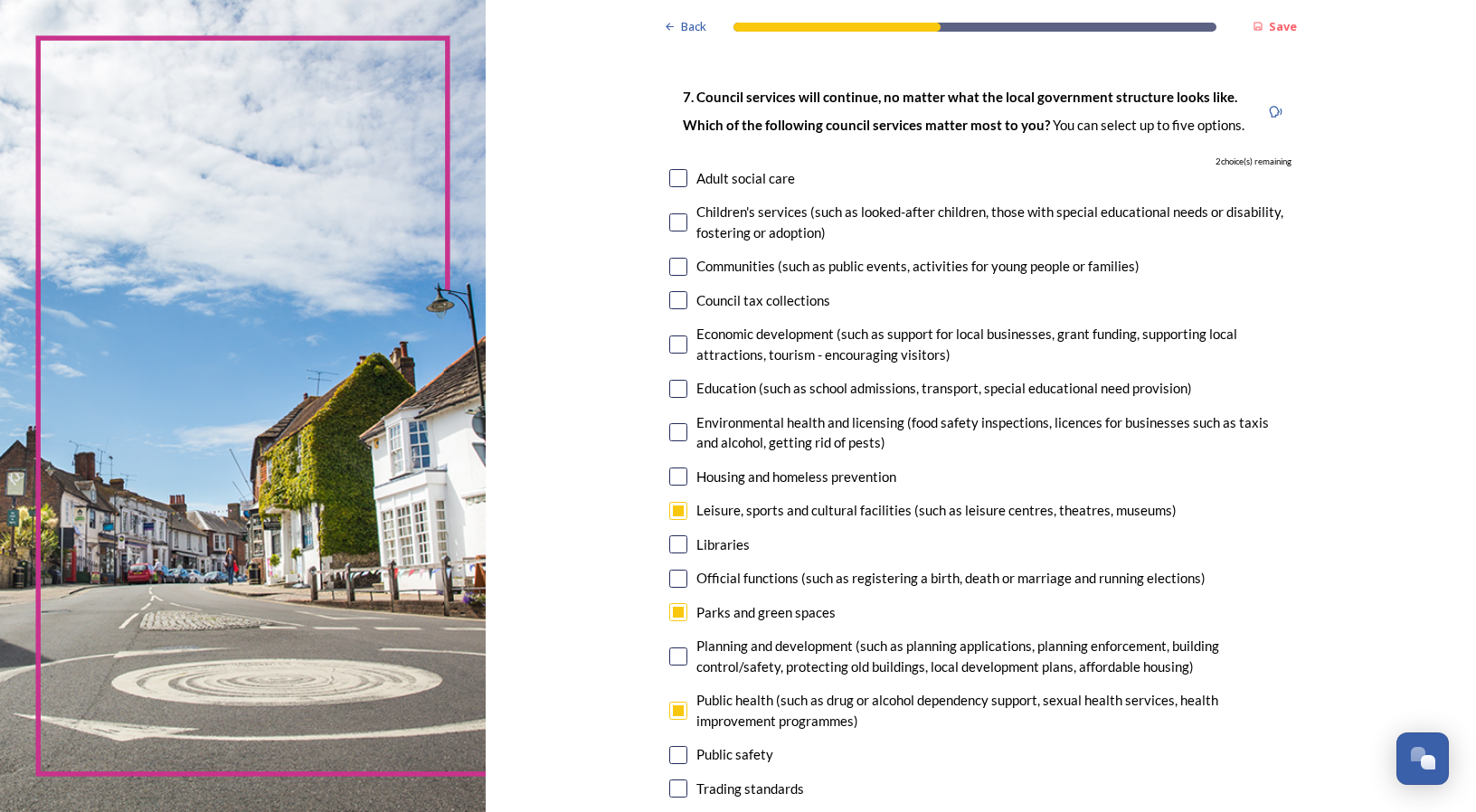 click at bounding box center [678, 345] 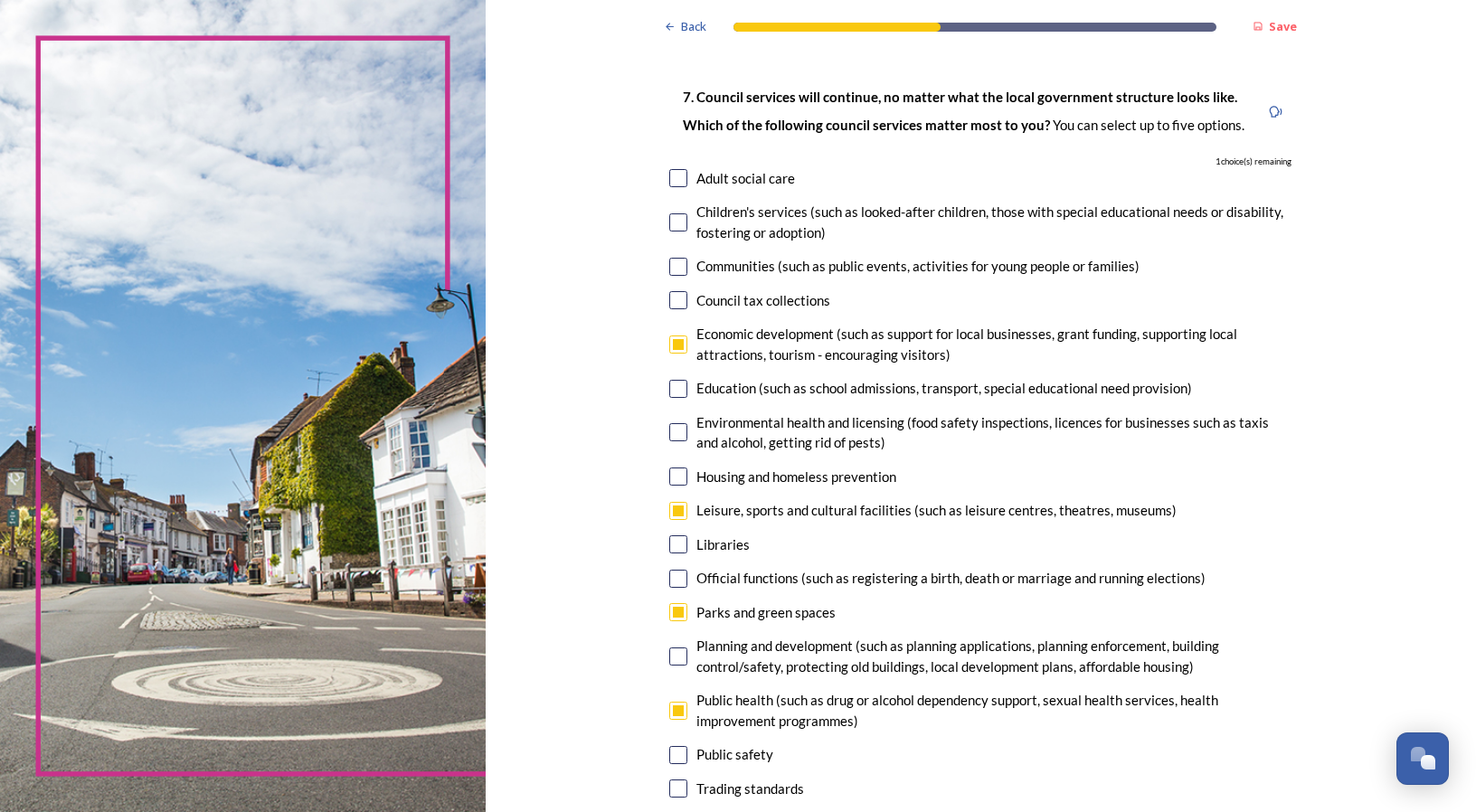 click at bounding box center [678, 477] 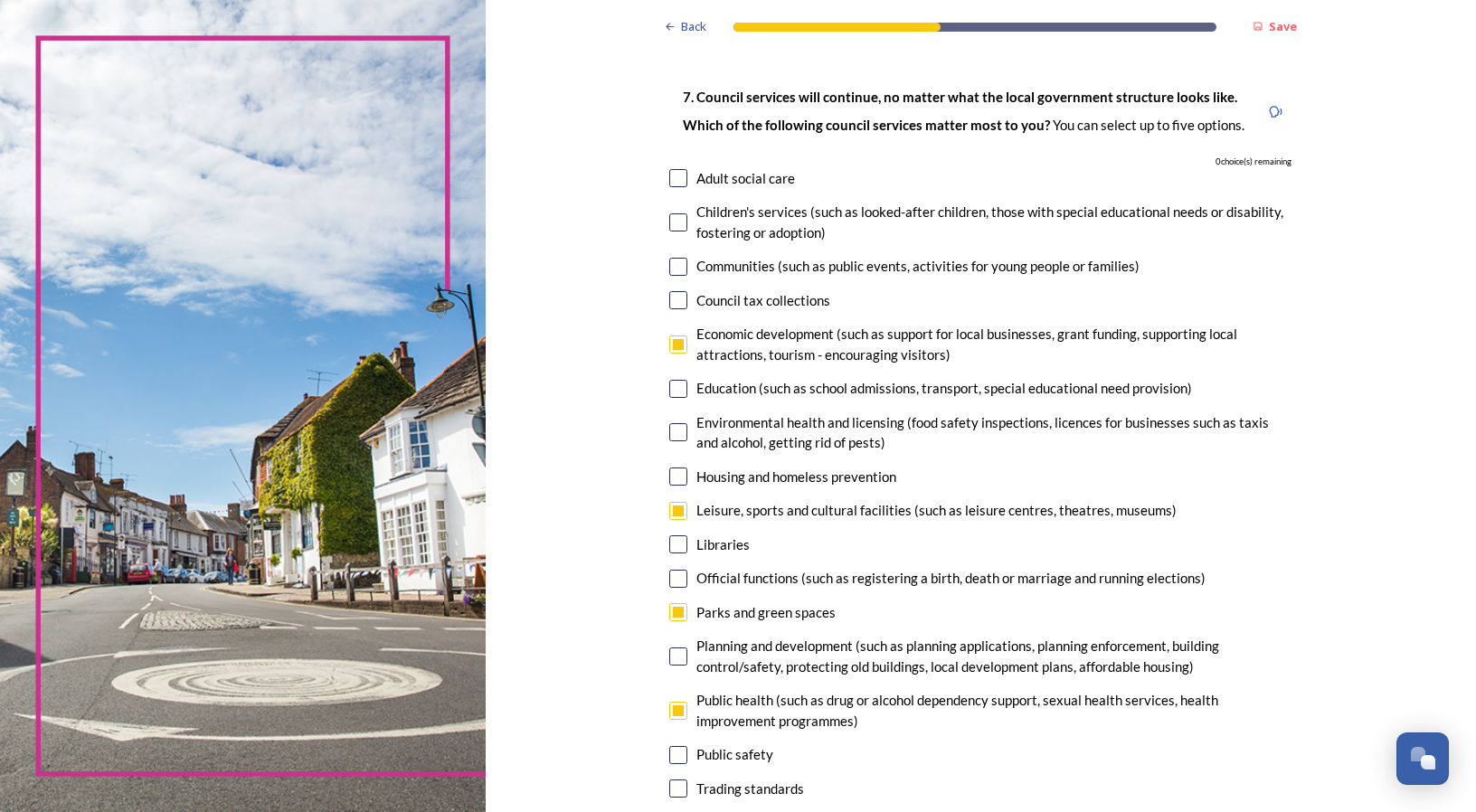 checkbox on "true" 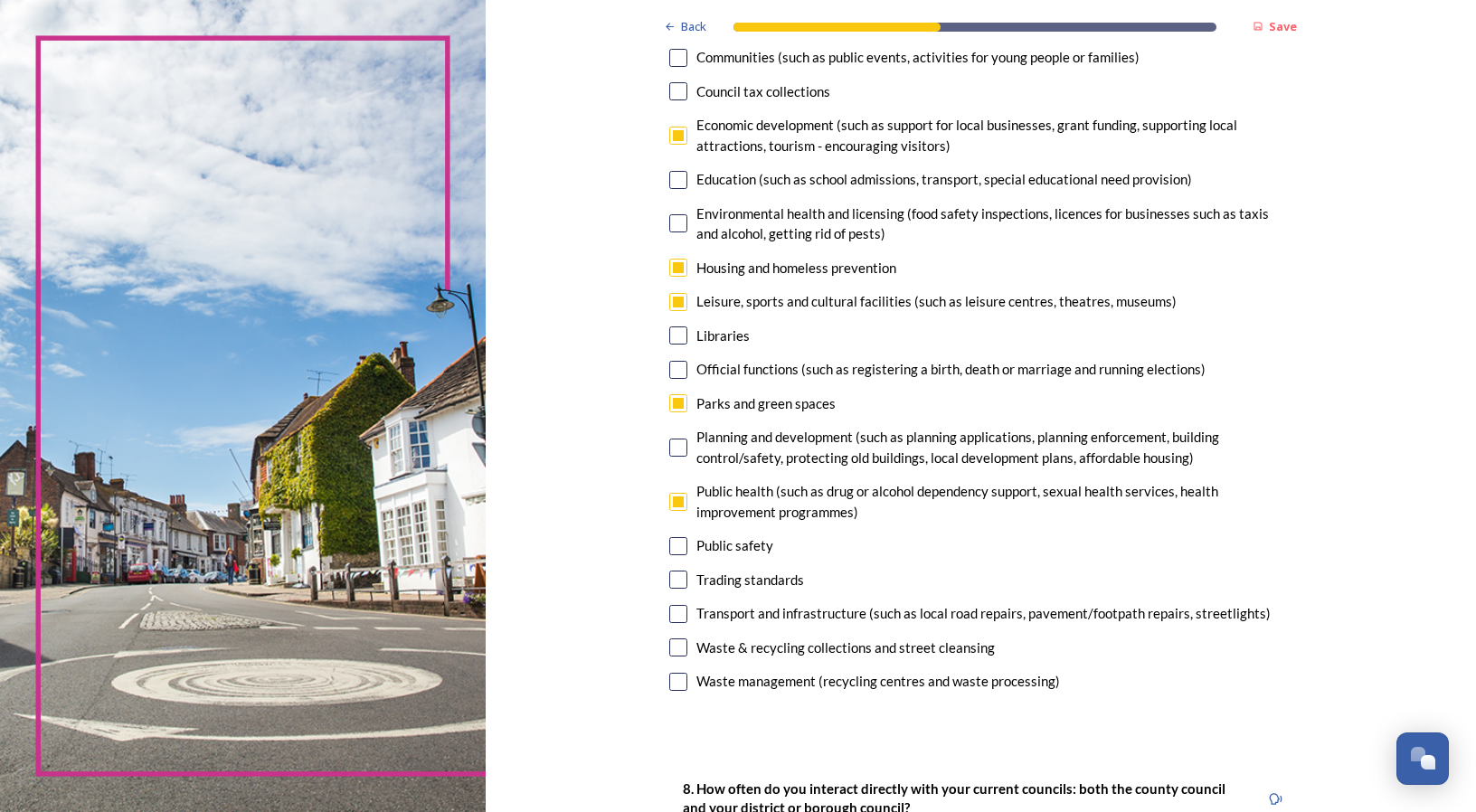 scroll, scrollTop: 271, scrollLeft: 0, axis: vertical 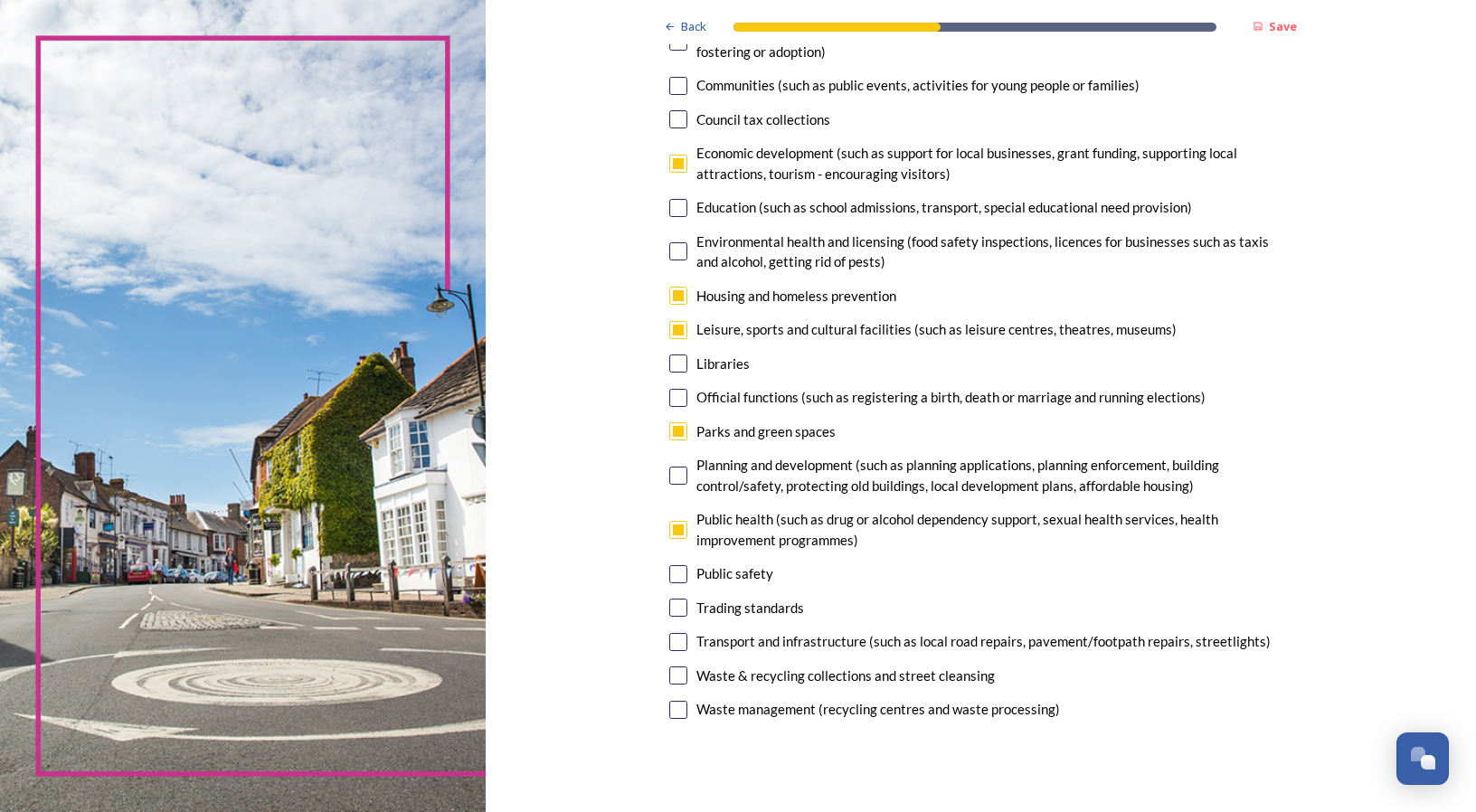 click at bounding box center [678, 574] 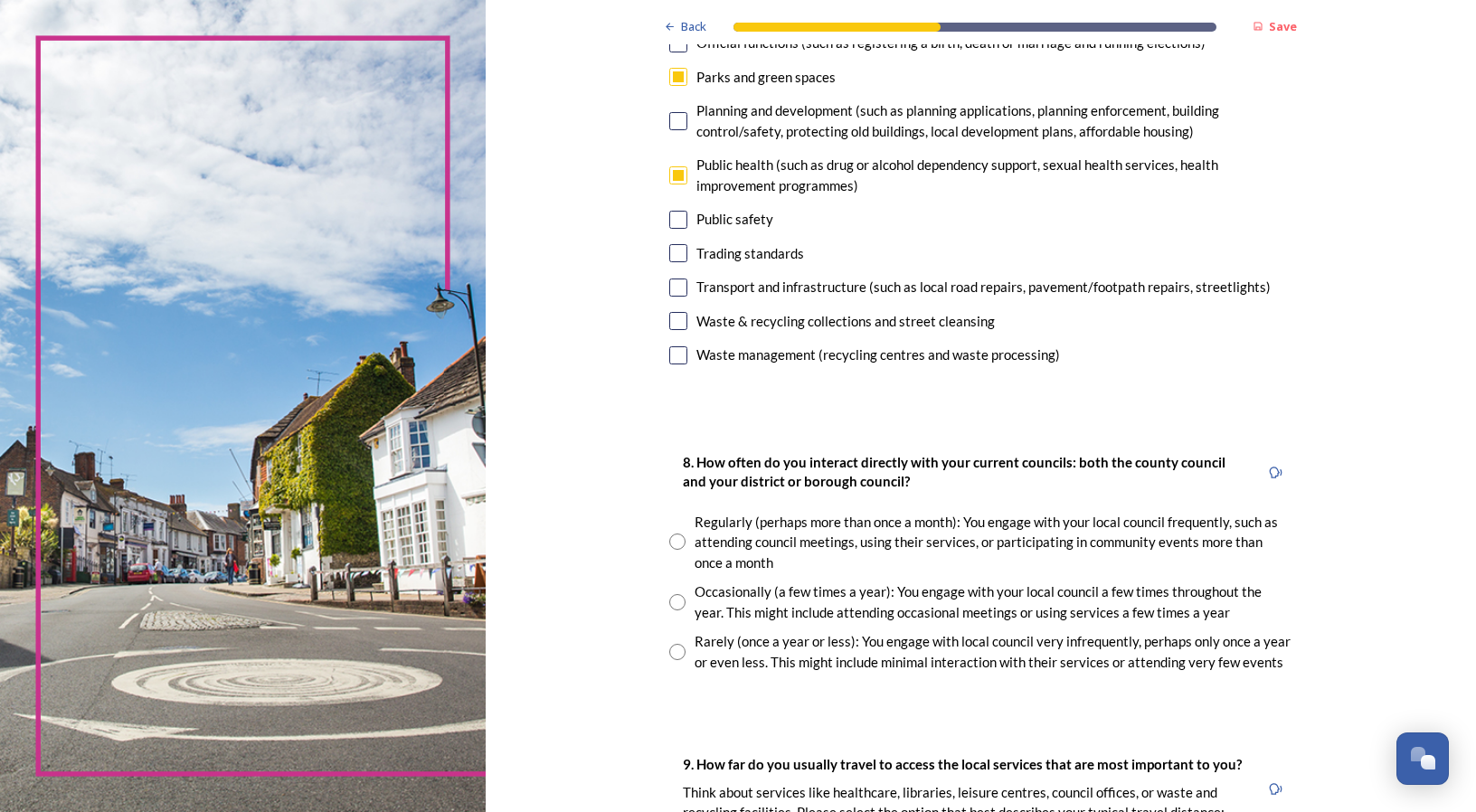 scroll, scrollTop: 633, scrollLeft: 0, axis: vertical 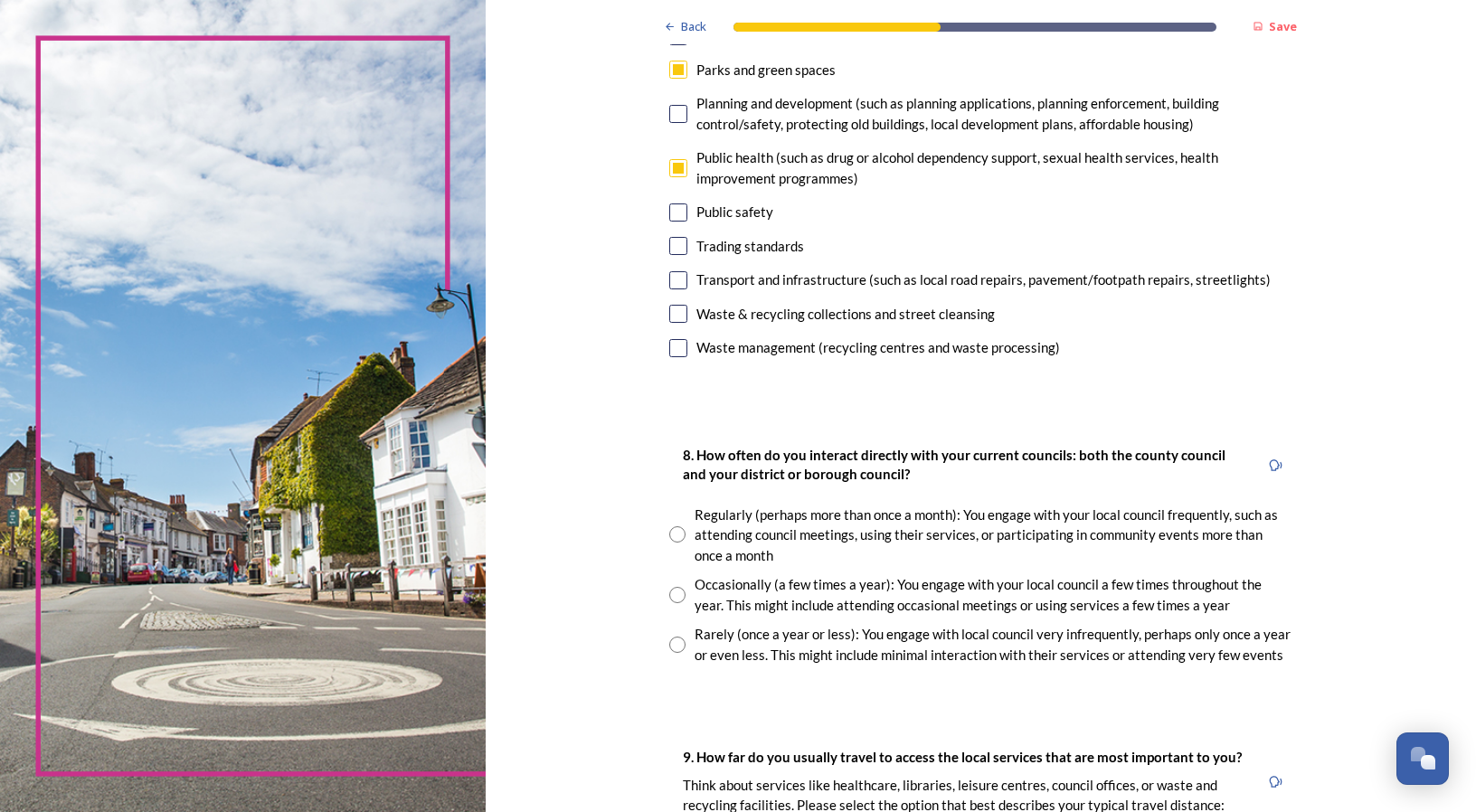 click at bounding box center [677, 534] 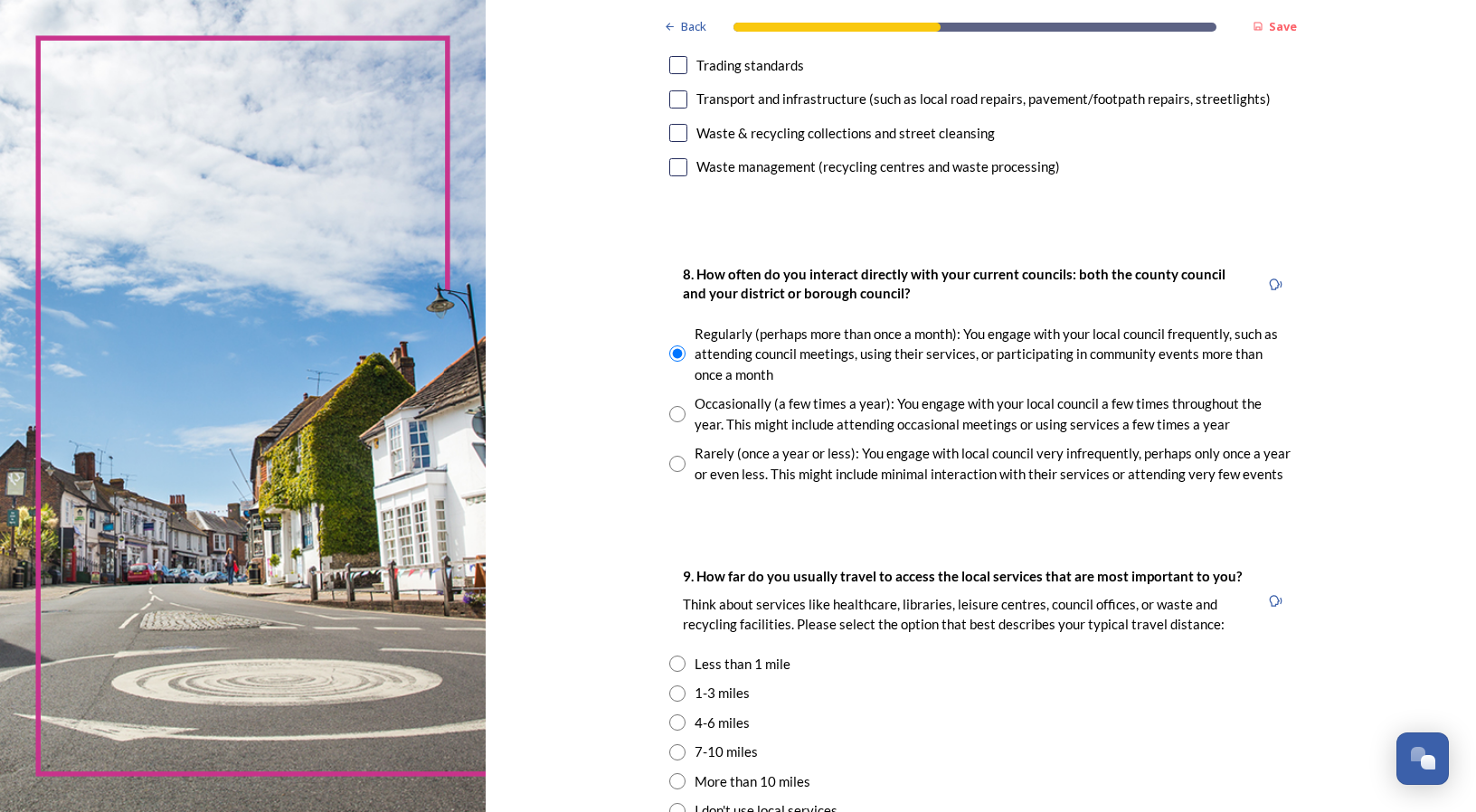 scroll, scrollTop: 904, scrollLeft: 0, axis: vertical 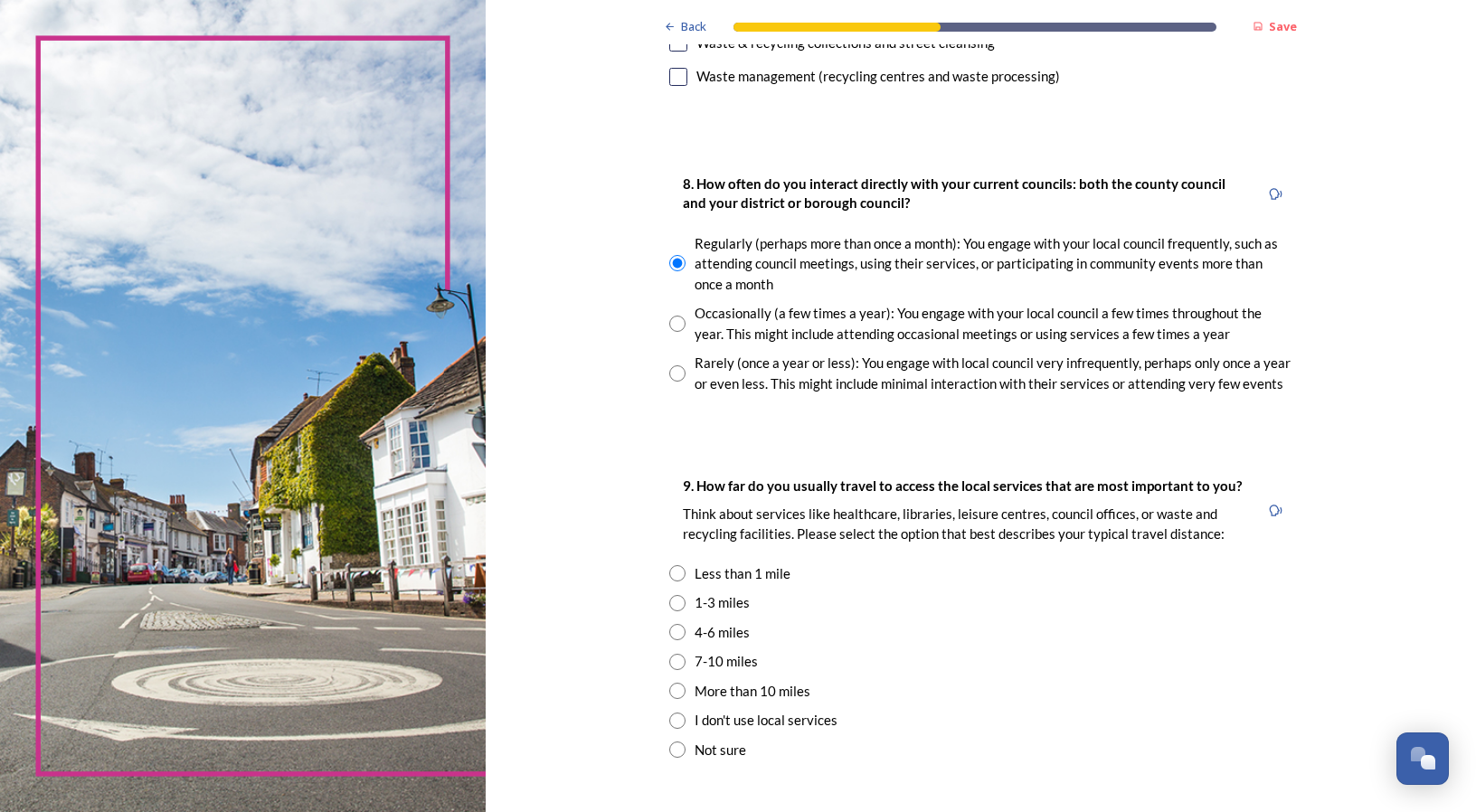 click at bounding box center (677, 632) 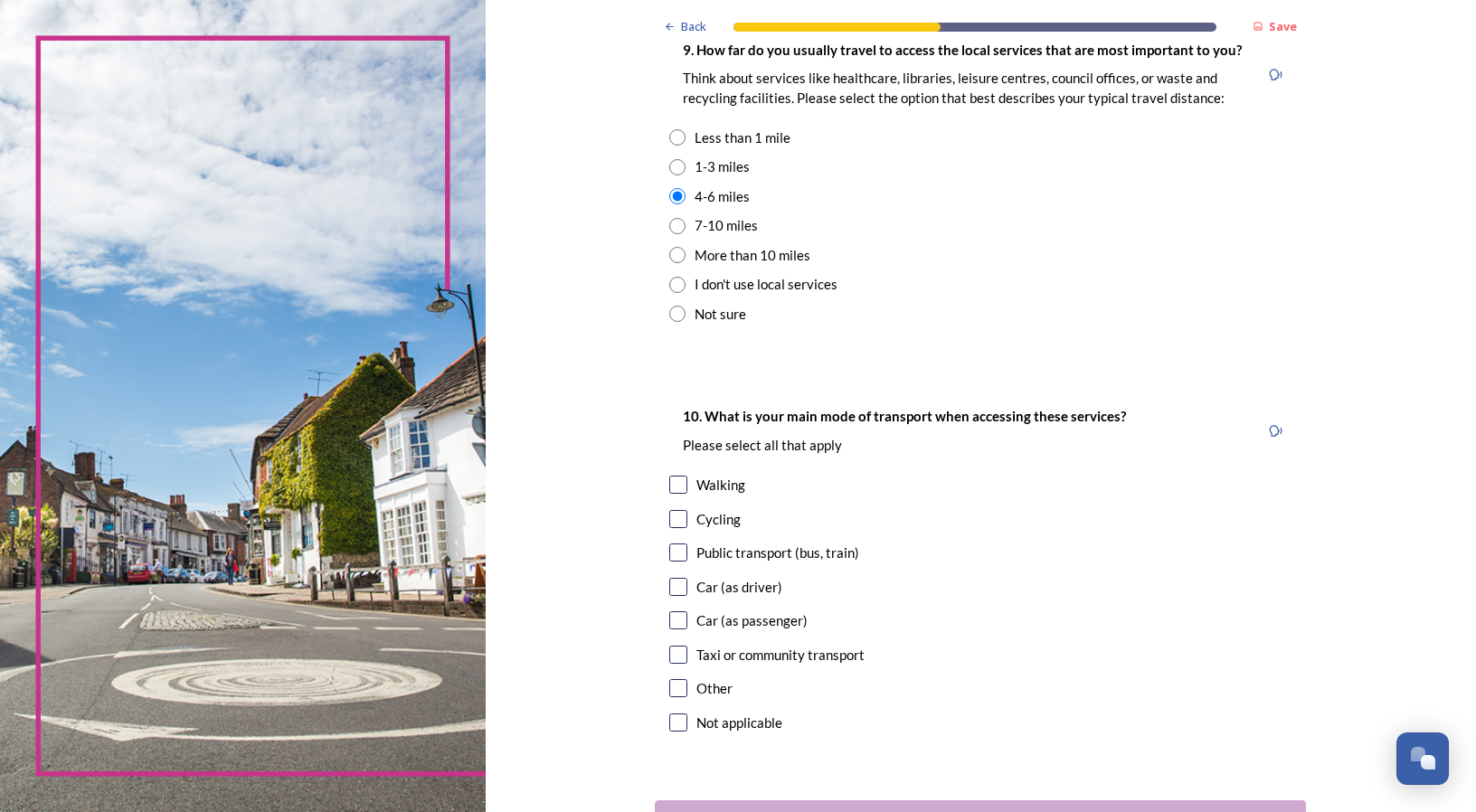scroll, scrollTop: 1356, scrollLeft: 0, axis: vertical 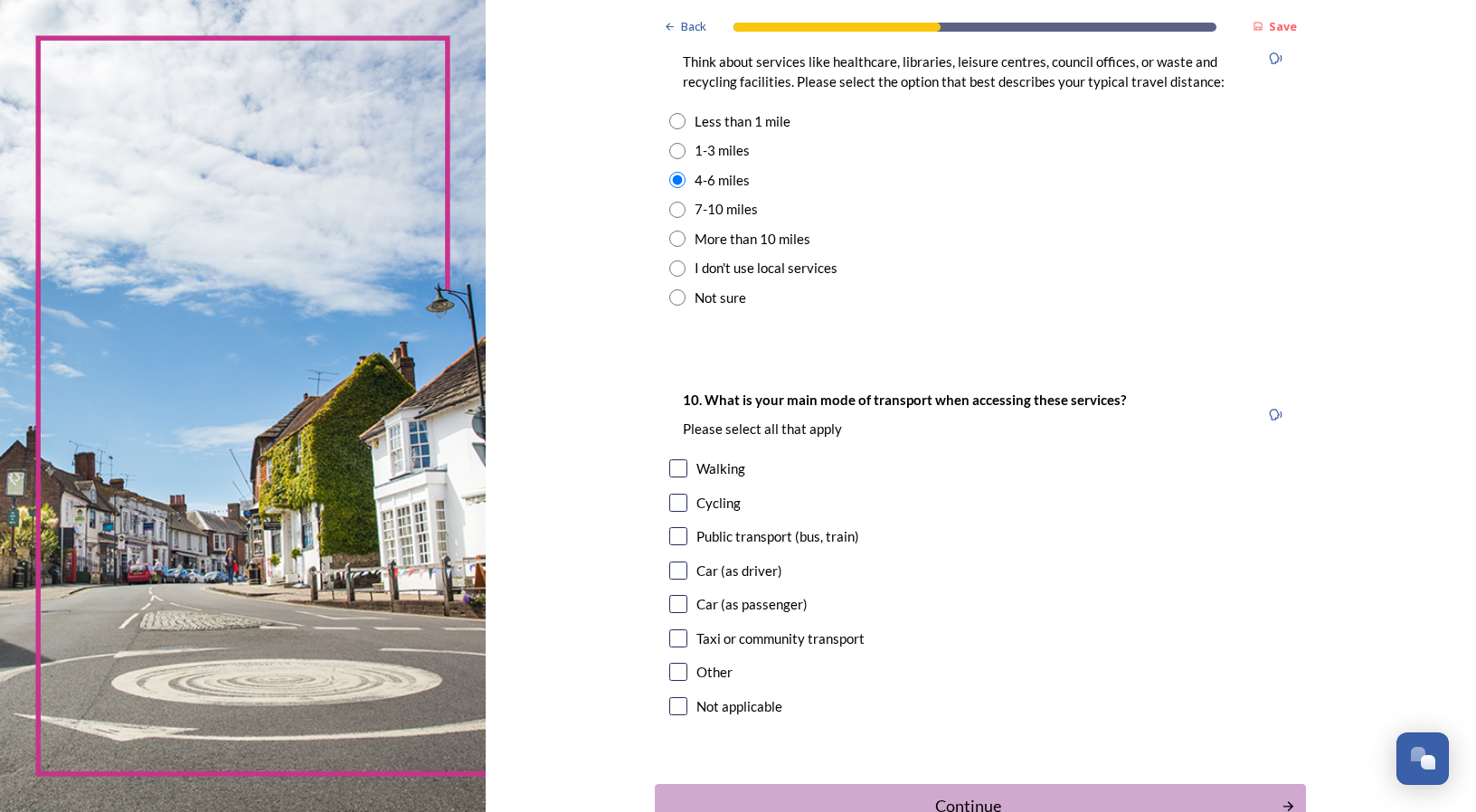 click at bounding box center (678, 536) 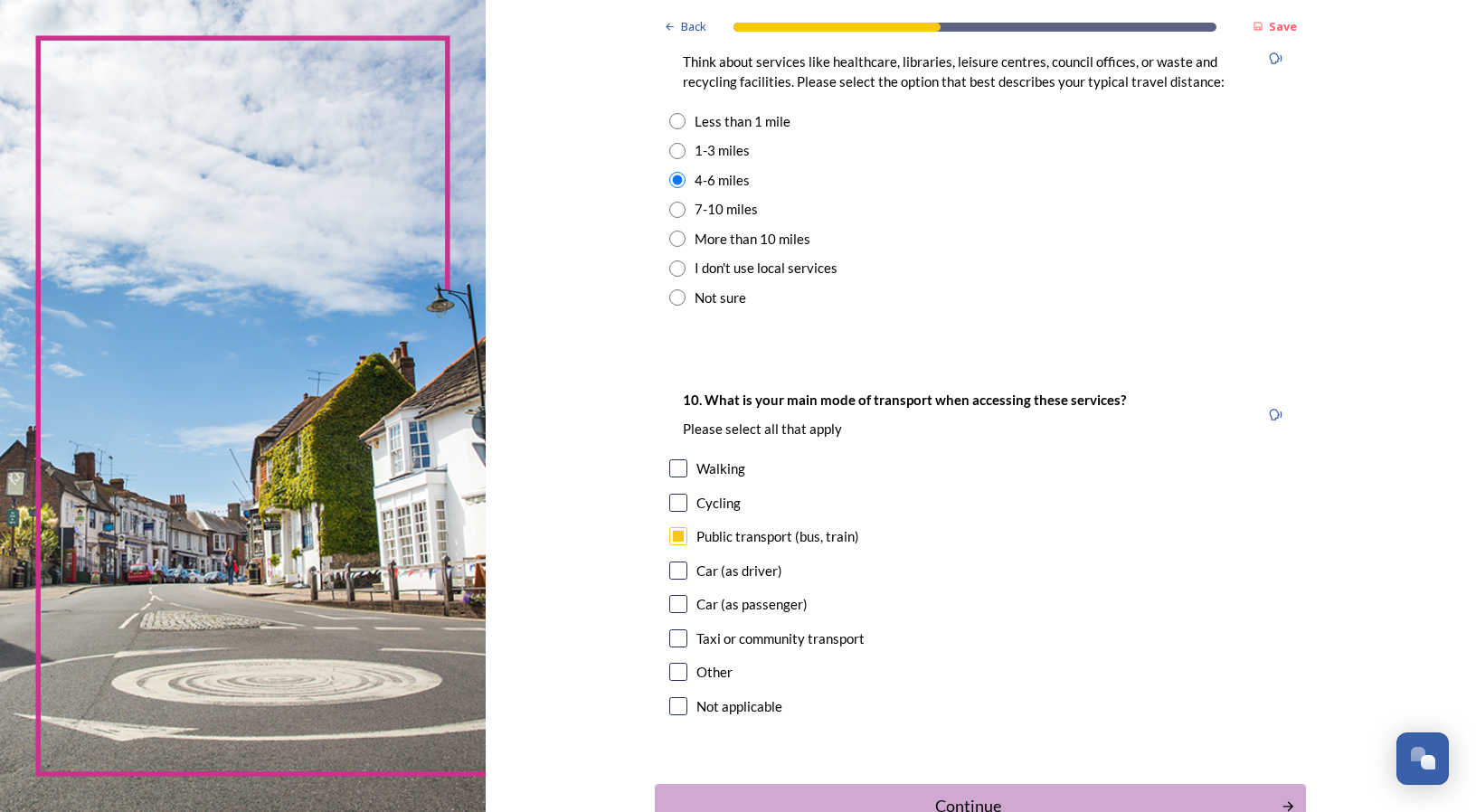 click at bounding box center [678, 571] 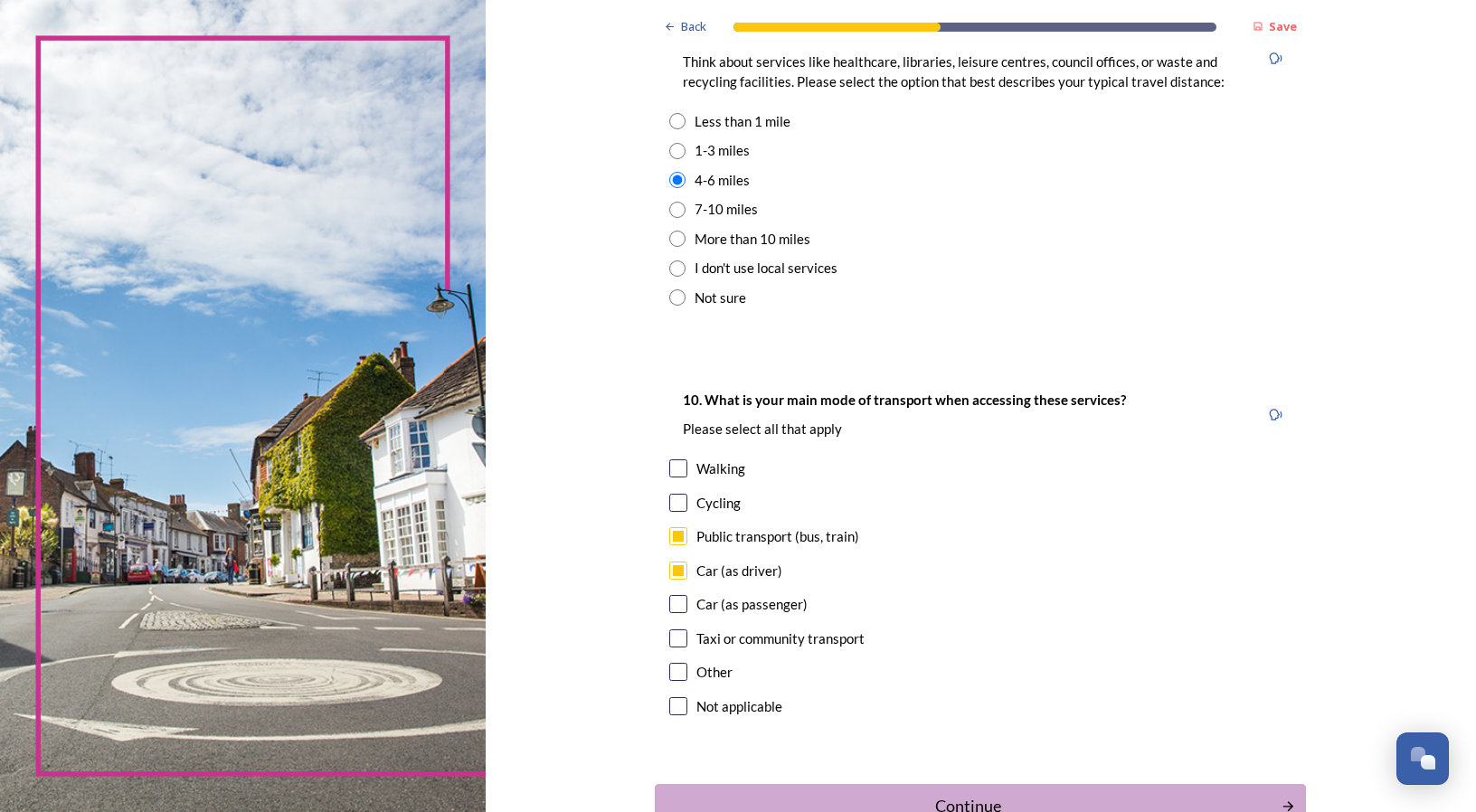 click at bounding box center (678, 604) 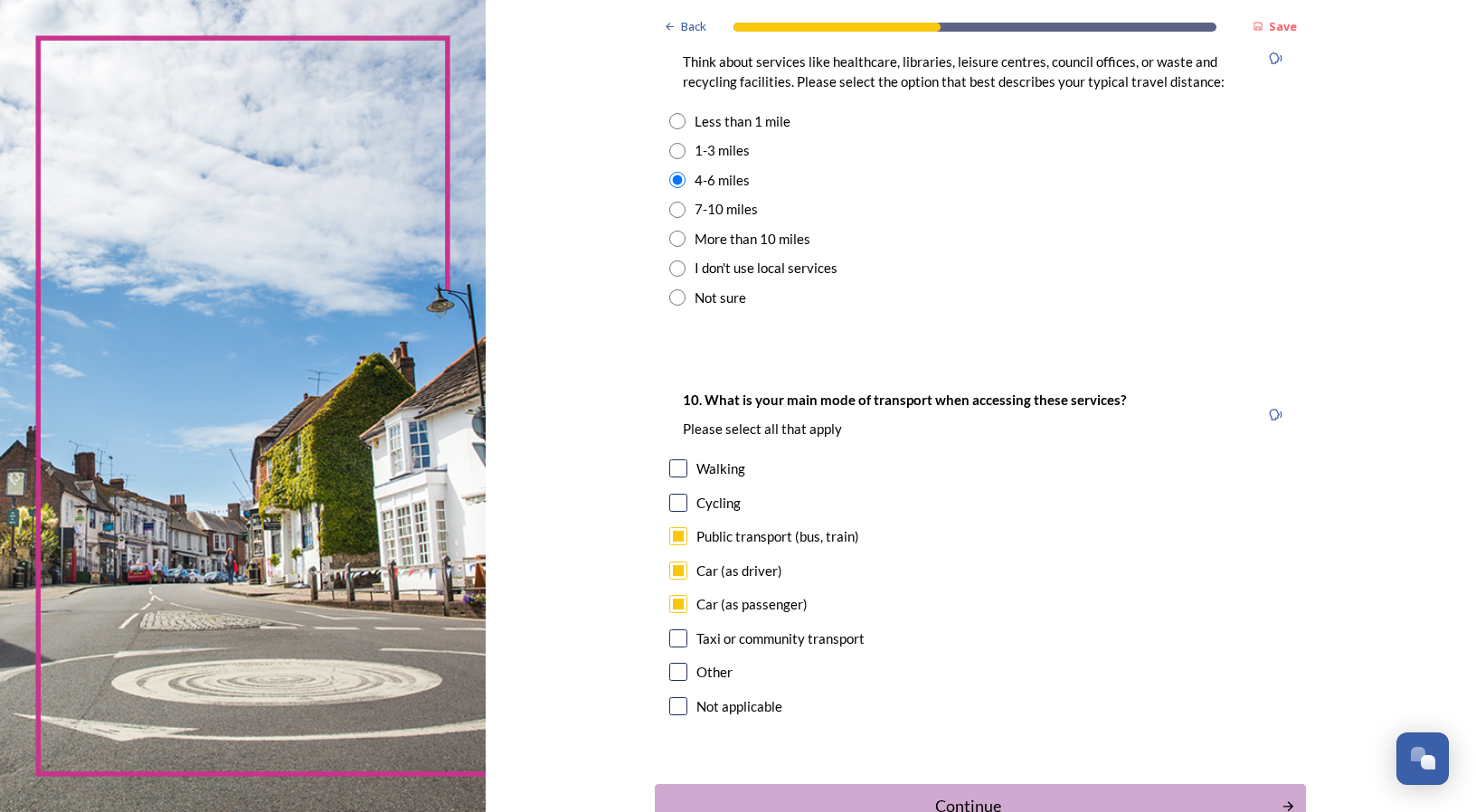 click at bounding box center [678, 468] 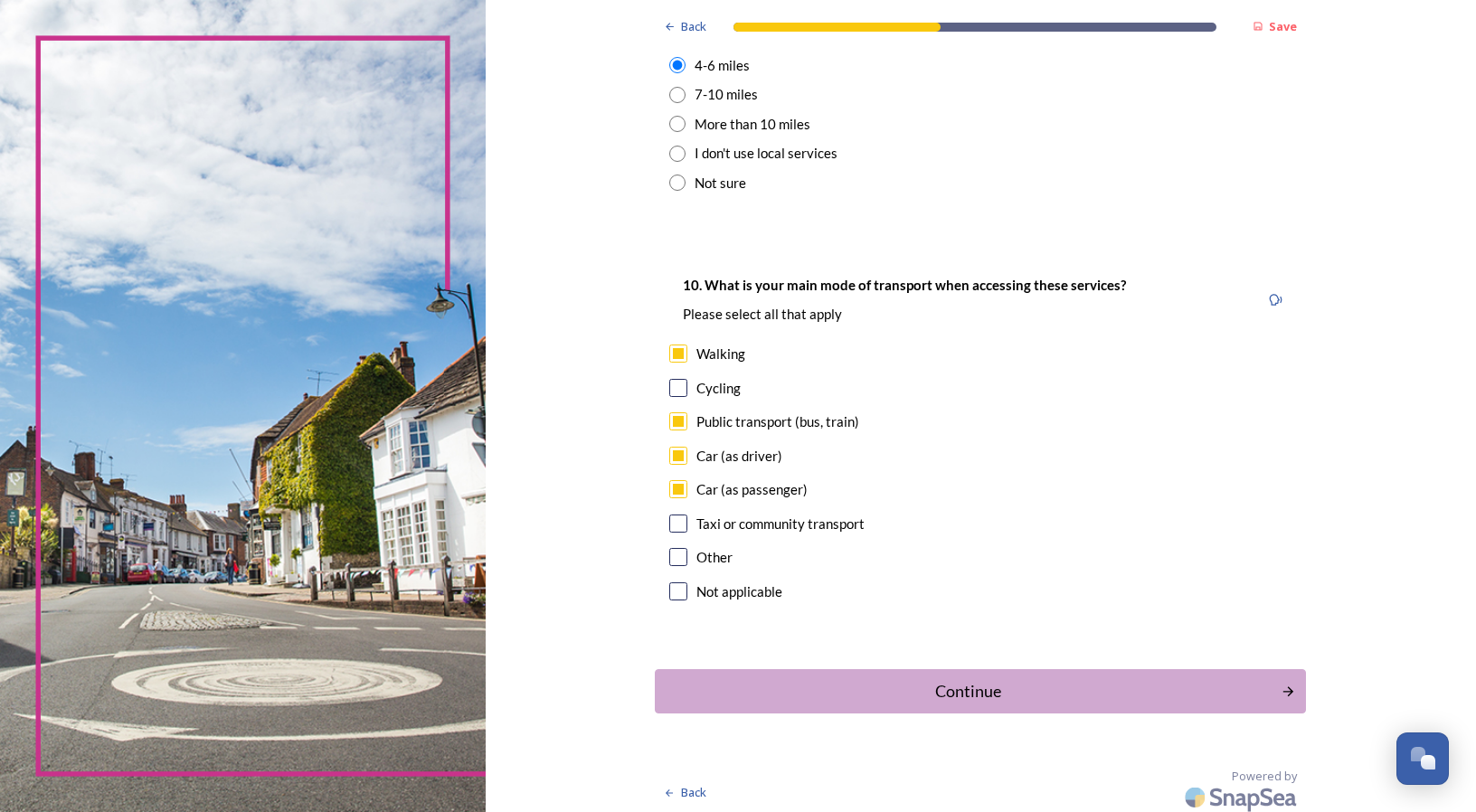 scroll, scrollTop: 1478, scrollLeft: 0, axis: vertical 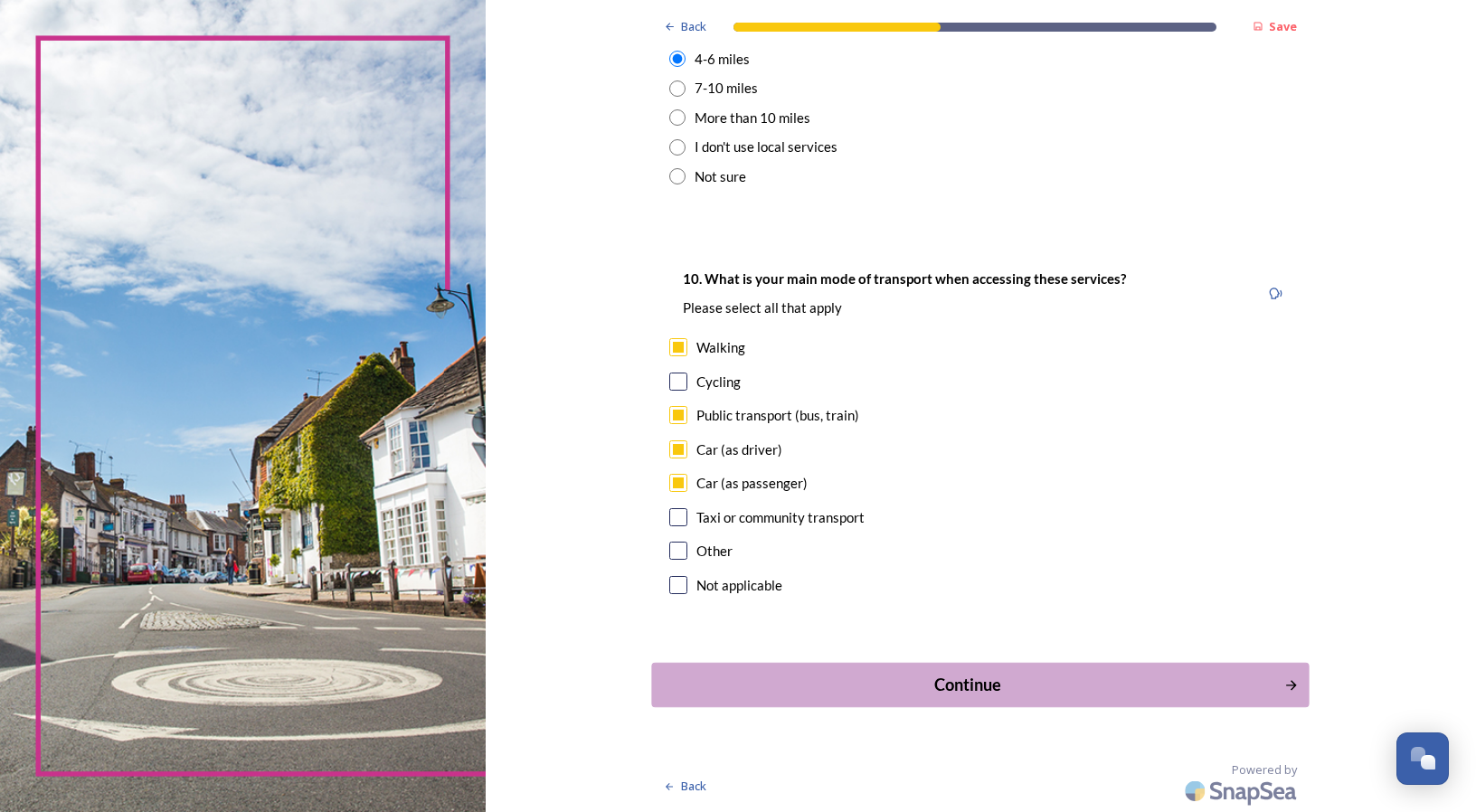 click on "Continue" at bounding box center [968, 685] 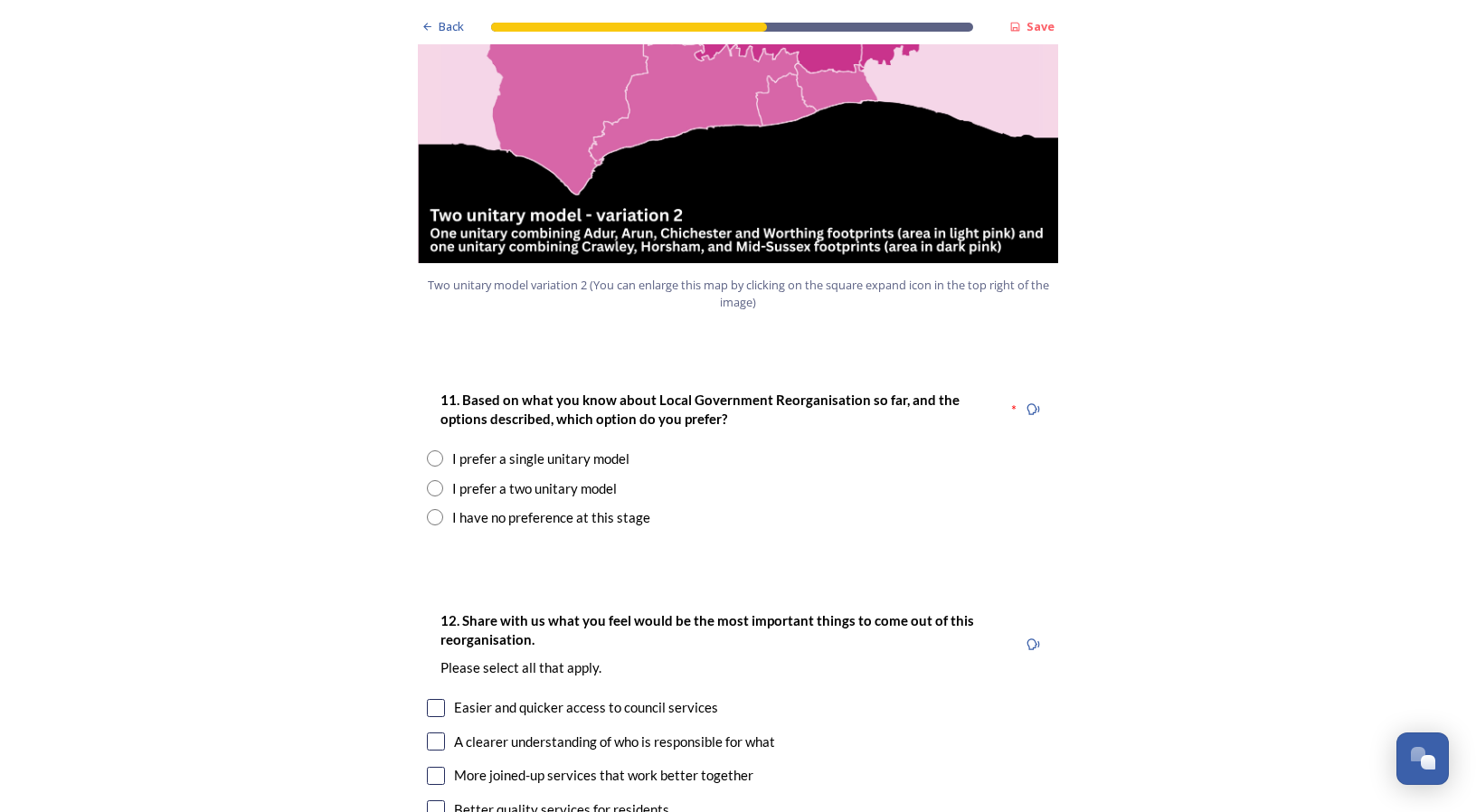 scroll, scrollTop: 2170, scrollLeft: 0, axis: vertical 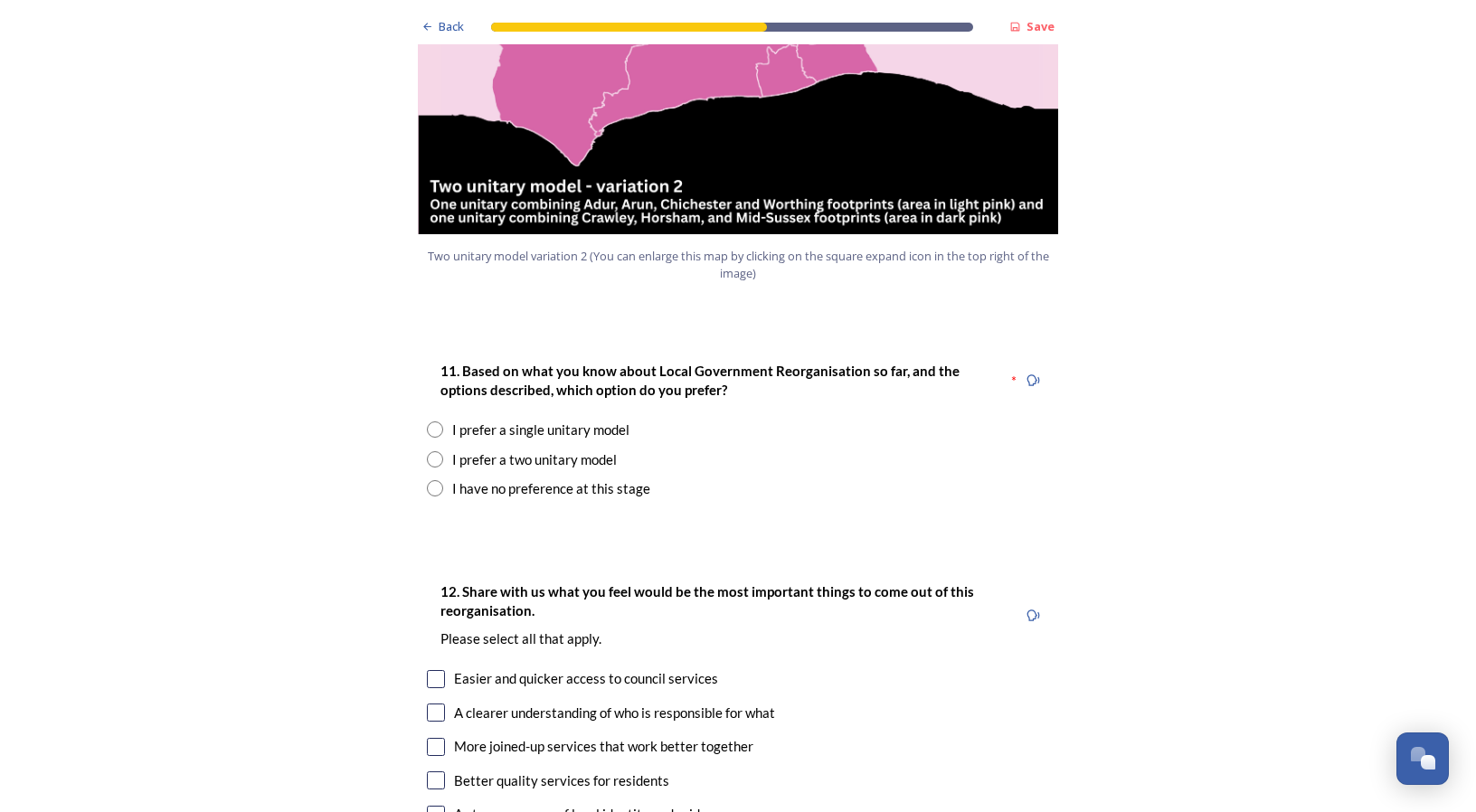 click at bounding box center (435, 459) 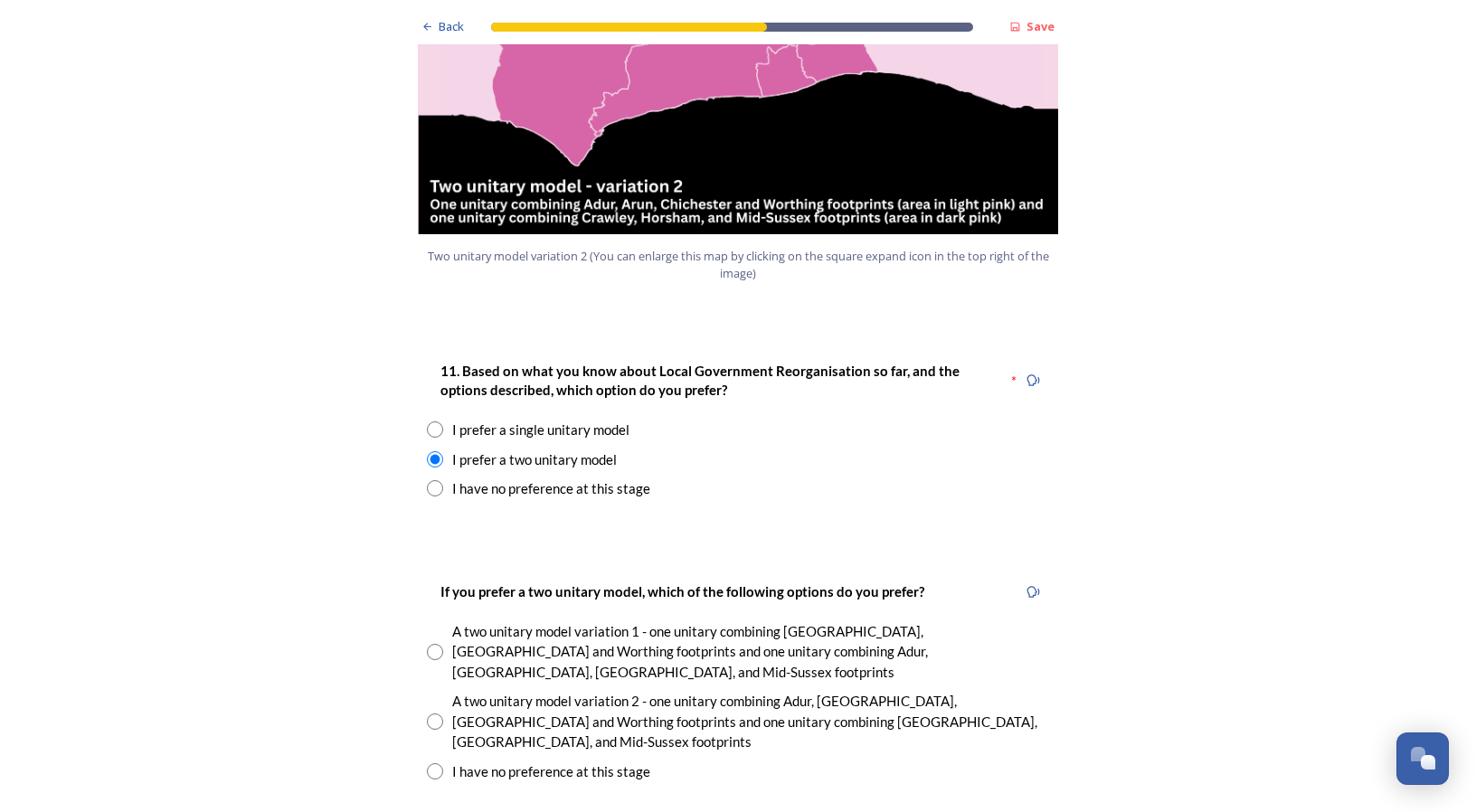 click at bounding box center [435, 722] 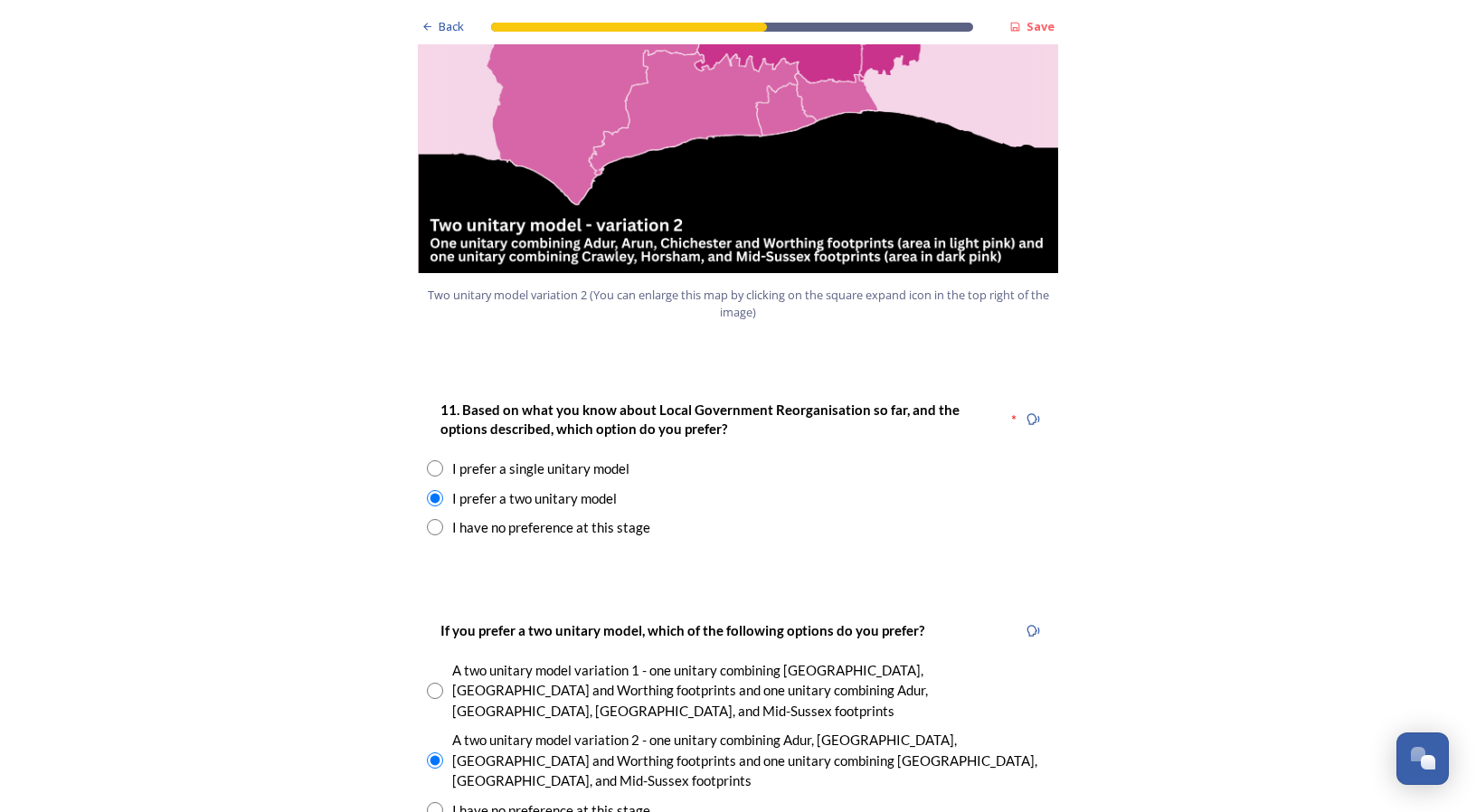 scroll, scrollTop: 2441, scrollLeft: 0, axis: vertical 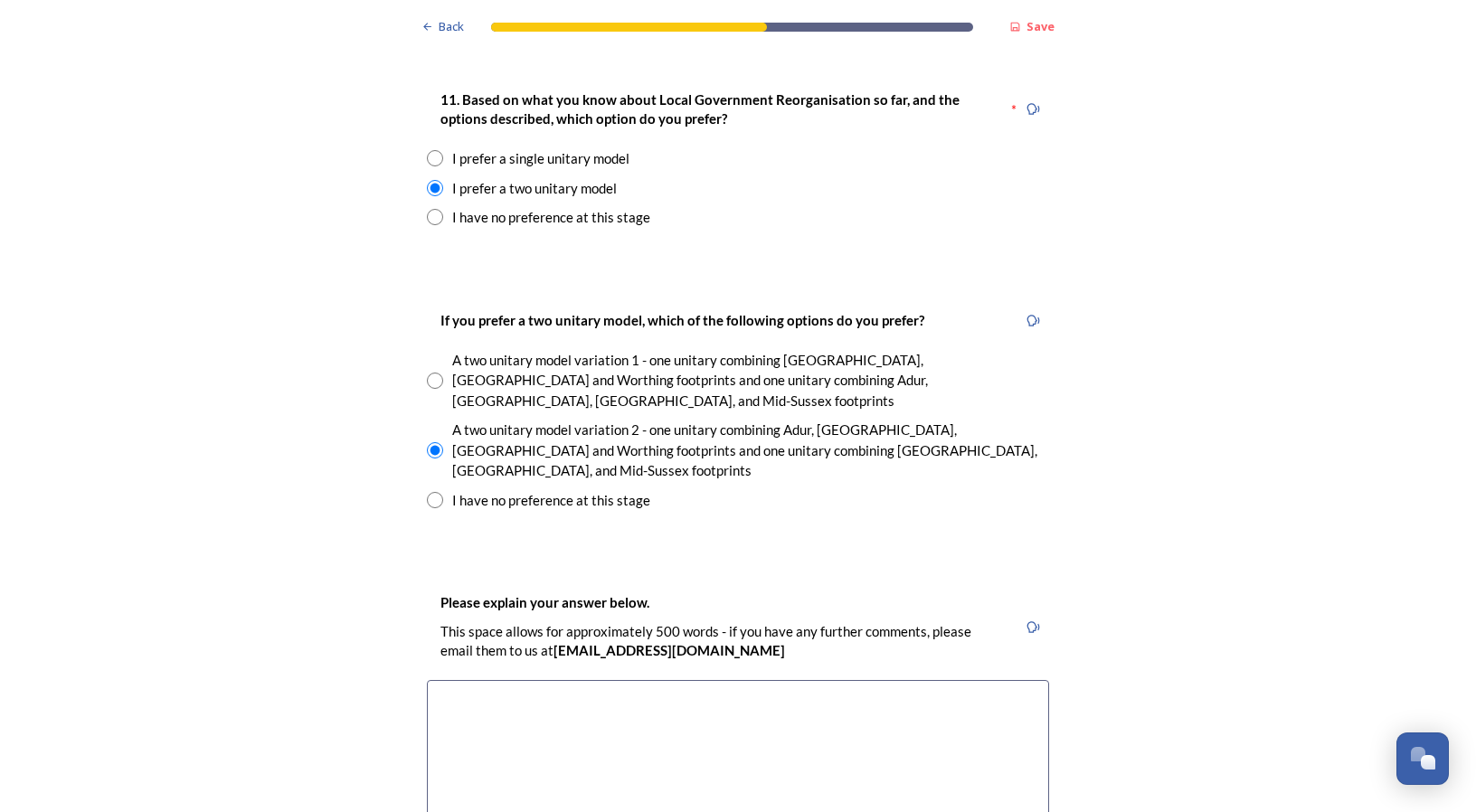 click at bounding box center (738, 781) 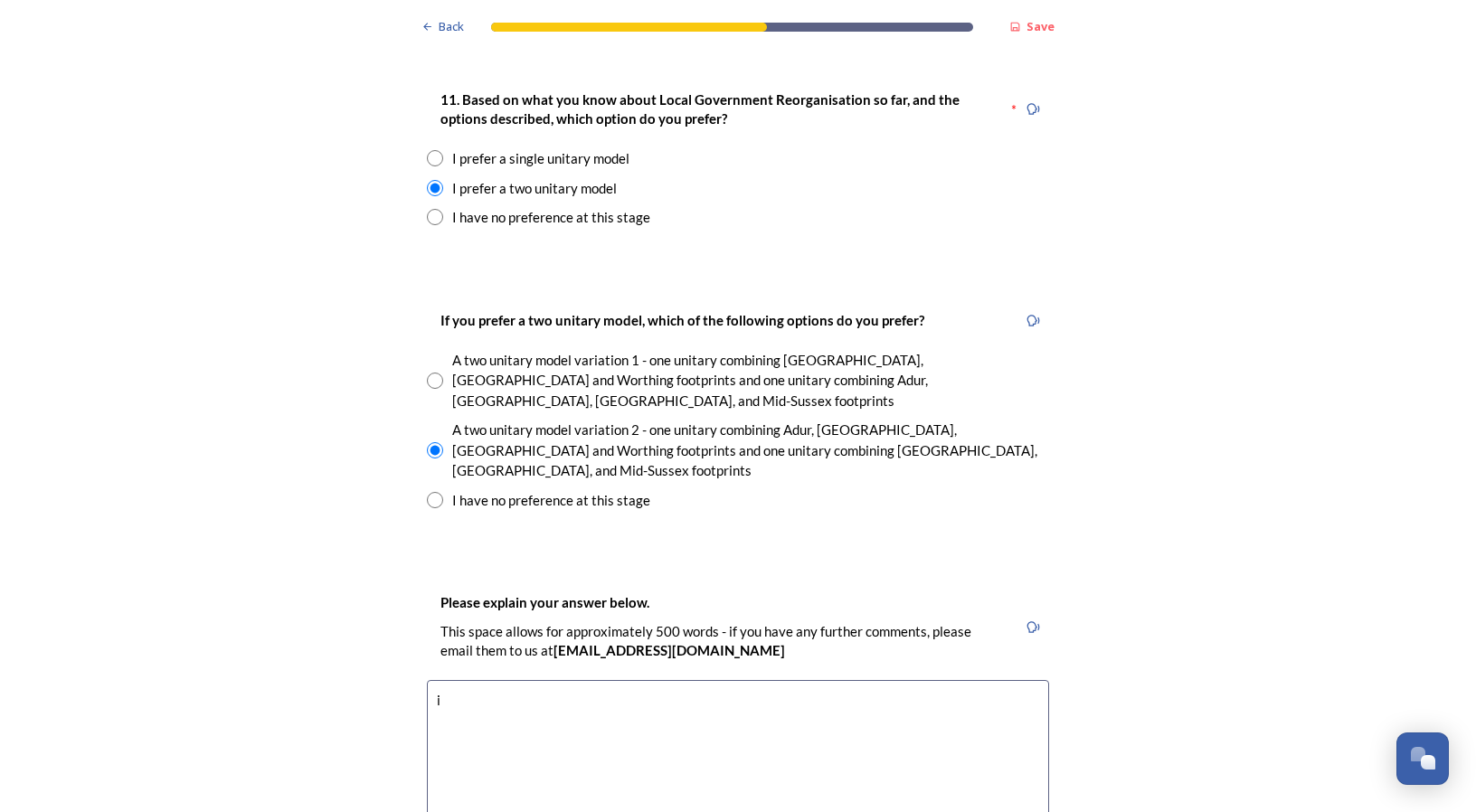 type on "i" 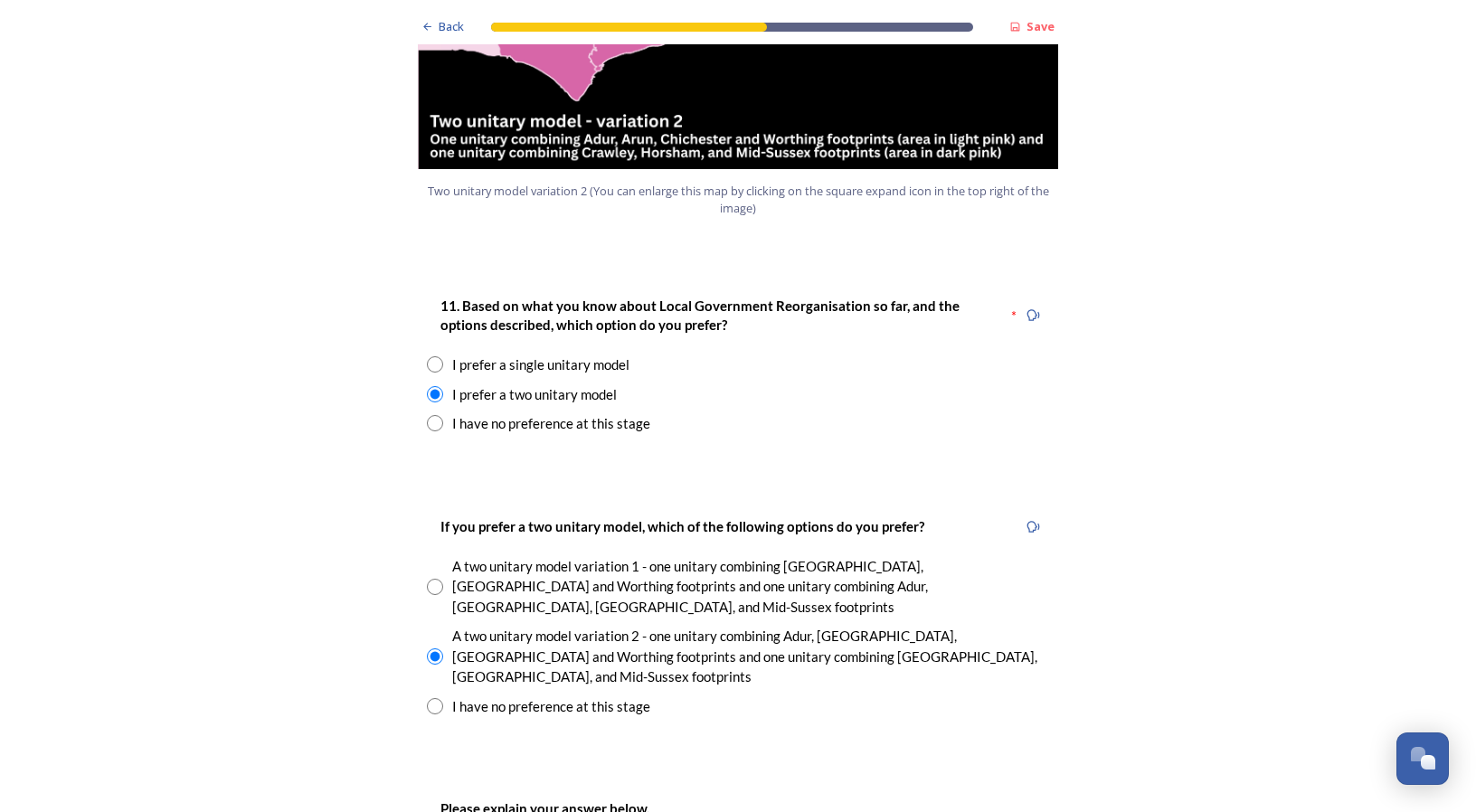 scroll, scrollTop: 2441, scrollLeft: 0, axis: vertical 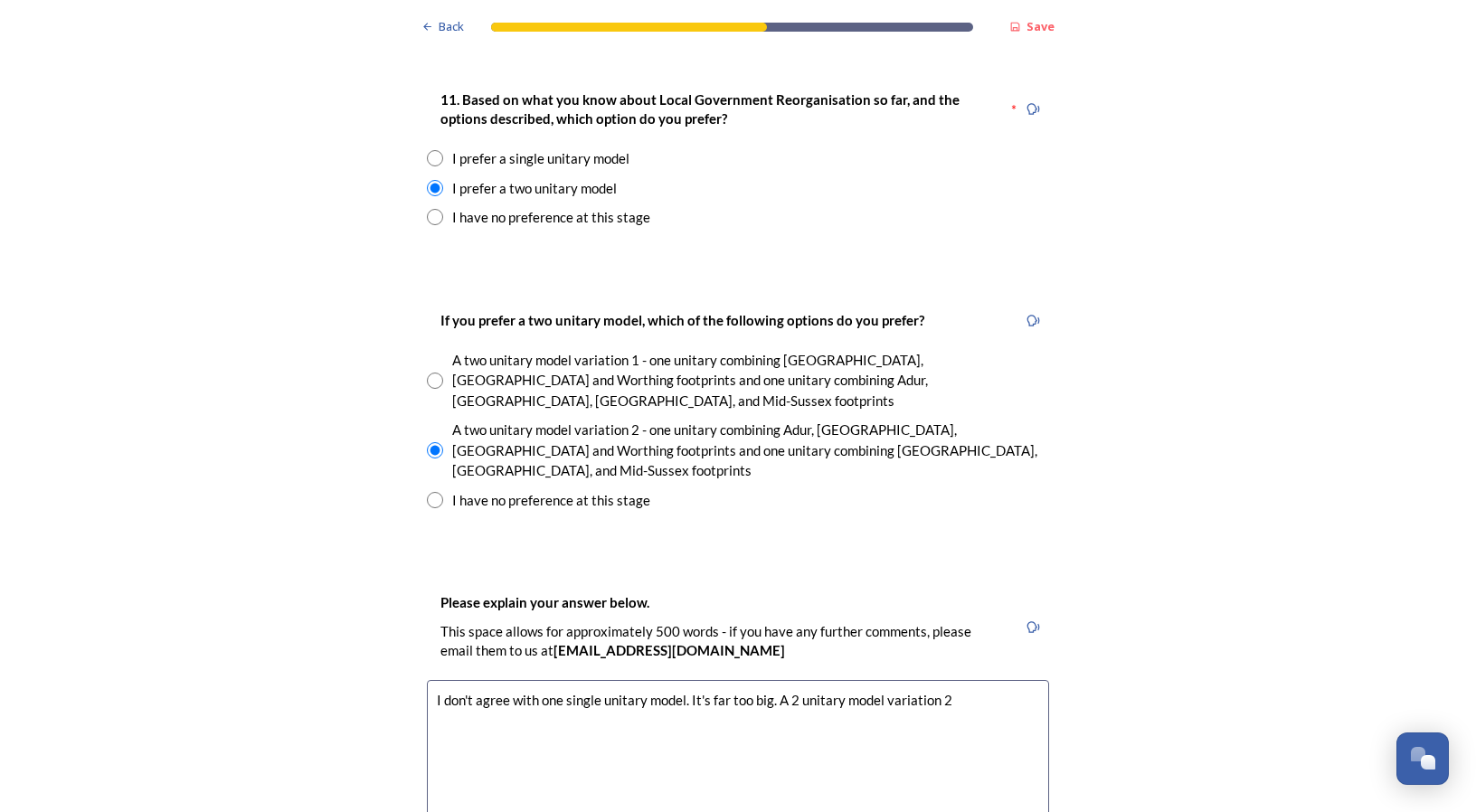 click on "I don't agree with one single unitary model. It's far too big. A 2 unitary model variation 2" at bounding box center (738, 781) 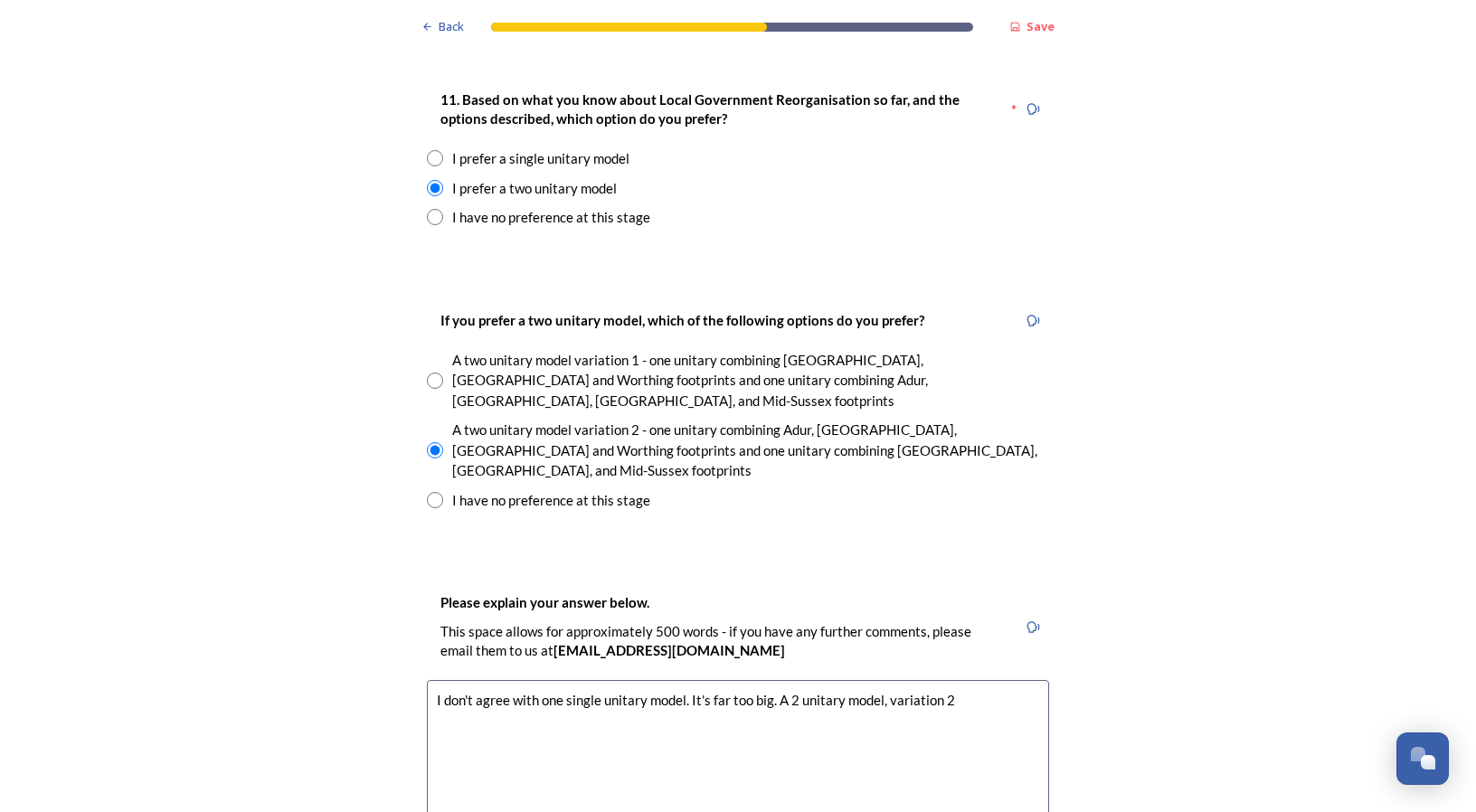 click on "I don't agree with one single unitary model. It's far too big. A 2 unitary model, variation 2" at bounding box center (738, 781) 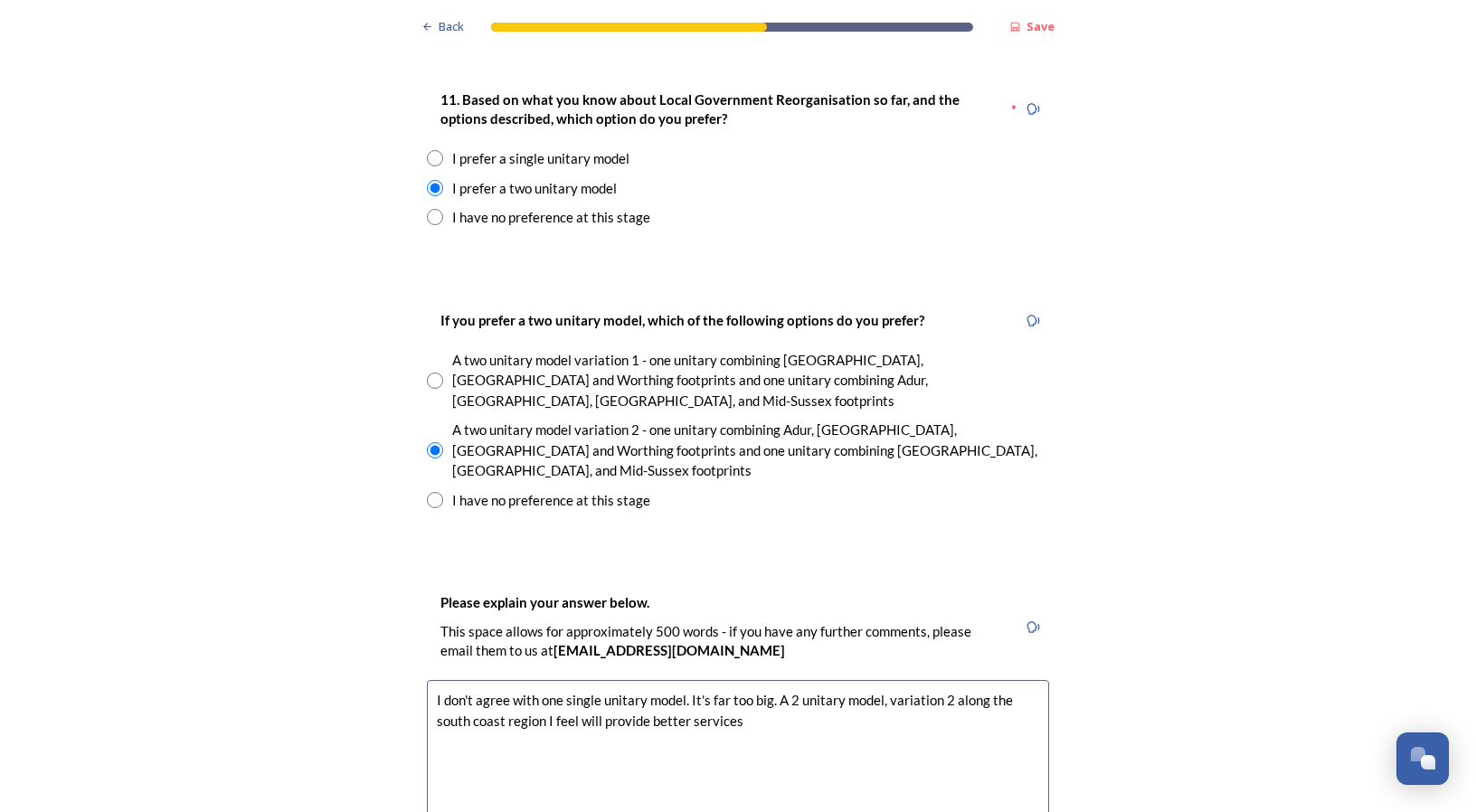 click on "I don't agree with one single unitary model. It's far too big. A 2 unitary model, variation 2 along the south coast region I feel will provide better services" at bounding box center [738, 781] 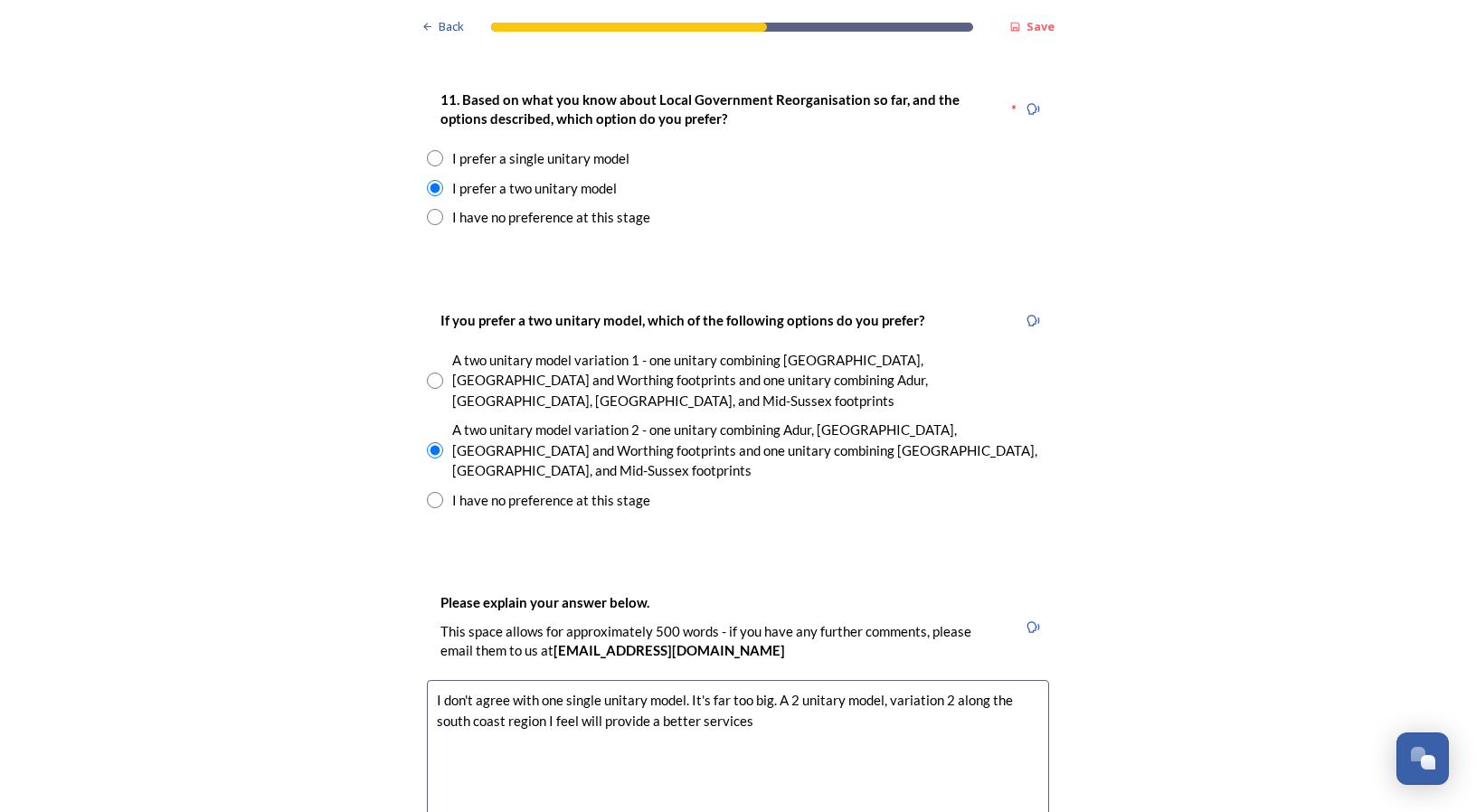 click on "I don't agree with one single unitary model. It's far too big. A 2 unitary model, variation 2 along the south coast region I feel will provide a better services" at bounding box center (738, 781) 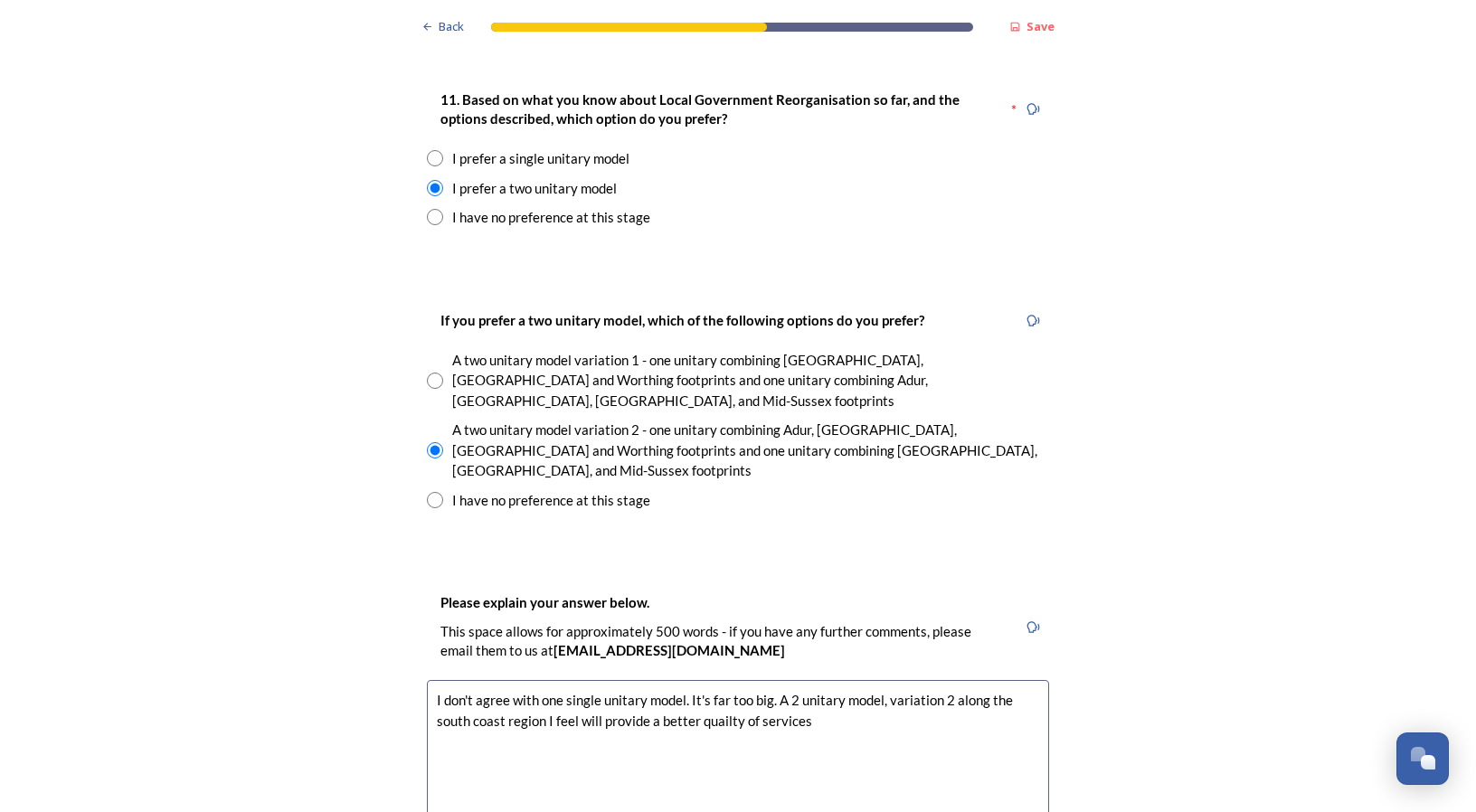 click on "I don't agree with one single unitary model. It's far too big. A 2 unitary model, variation 2 along the south coast region I feel will provide a better quailty of services" at bounding box center [738, 781] 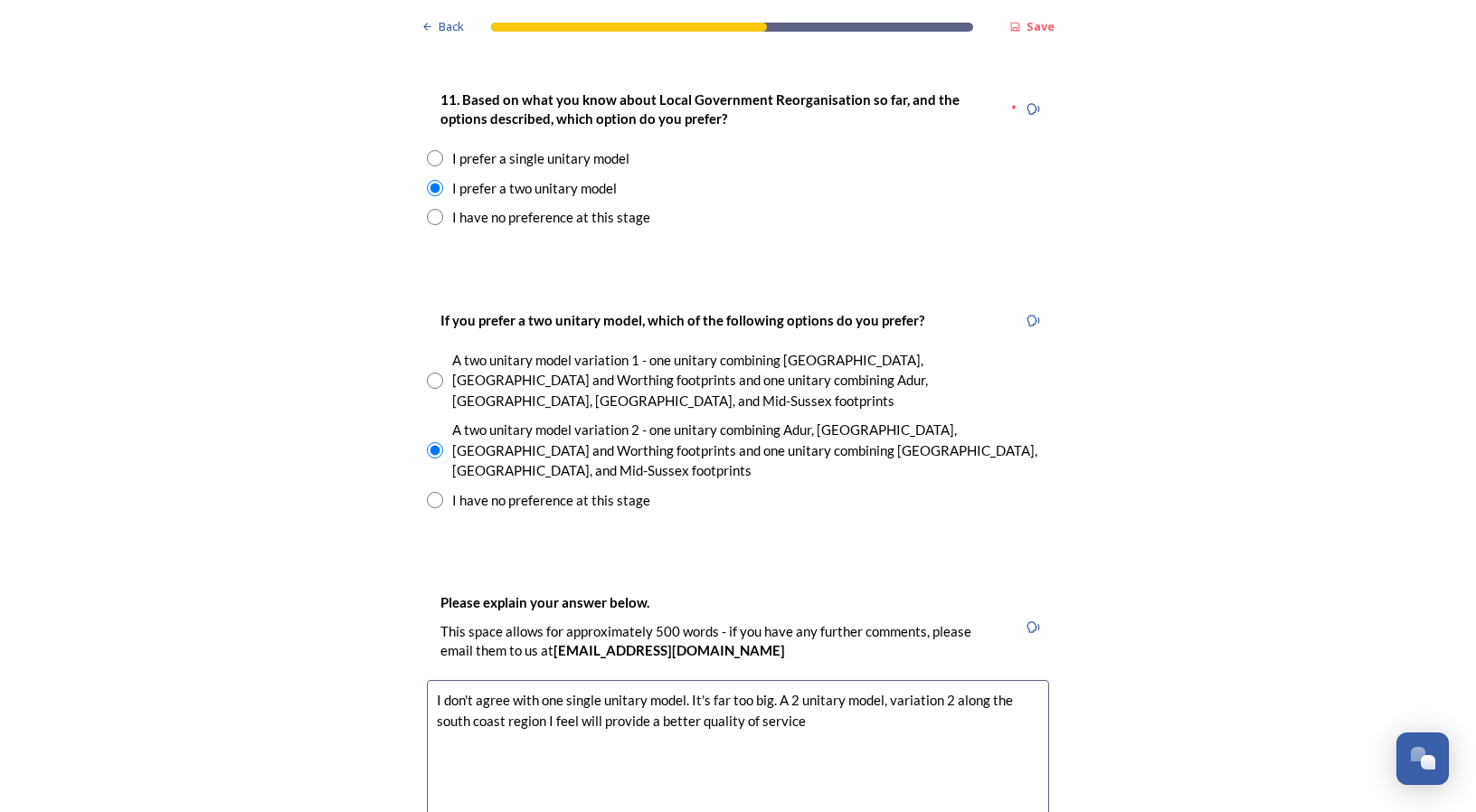click on "I don't agree with one single unitary model. It's far too big. A 2 unitary model, variation 2 along the south coast region I feel will provide a better quality of service" at bounding box center [738, 781] 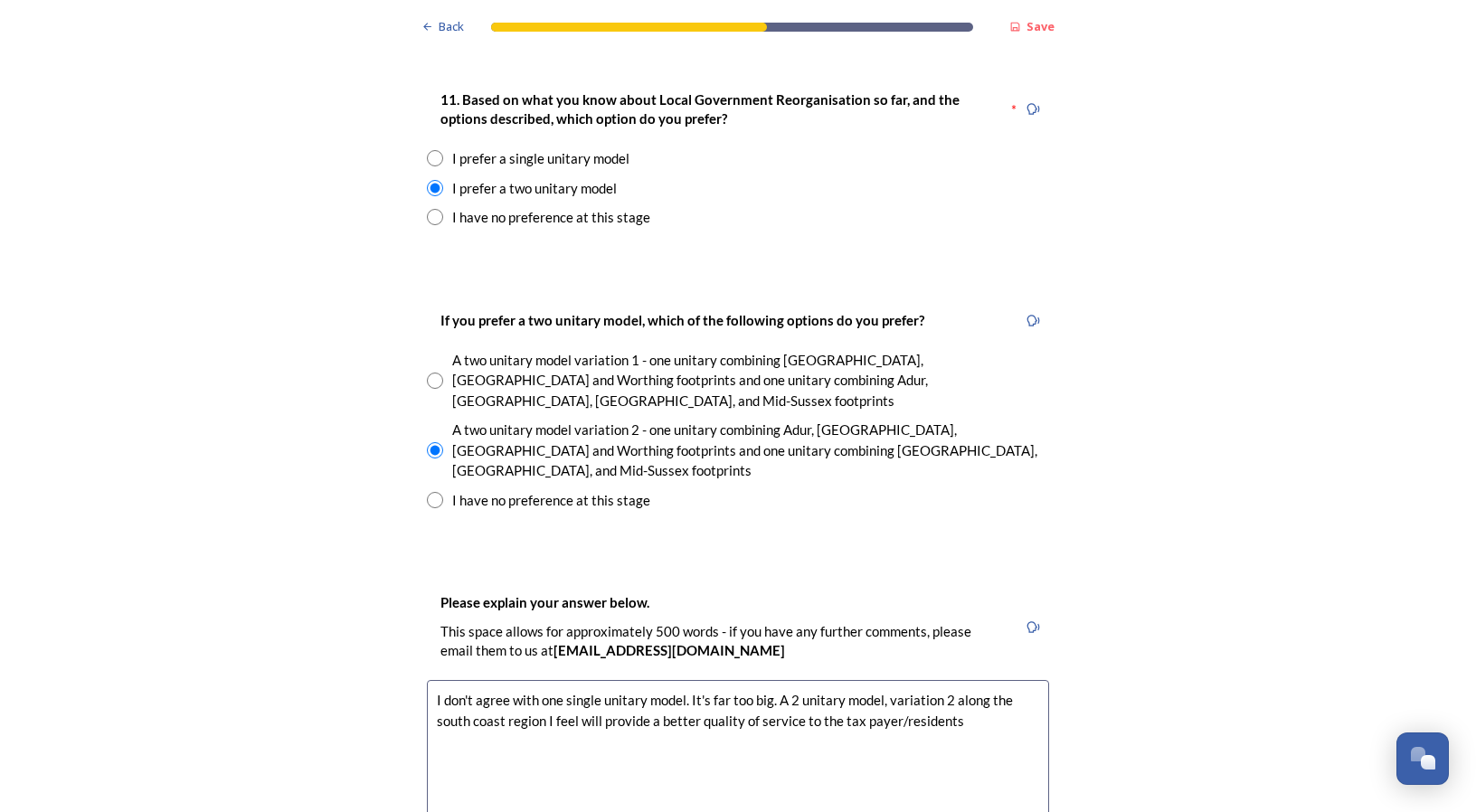 scroll, scrollTop: 2351, scrollLeft: 0, axis: vertical 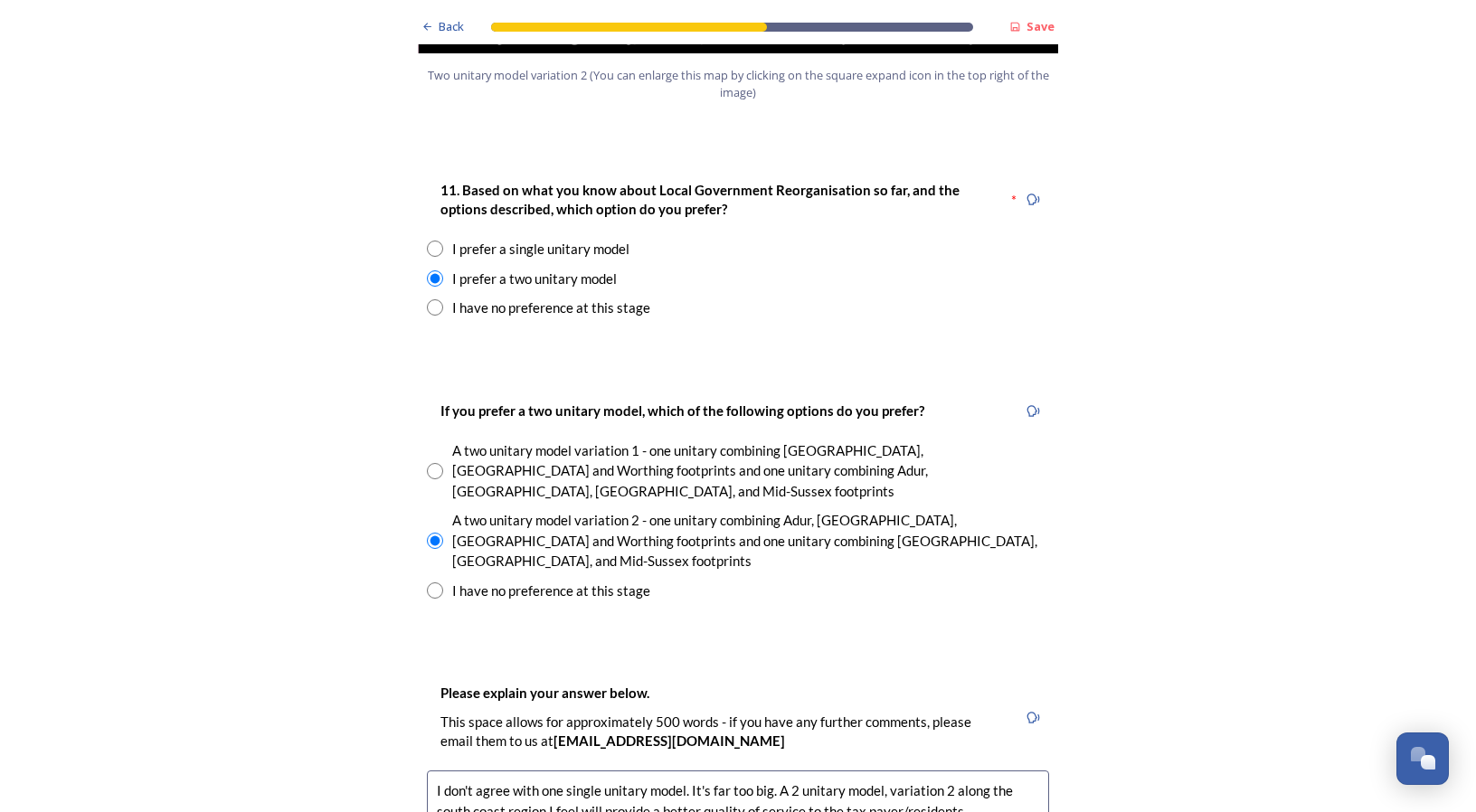 click on "I don't agree with one single unitary model. It's far too big. A 2 unitary model, variation 2 along the south coast region I feel will provide a better quality of service to the tax payer/residents" at bounding box center [738, 872] 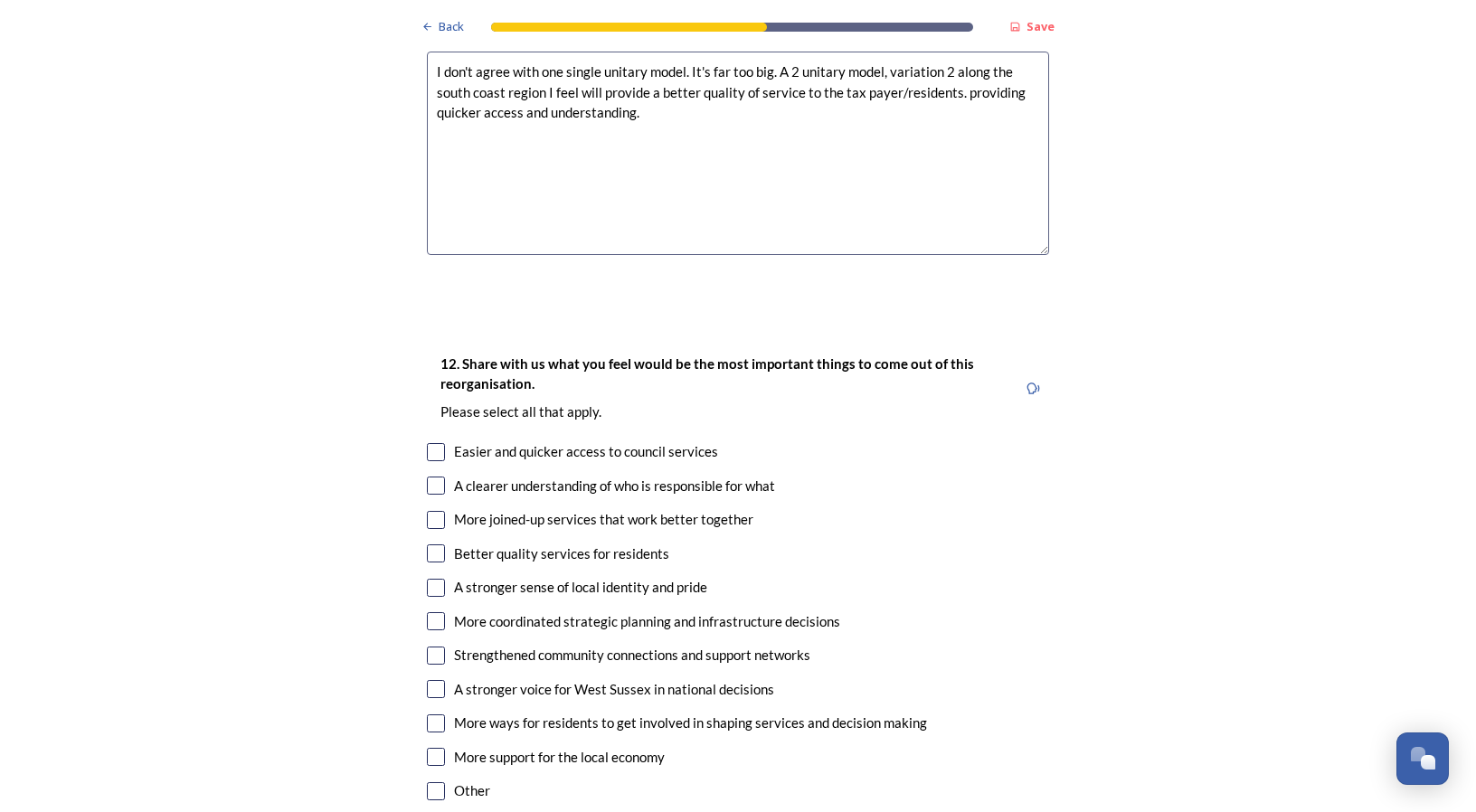scroll, scrollTop: 3074, scrollLeft: 0, axis: vertical 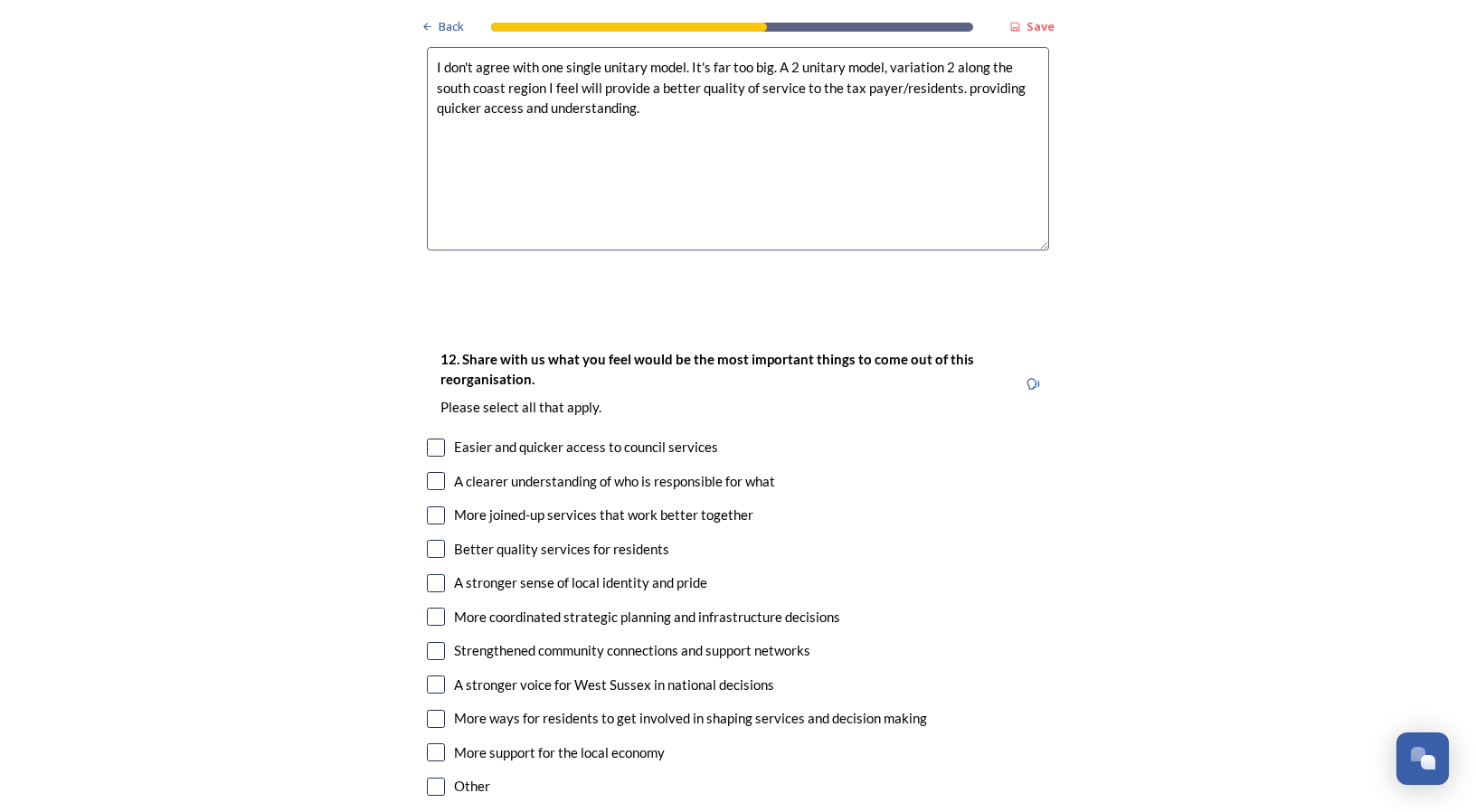 type on "I don't agree with one single unitary model. It's far too big. A 2 unitary model, variation 2 along the south coast region I feel will provide a better quality of service to the tax payer/residents. providing quicker access and understanding." 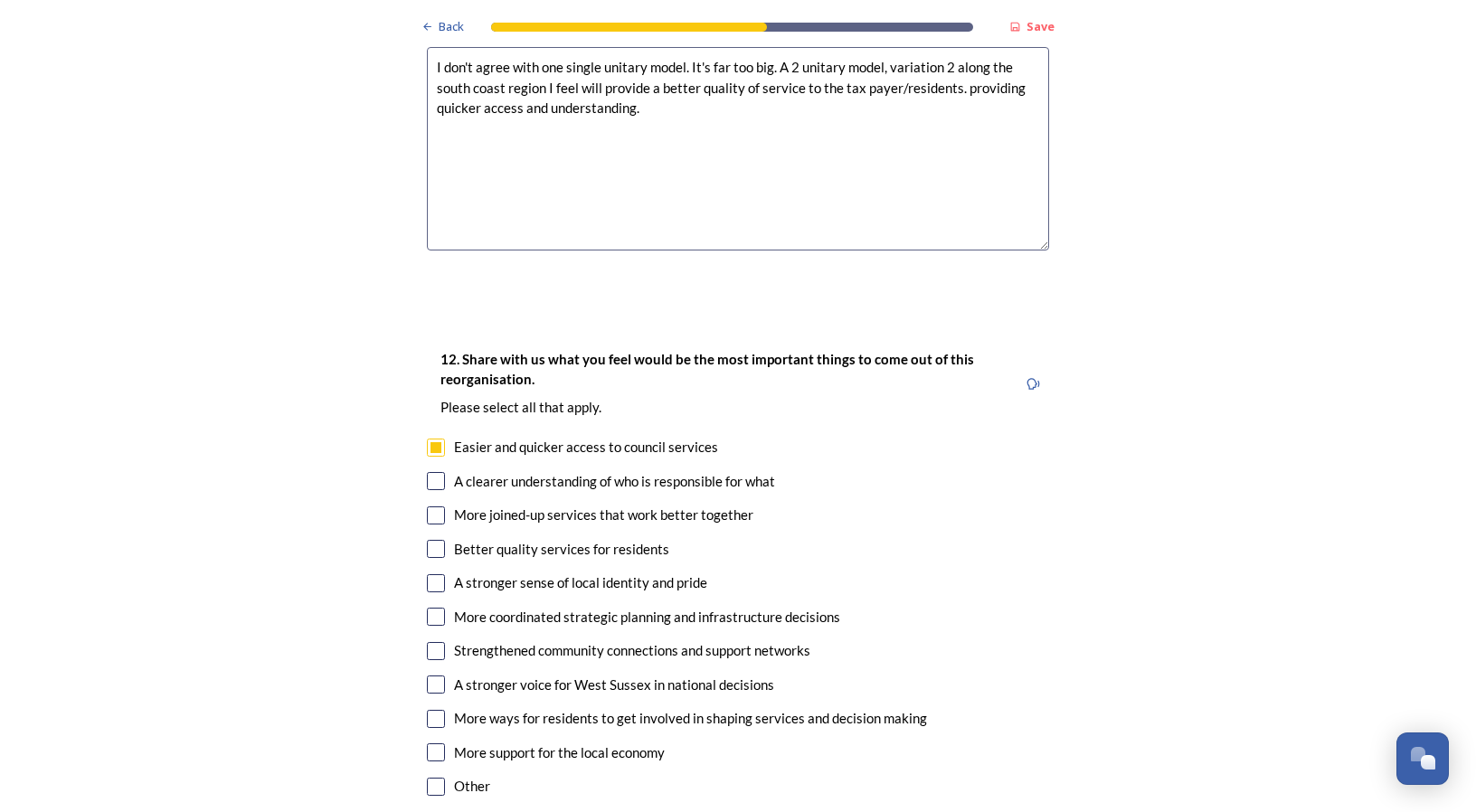 click at bounding box center [436, 481] 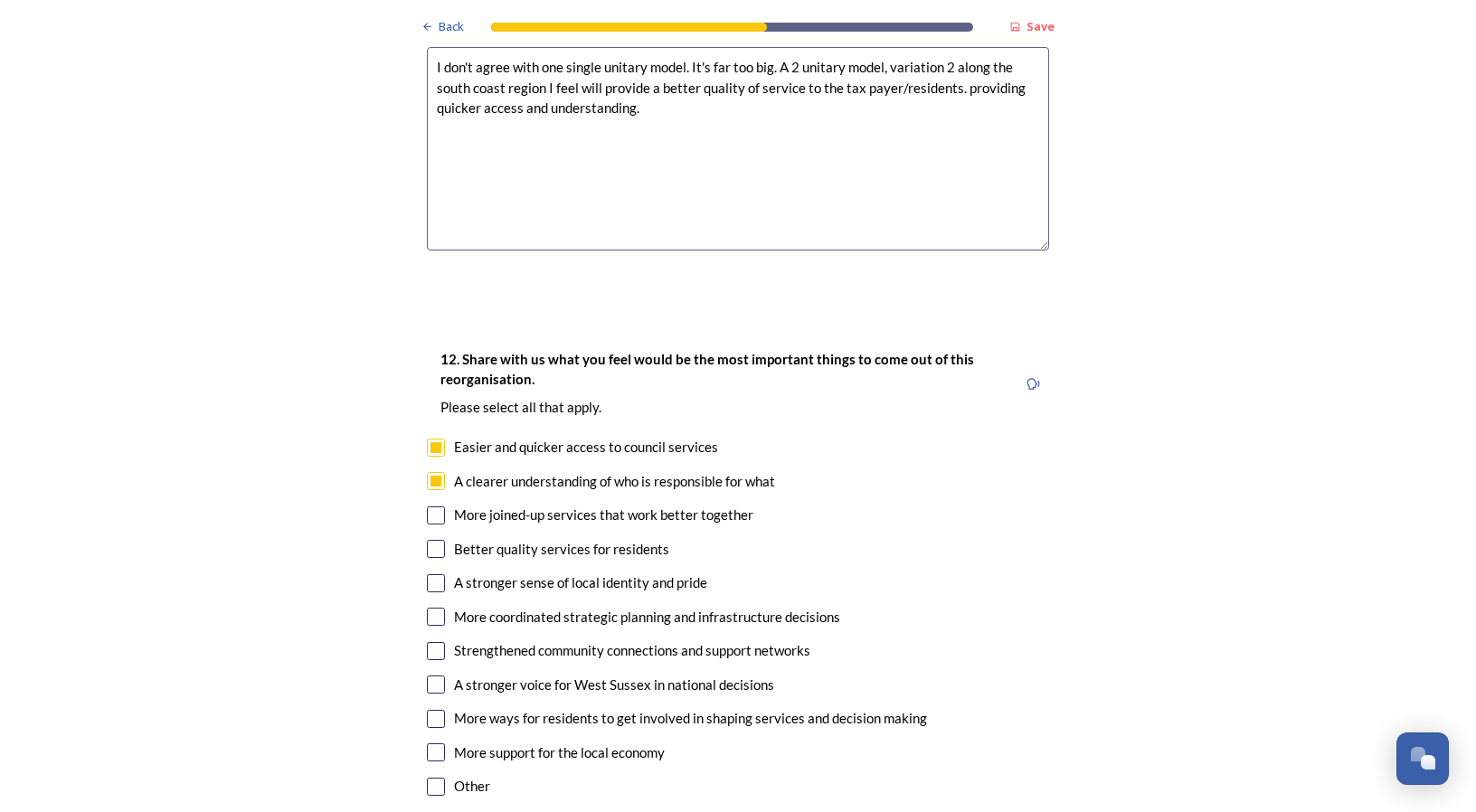 click at bounding box center [436, 549] 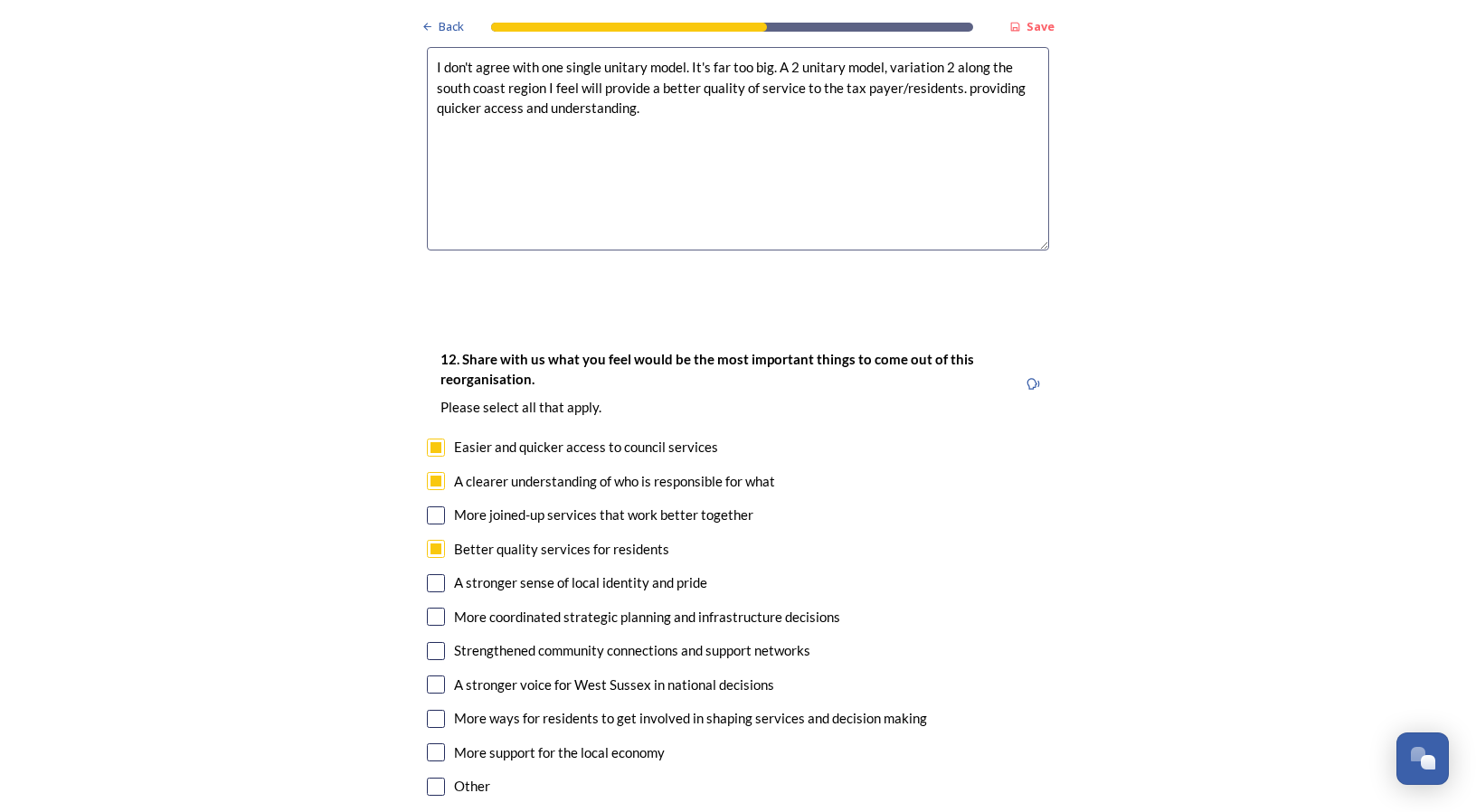 click at bounding box center (436, 651) 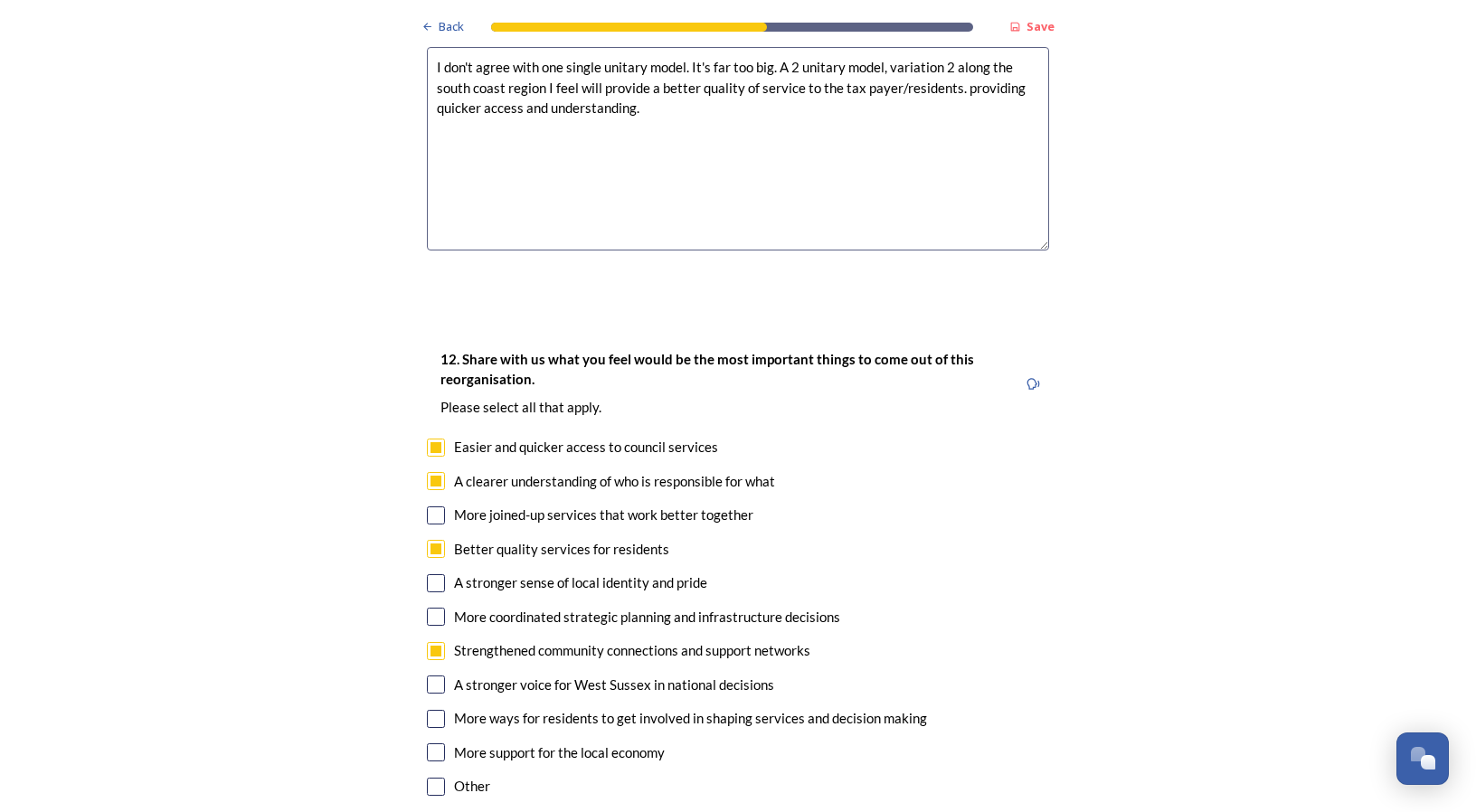 click on "More joined-up services that work better together" at bounding box center [738, 515] 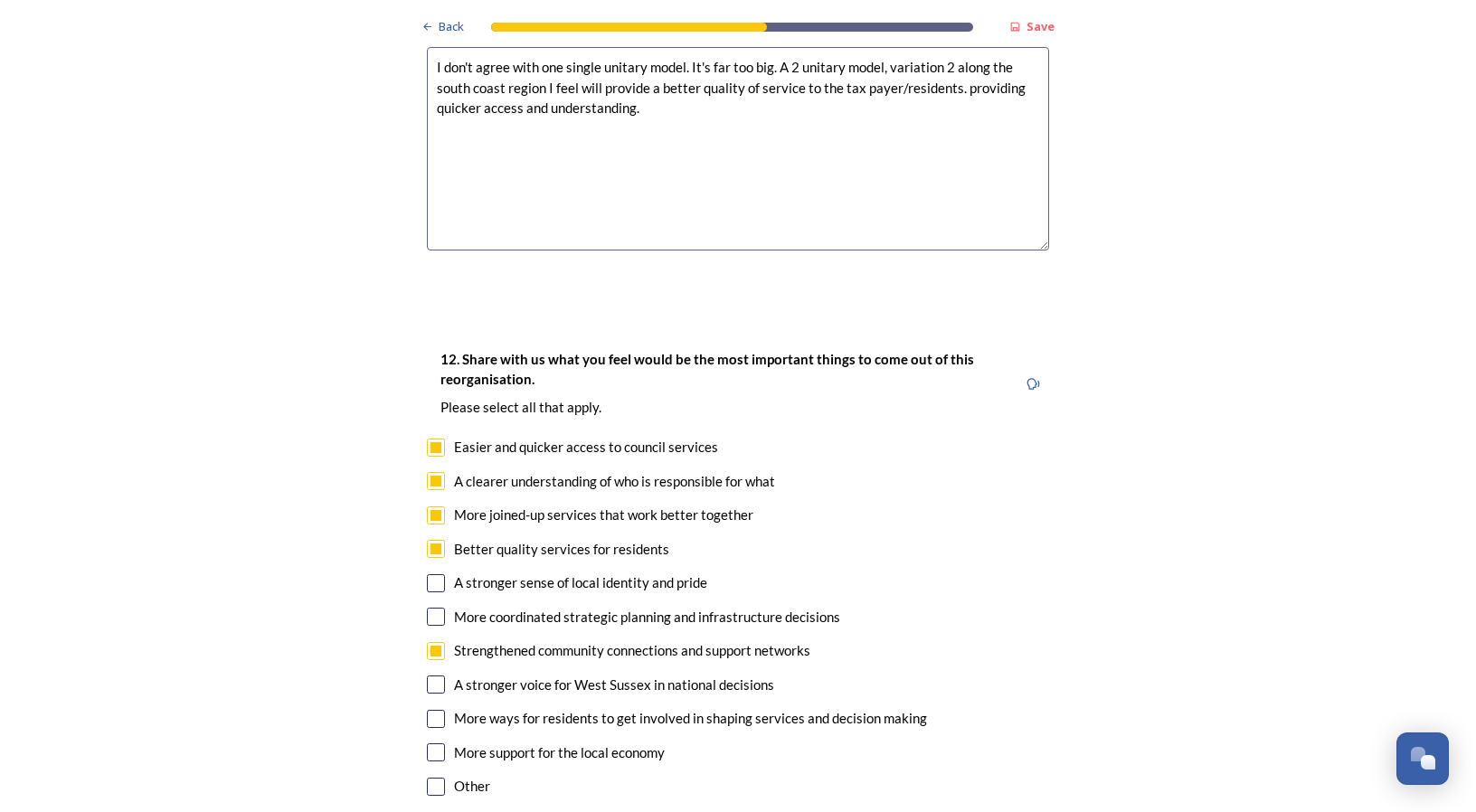 click at bounding box center (436, 685) 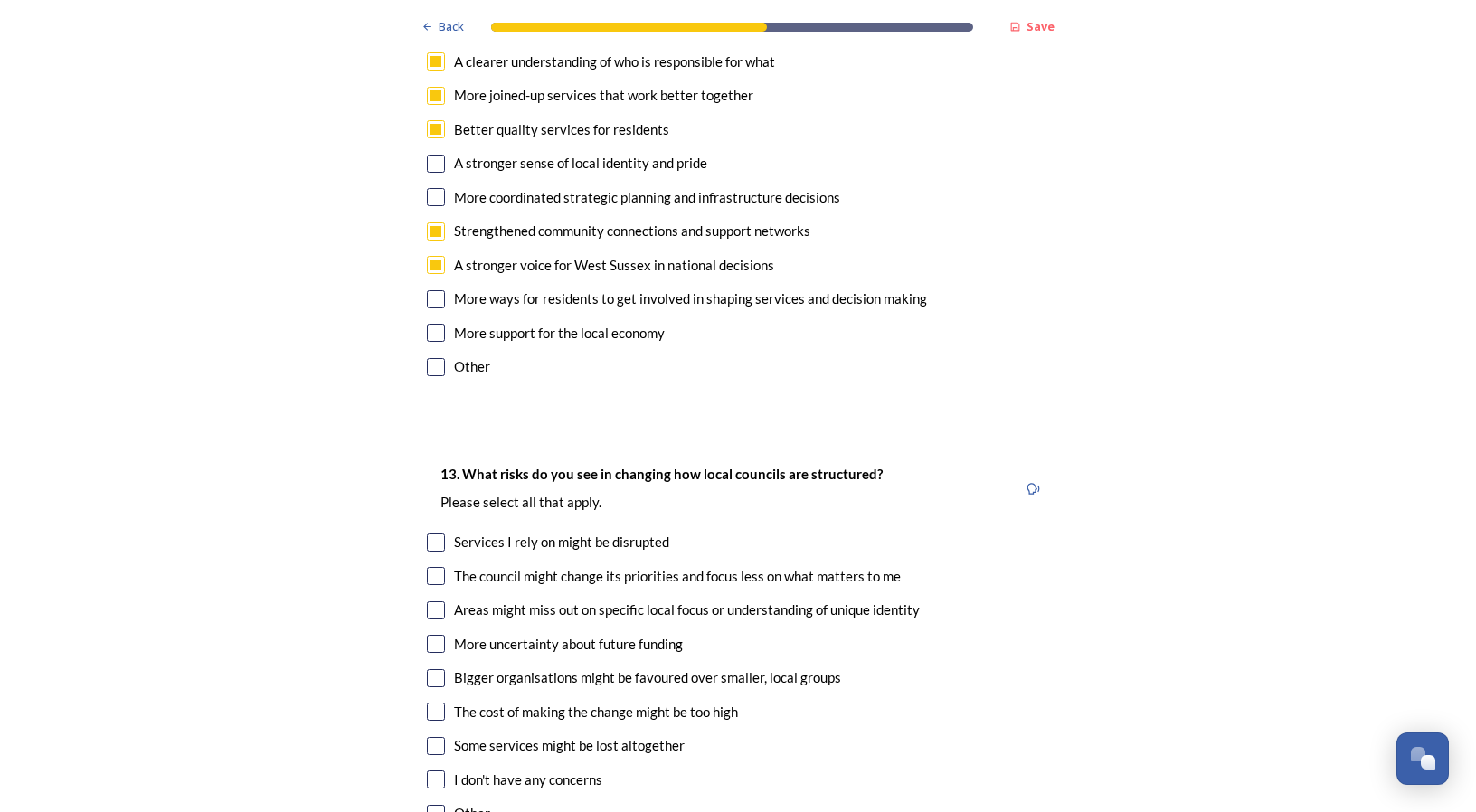 scroll, scrollTop: 3527, scrollLeft: 0, axis: vertical 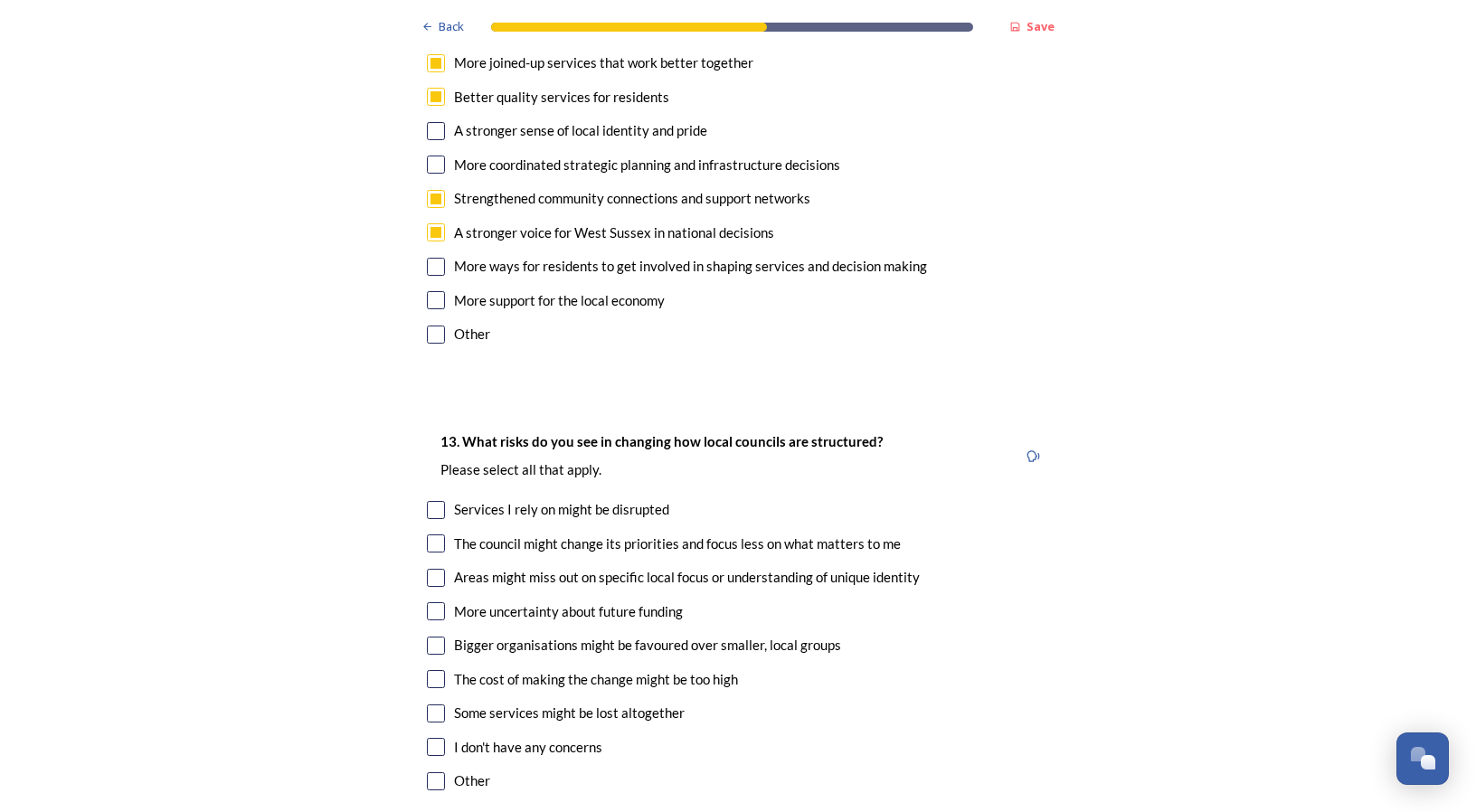 click at bounding box center [436, 578] 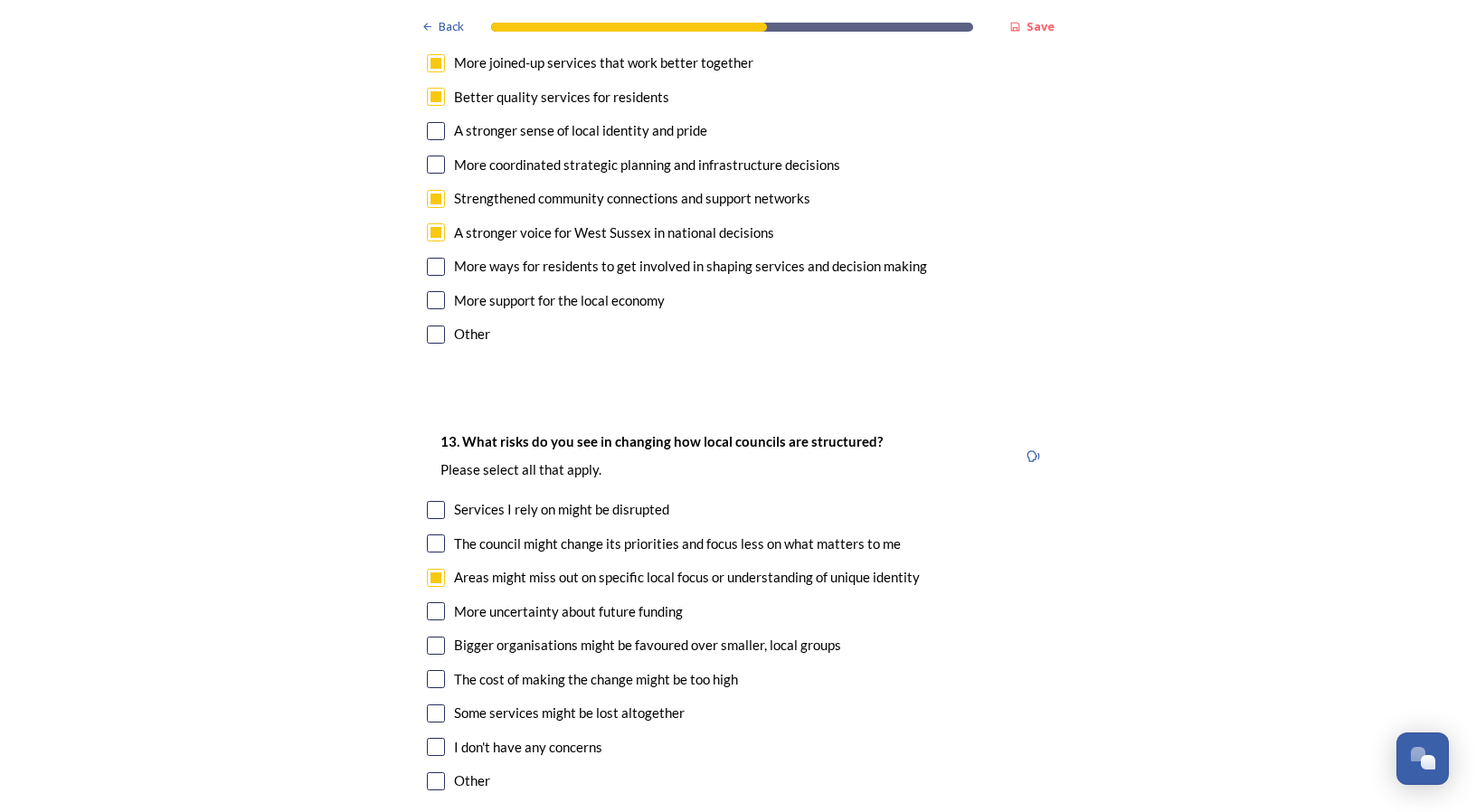 click at bounding box center [436, 611] 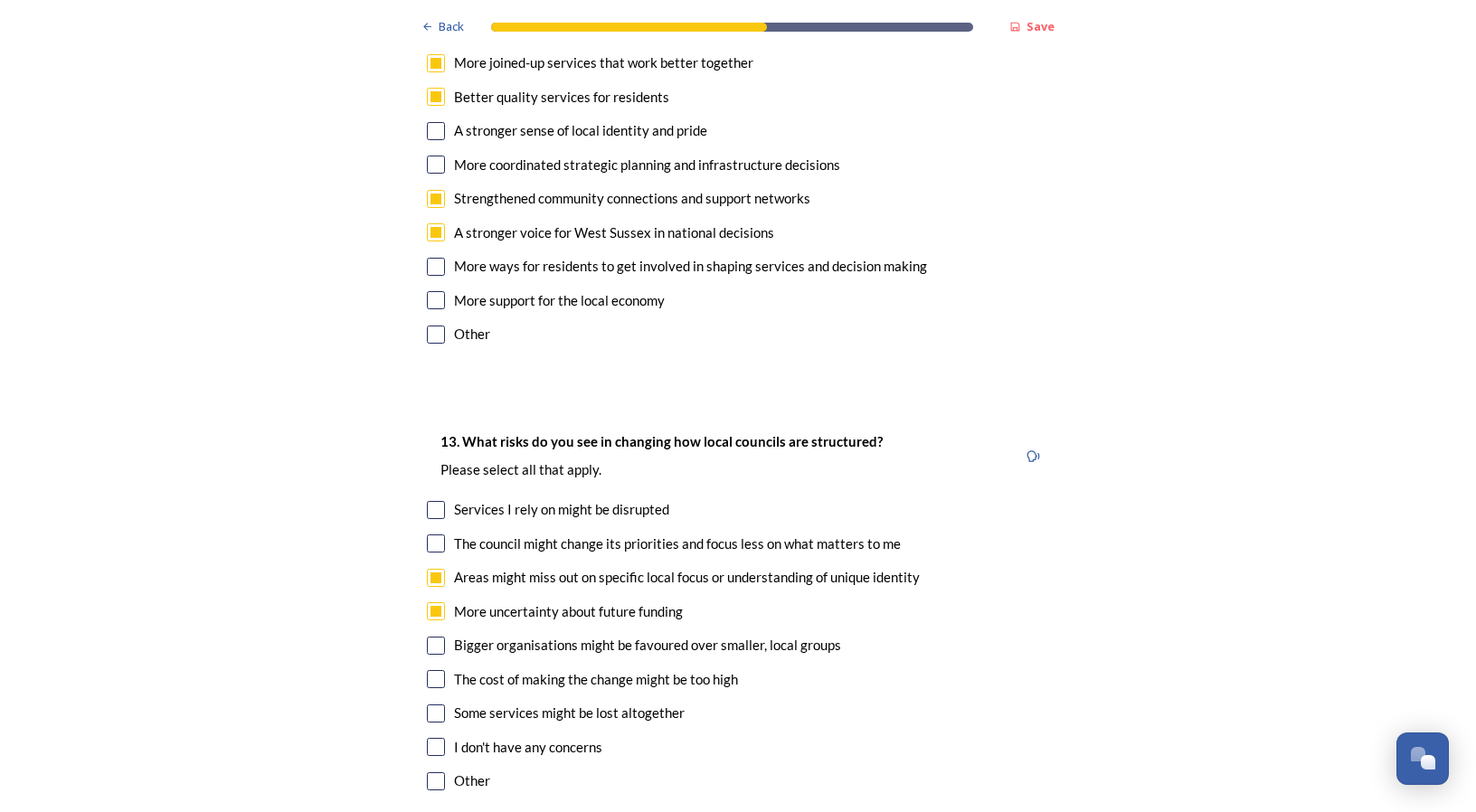 click at bounding box center [436, 646] 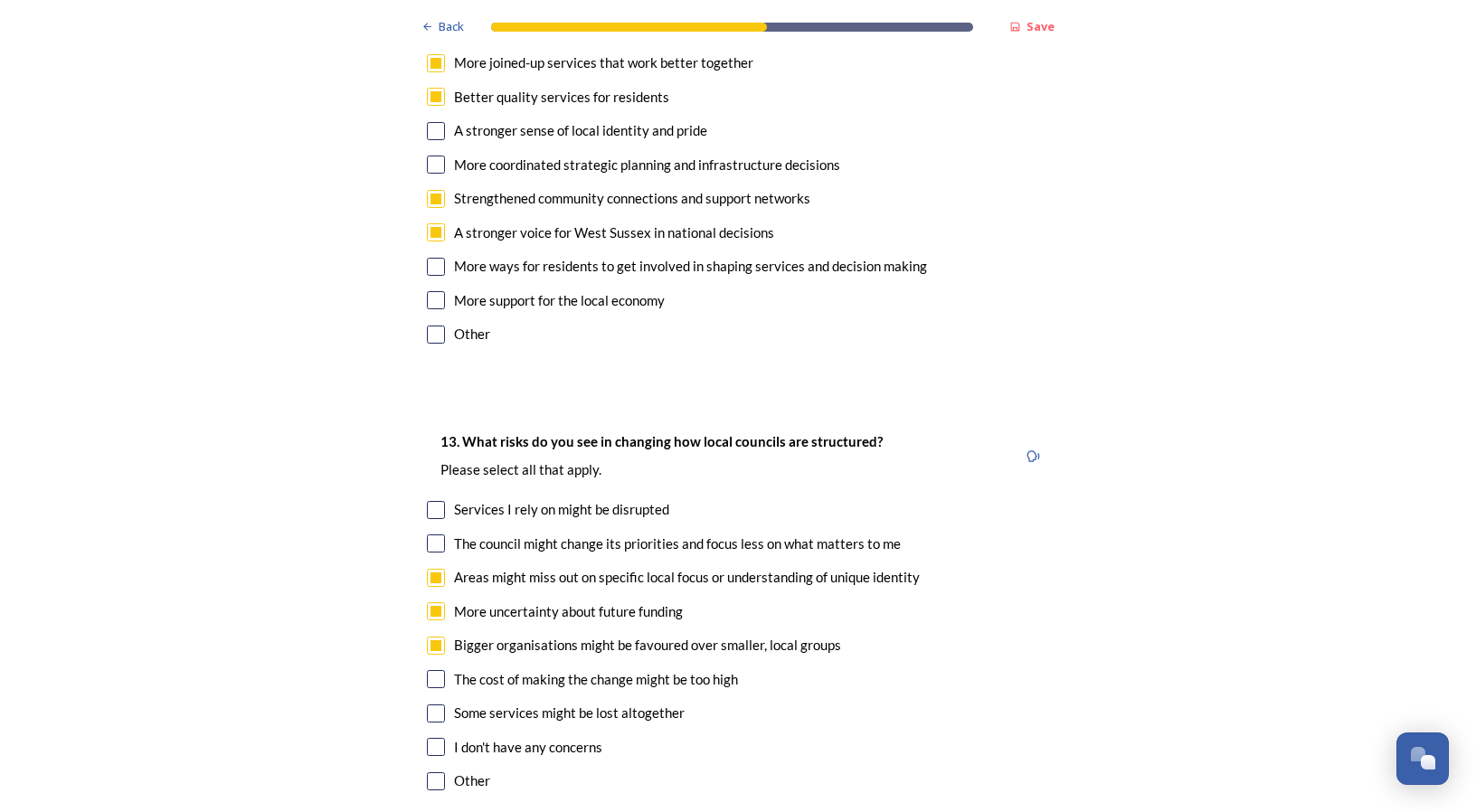 click at bounding box center (436, 679) 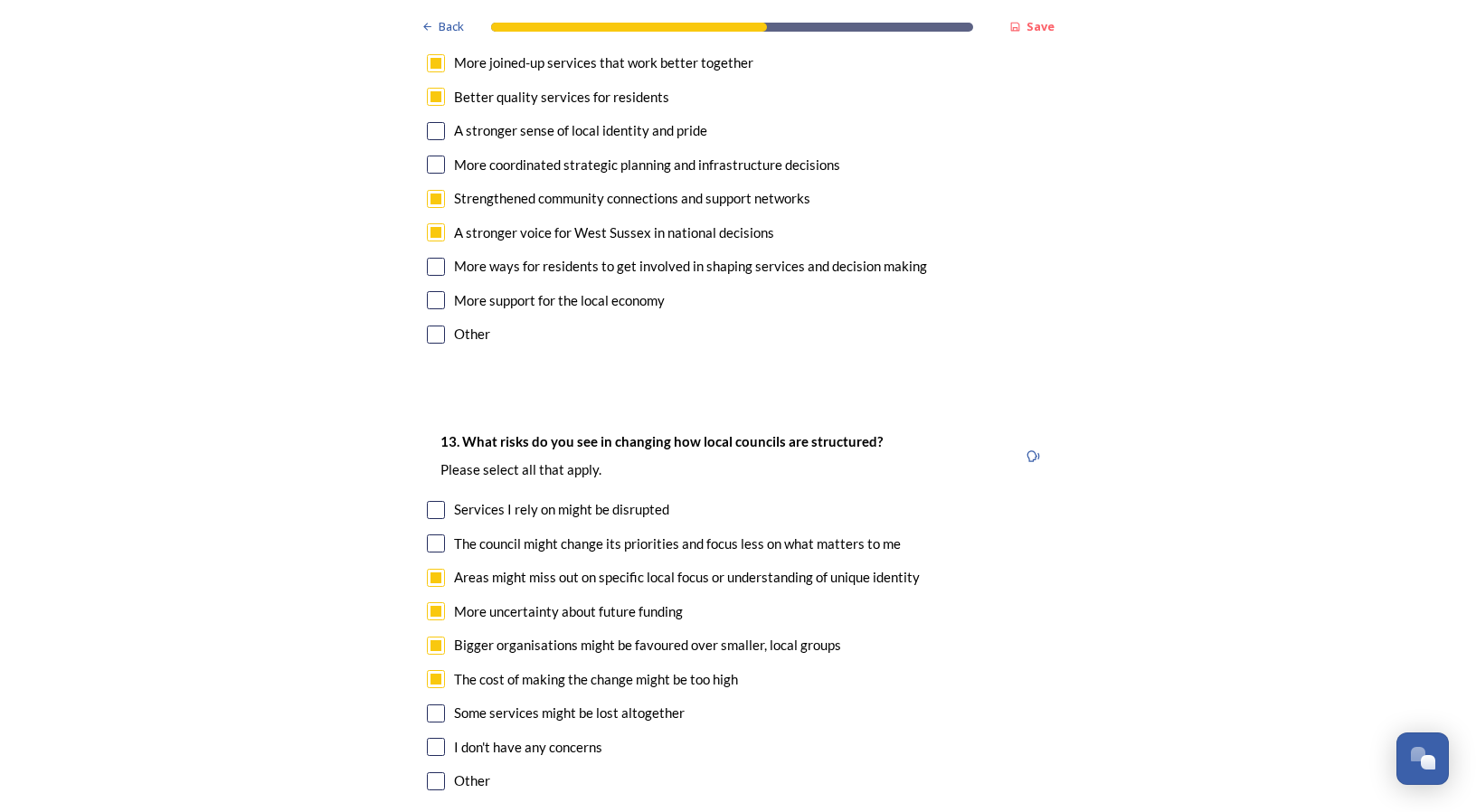 click on "Some services might be lost altogether" at bounding box center (738, 713) 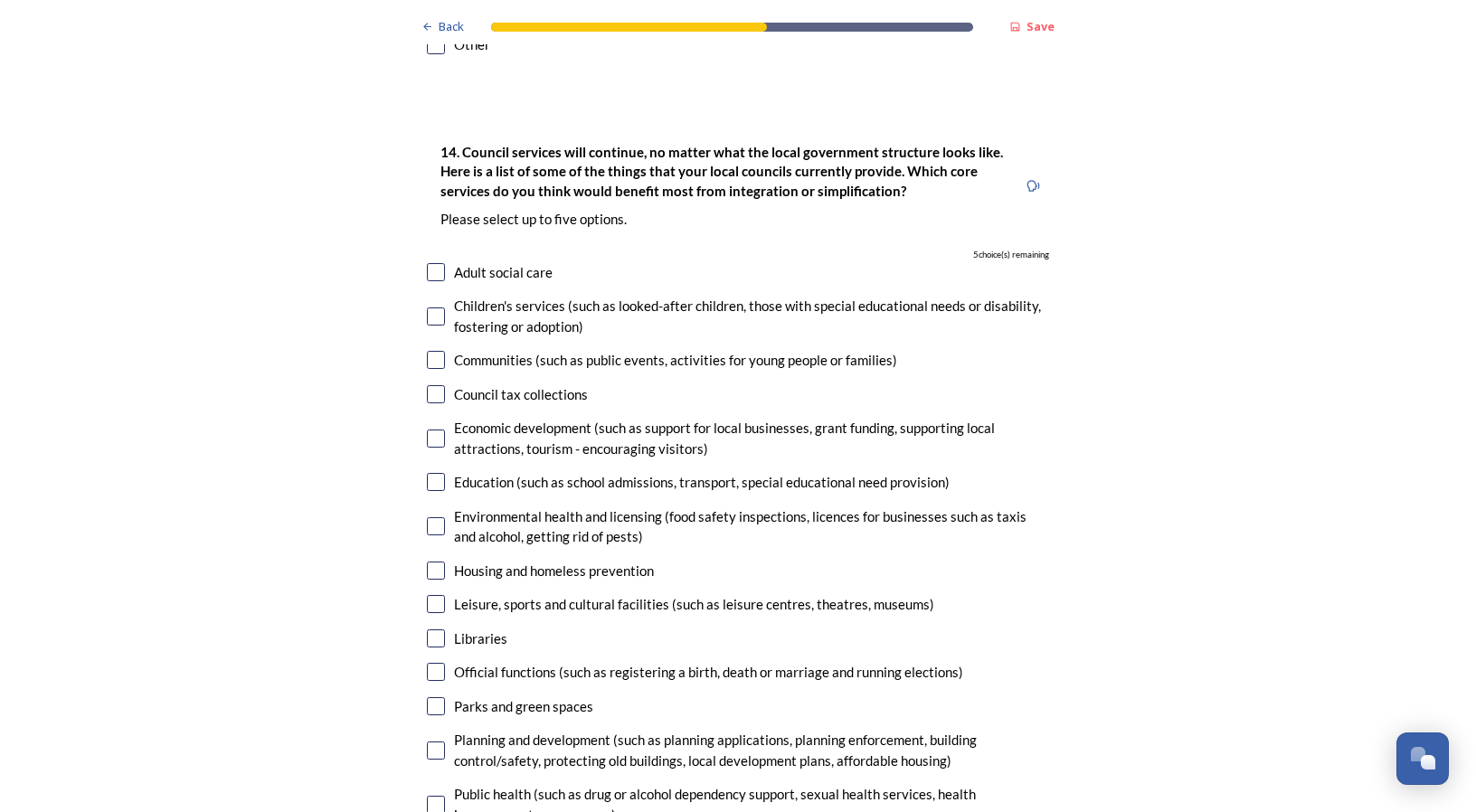 scroll, scrollTop: 4237, scrollLeft: 0, axis: vertical 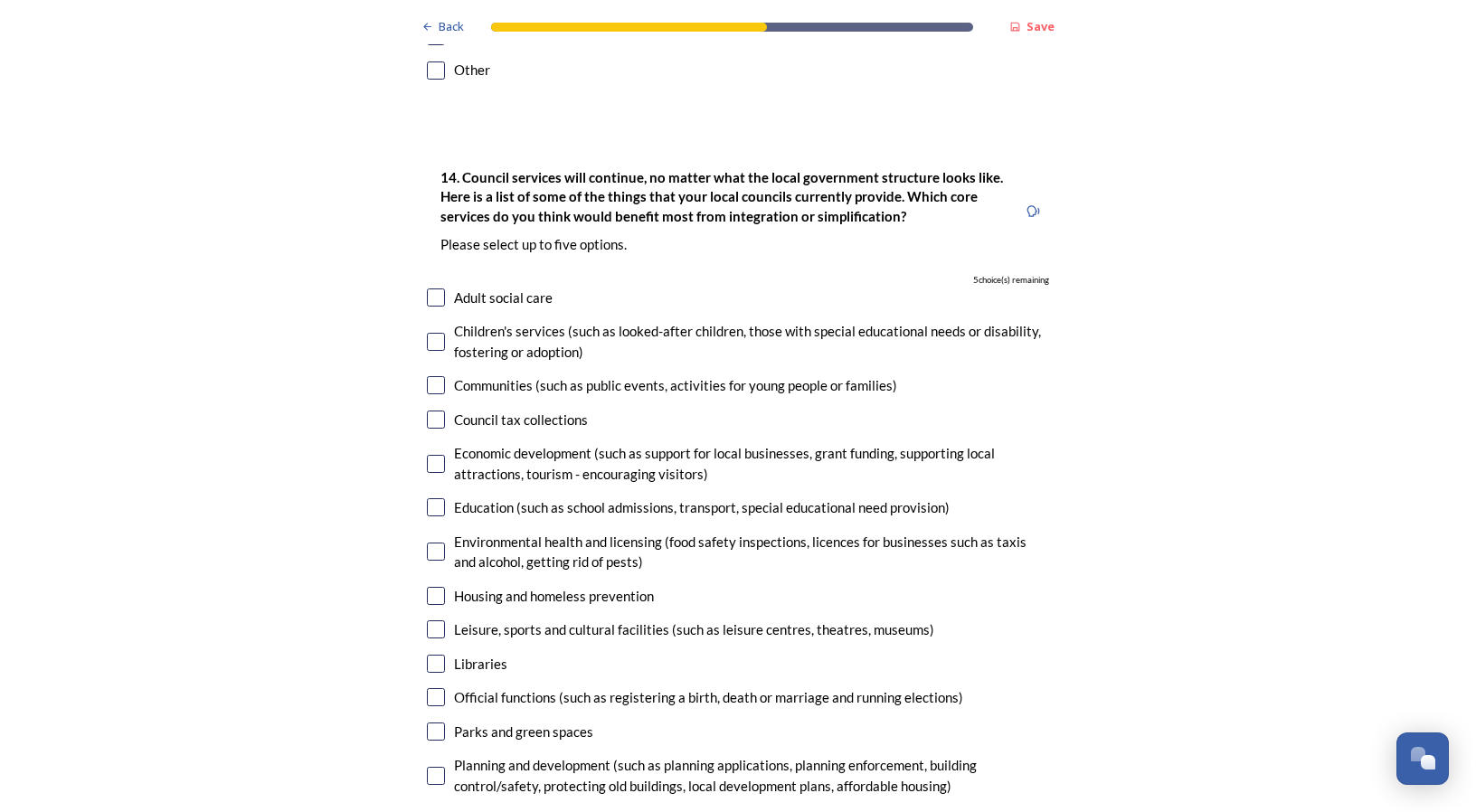 click at bounding box center (436, 873) 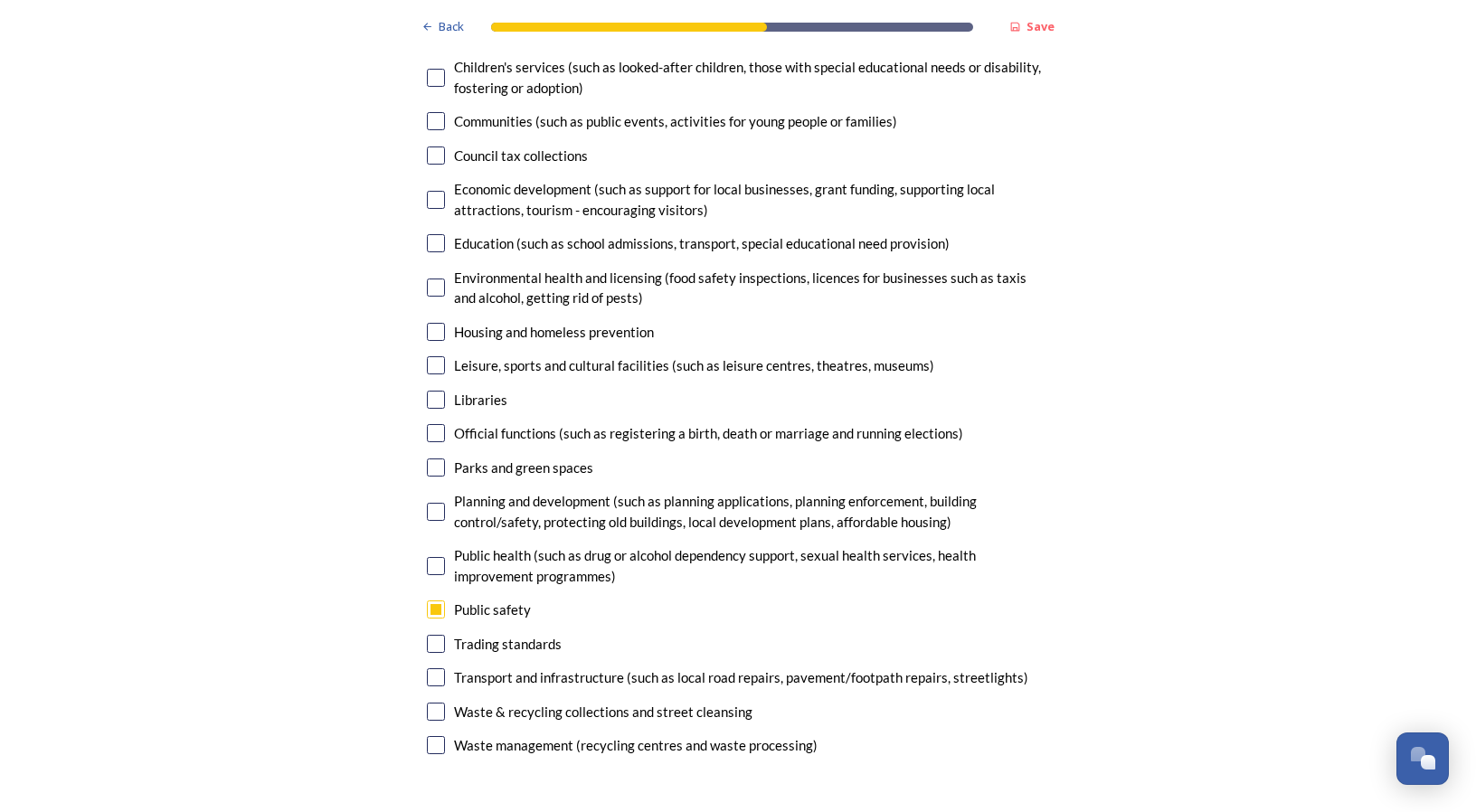 scroll, scrollTop: 4418, scrollLeft: 0, axis: vertical 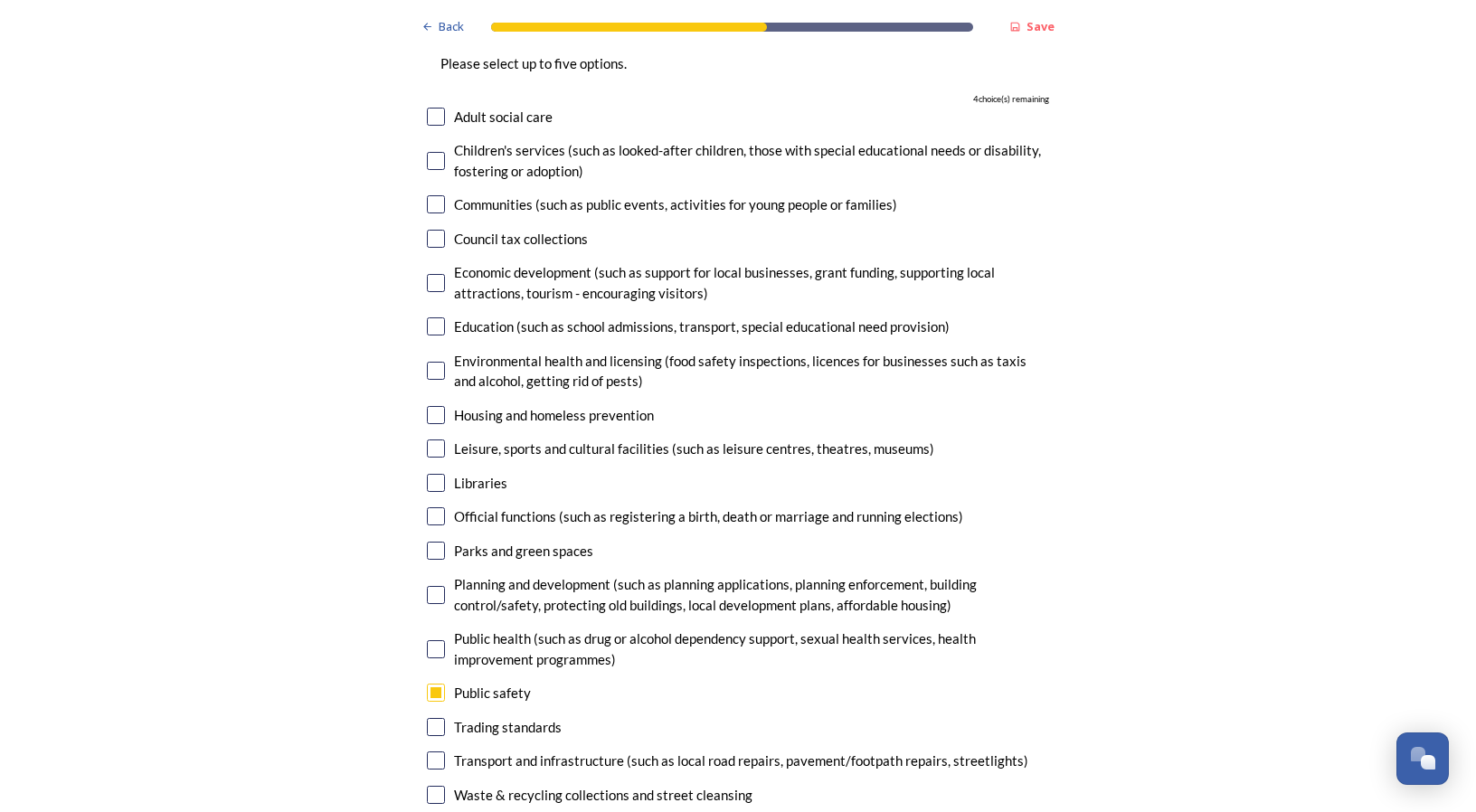 click at bounding box center (436, 760) 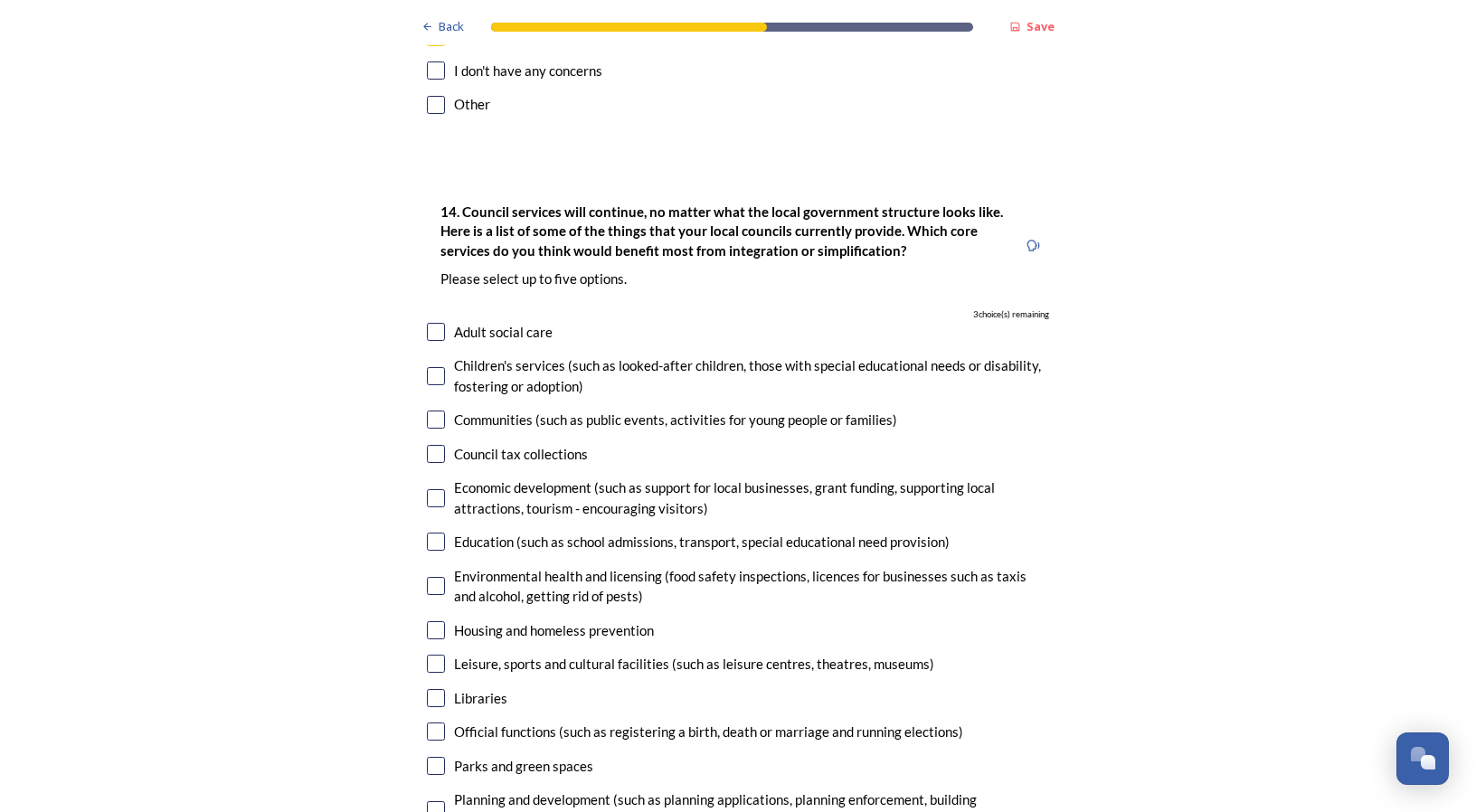 scroll, scrollTop: 4147, scrollLeft: 0, axis: vertical 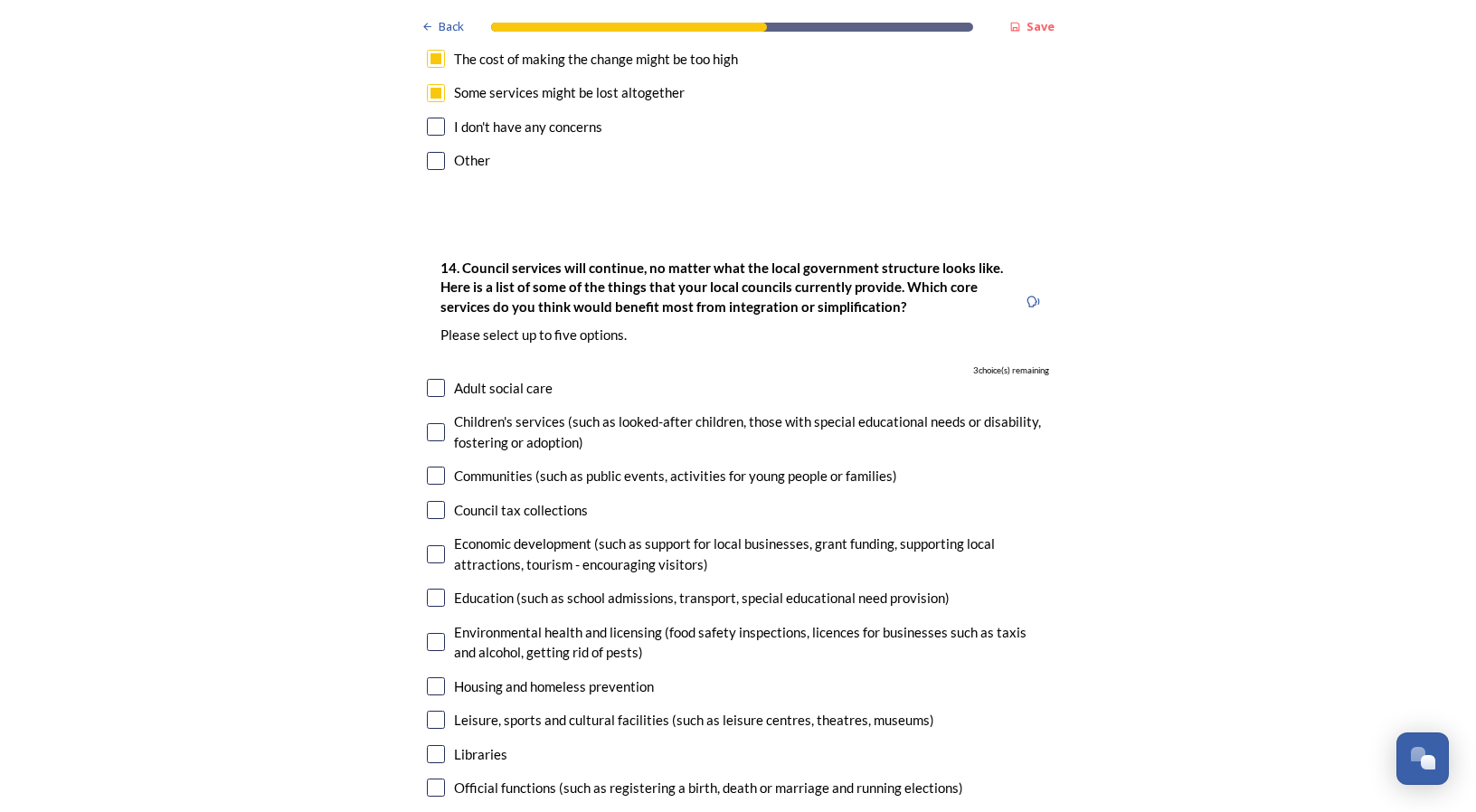 click at bounding box center [436, 476] 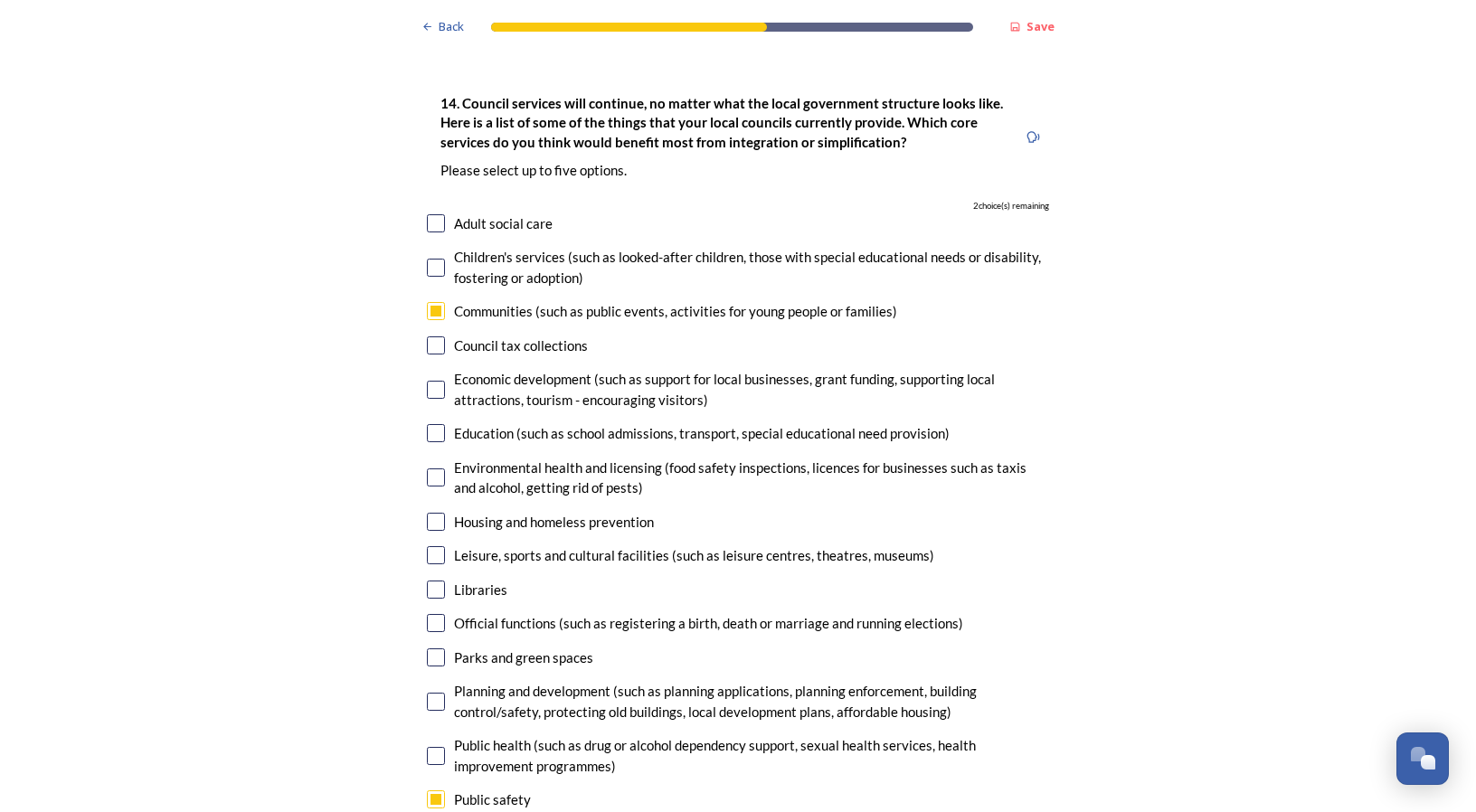 scroll, scrollTop: 4328, scrollLeft: 0, axis: vertical 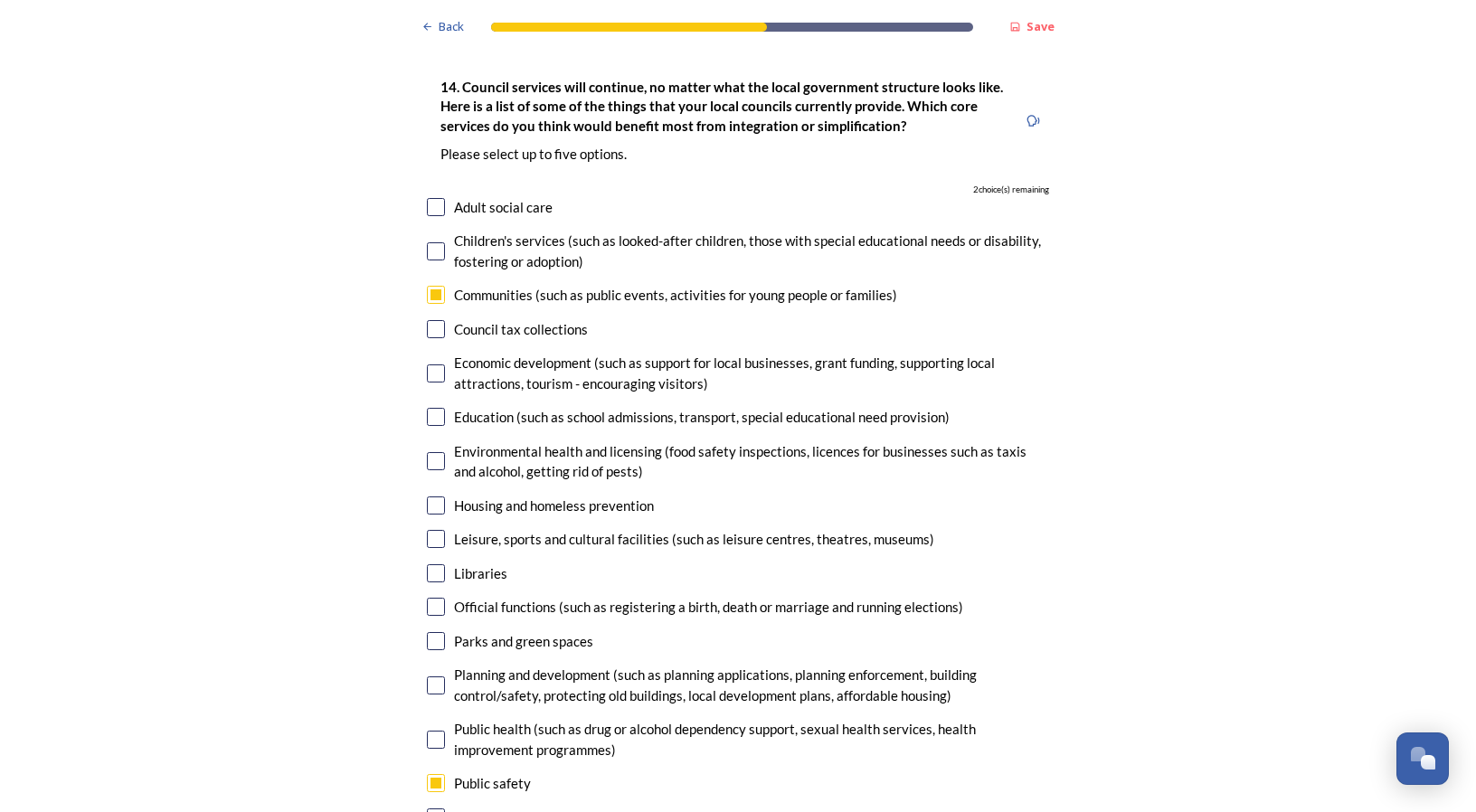 click at bounding box center [436, 373] 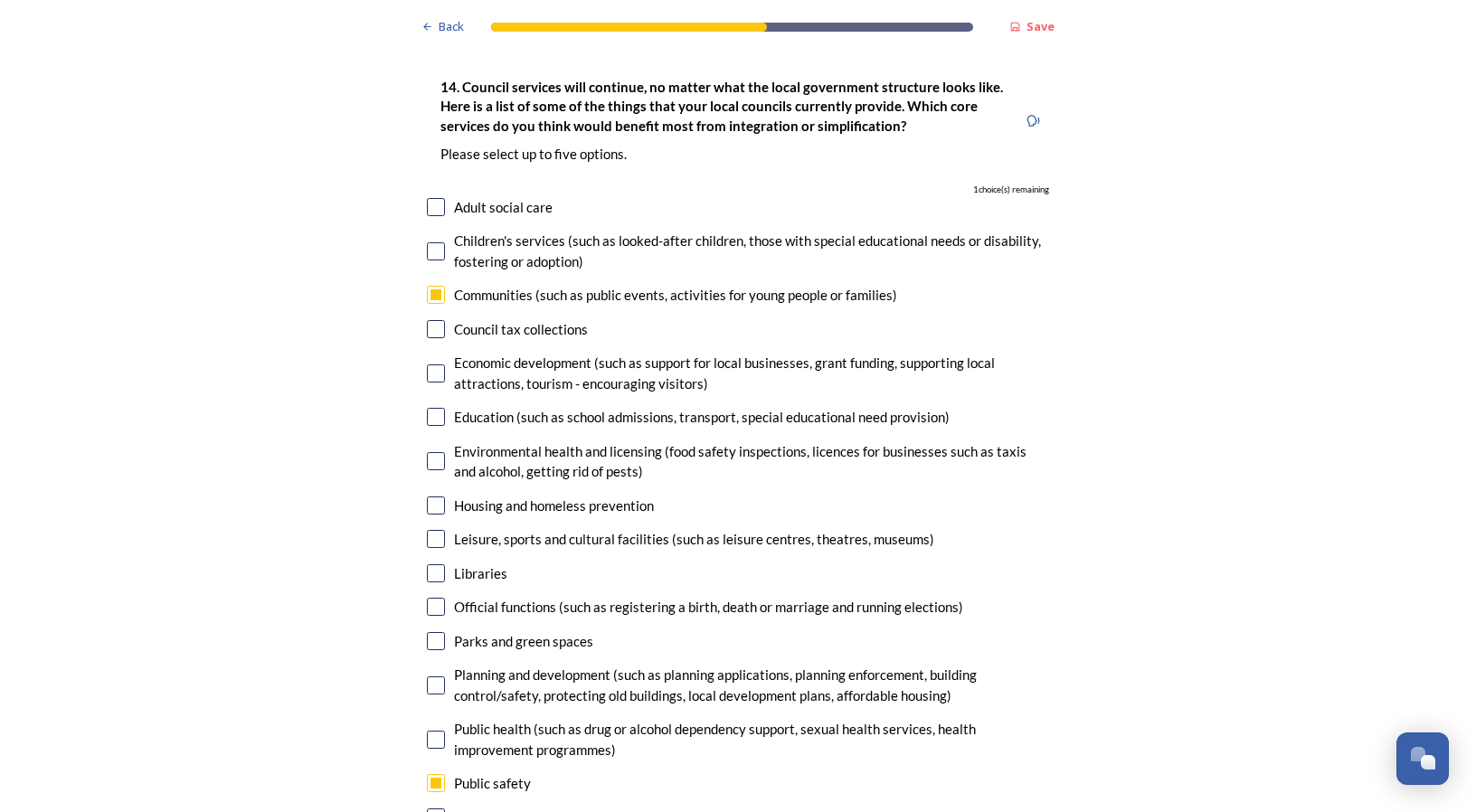 checkbox on "true" 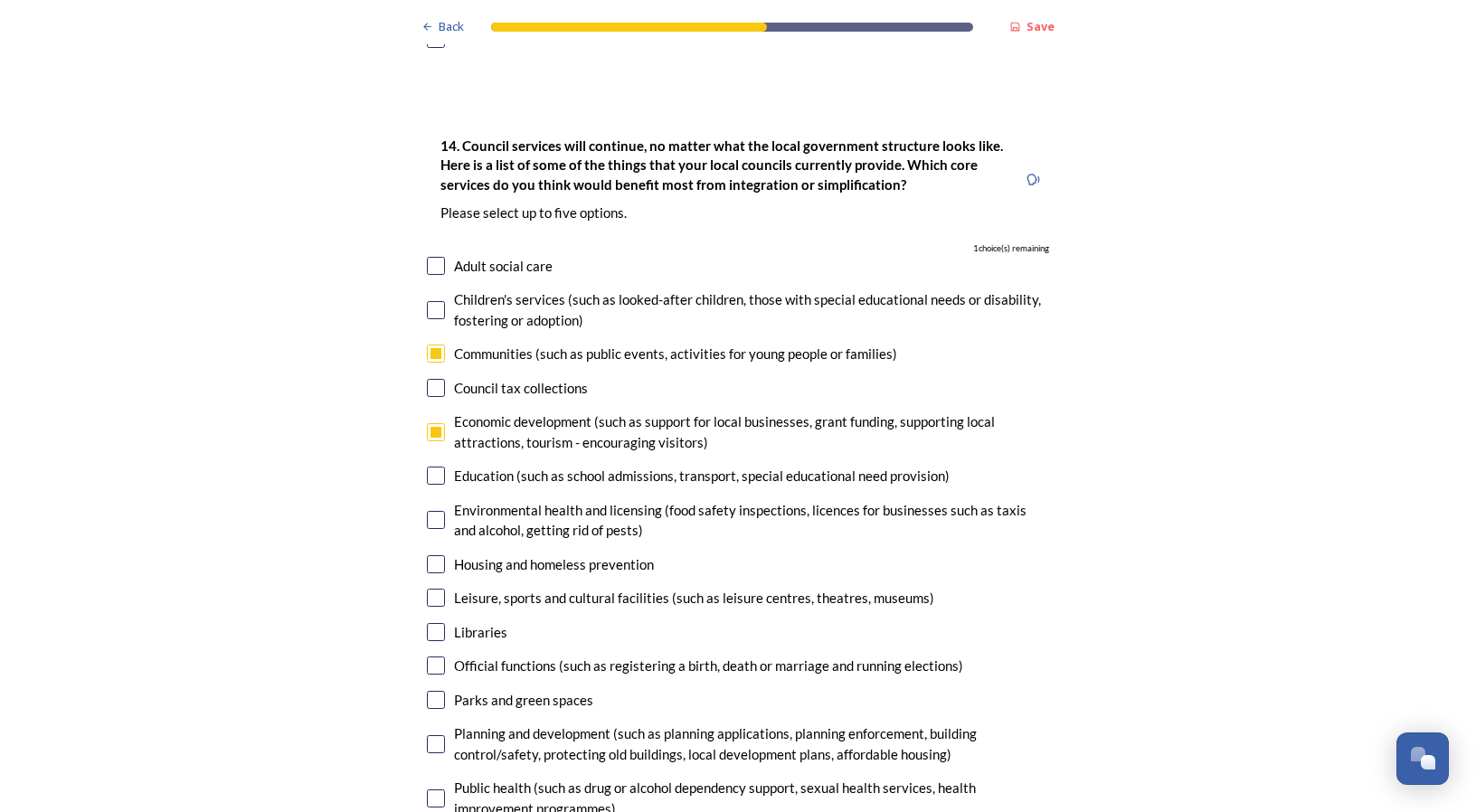 scroll, scrollTop: 4237, scrollLeft: 0, axis: vertical 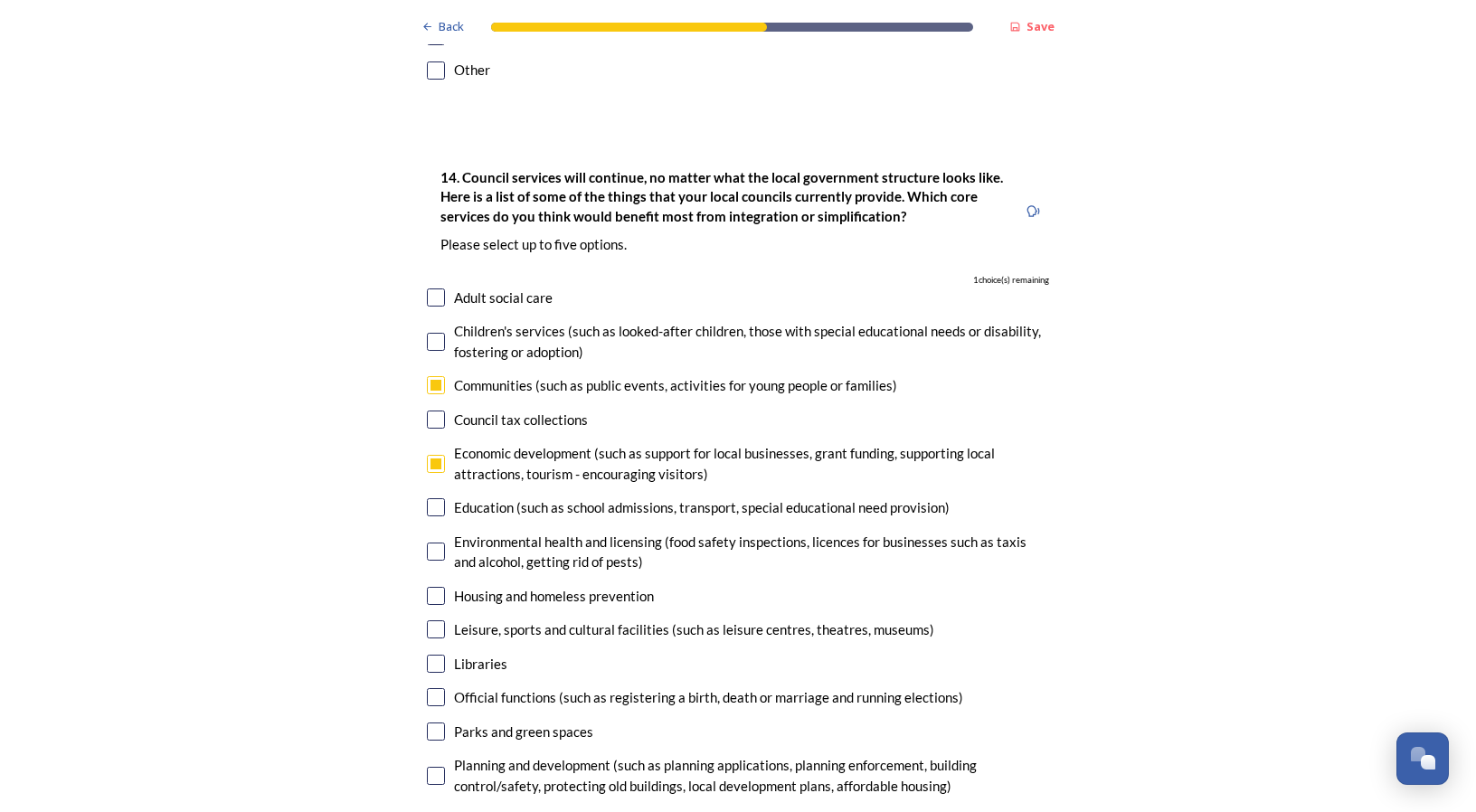 click at bounding box center (436, 507) 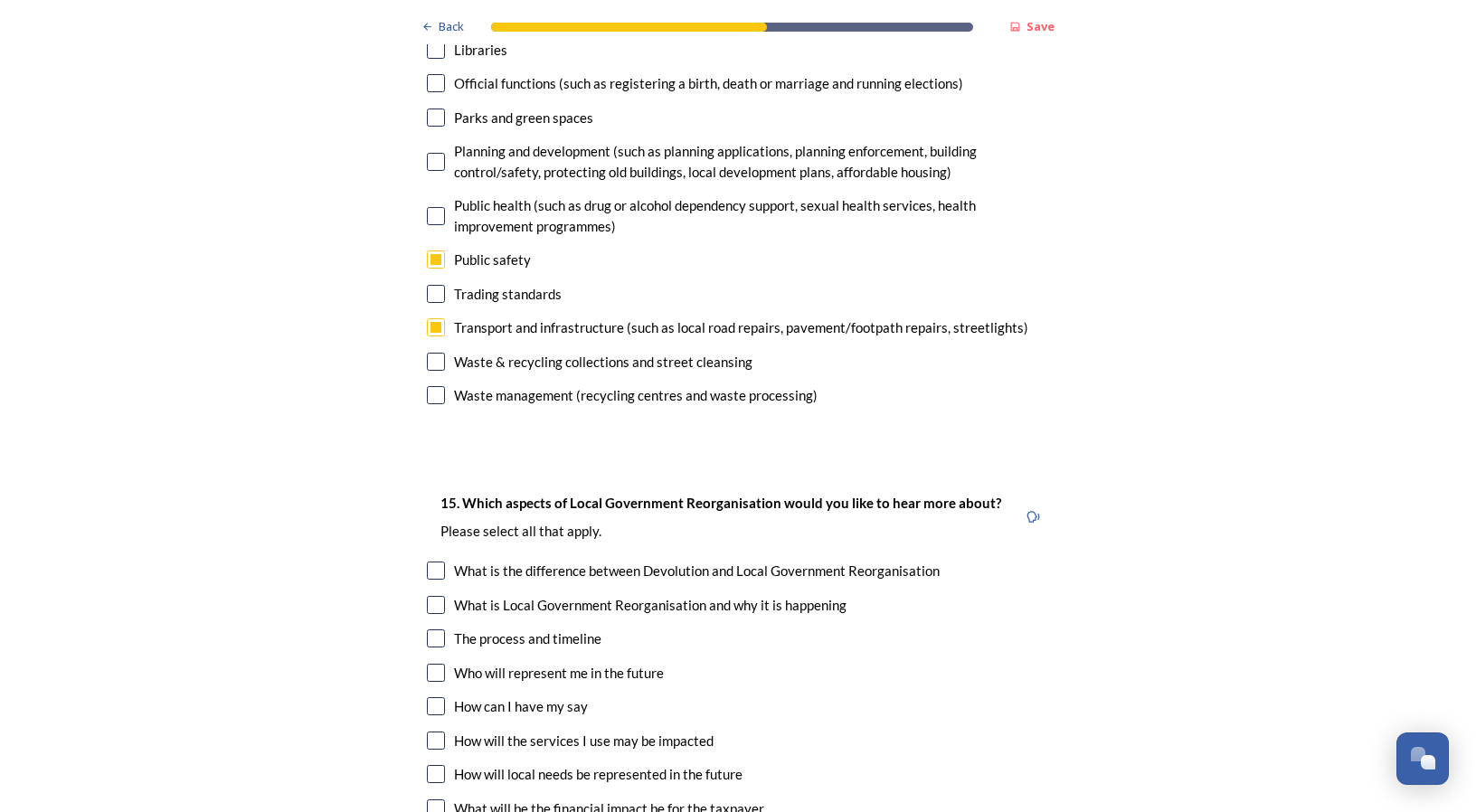 scroll, scrollTop: 4870, scrollLeft: 0, axis: vertical 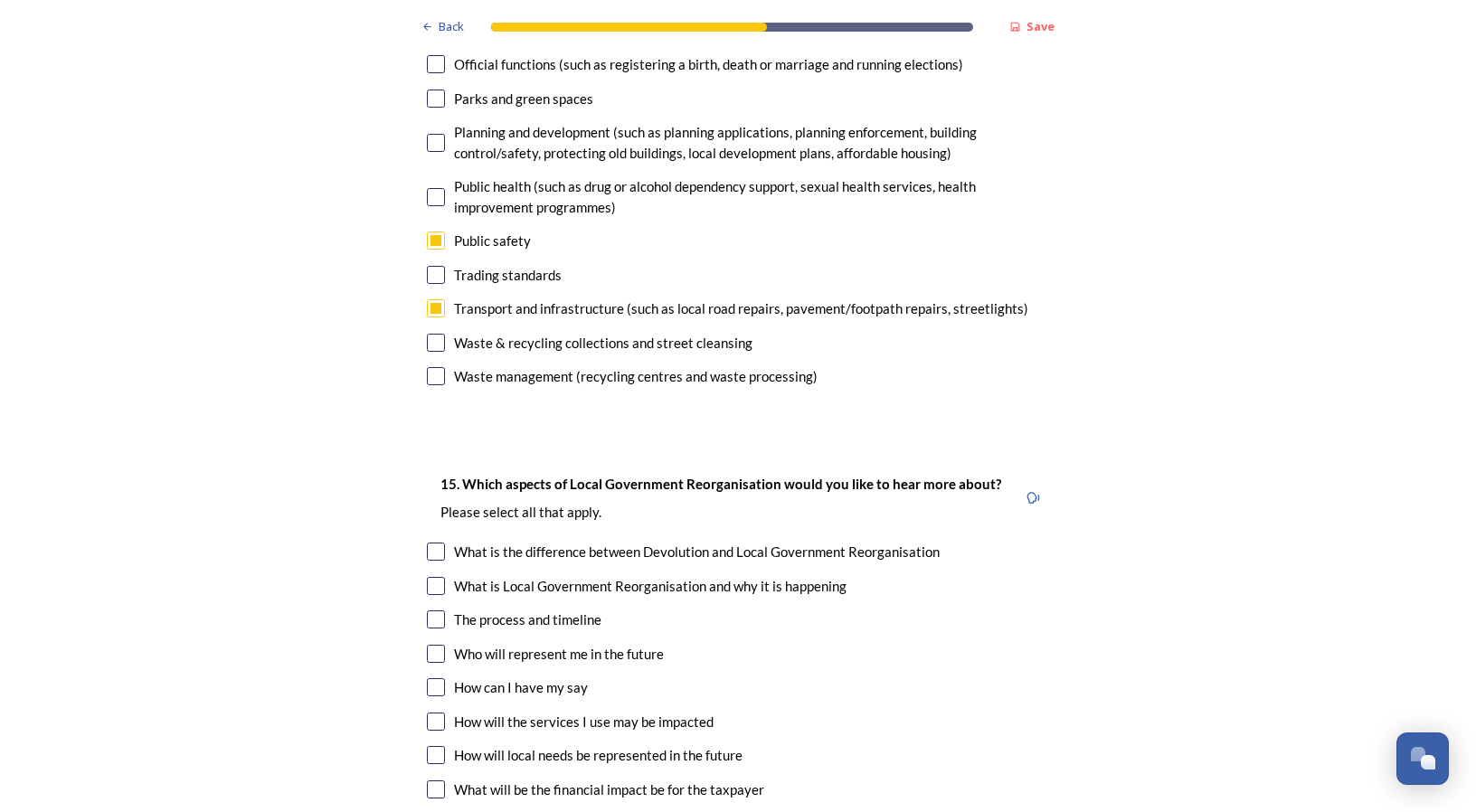 click at bounding box center [436, 789] 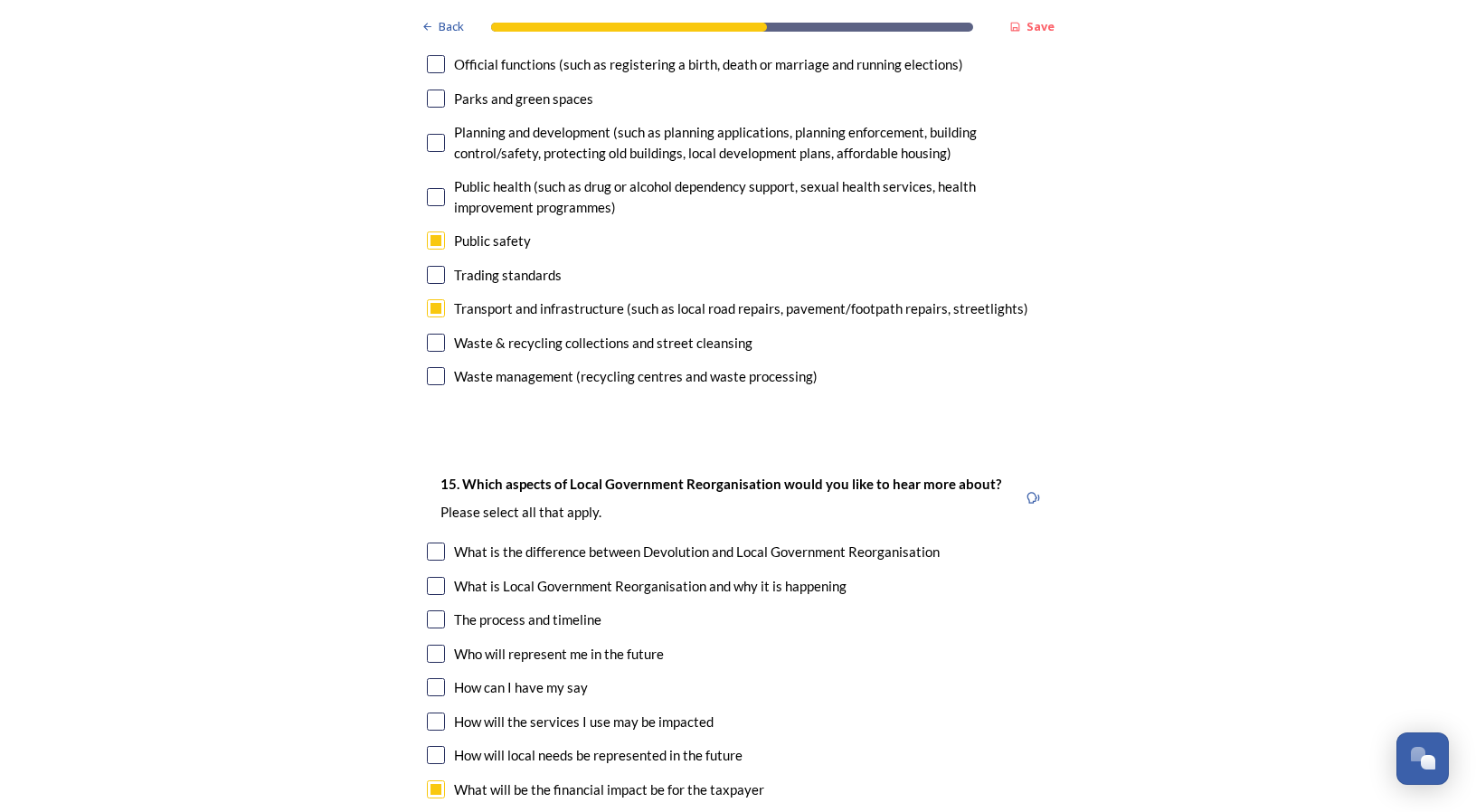 click at bounding box center [436, 654] 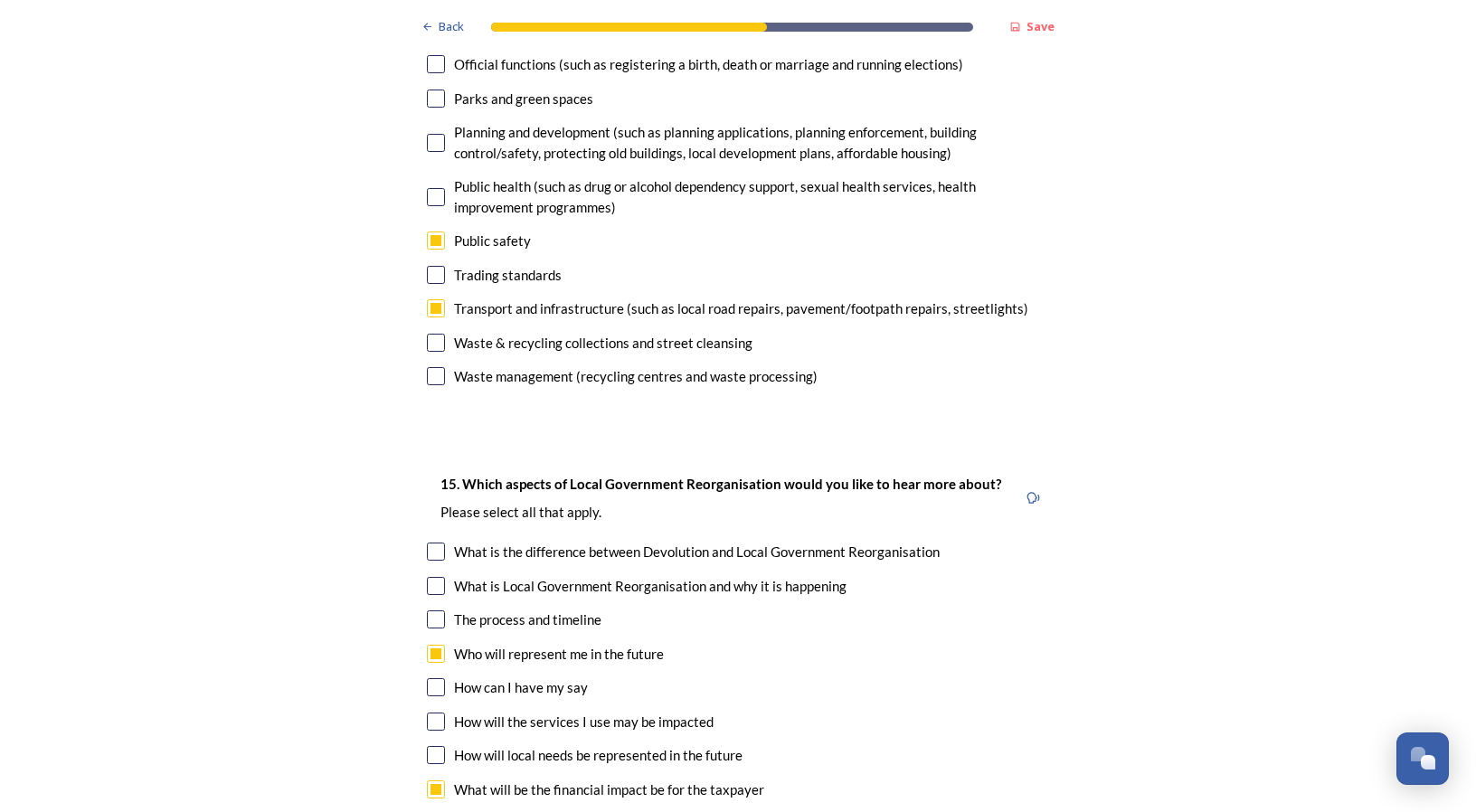 click at bounding box center [436, 687] 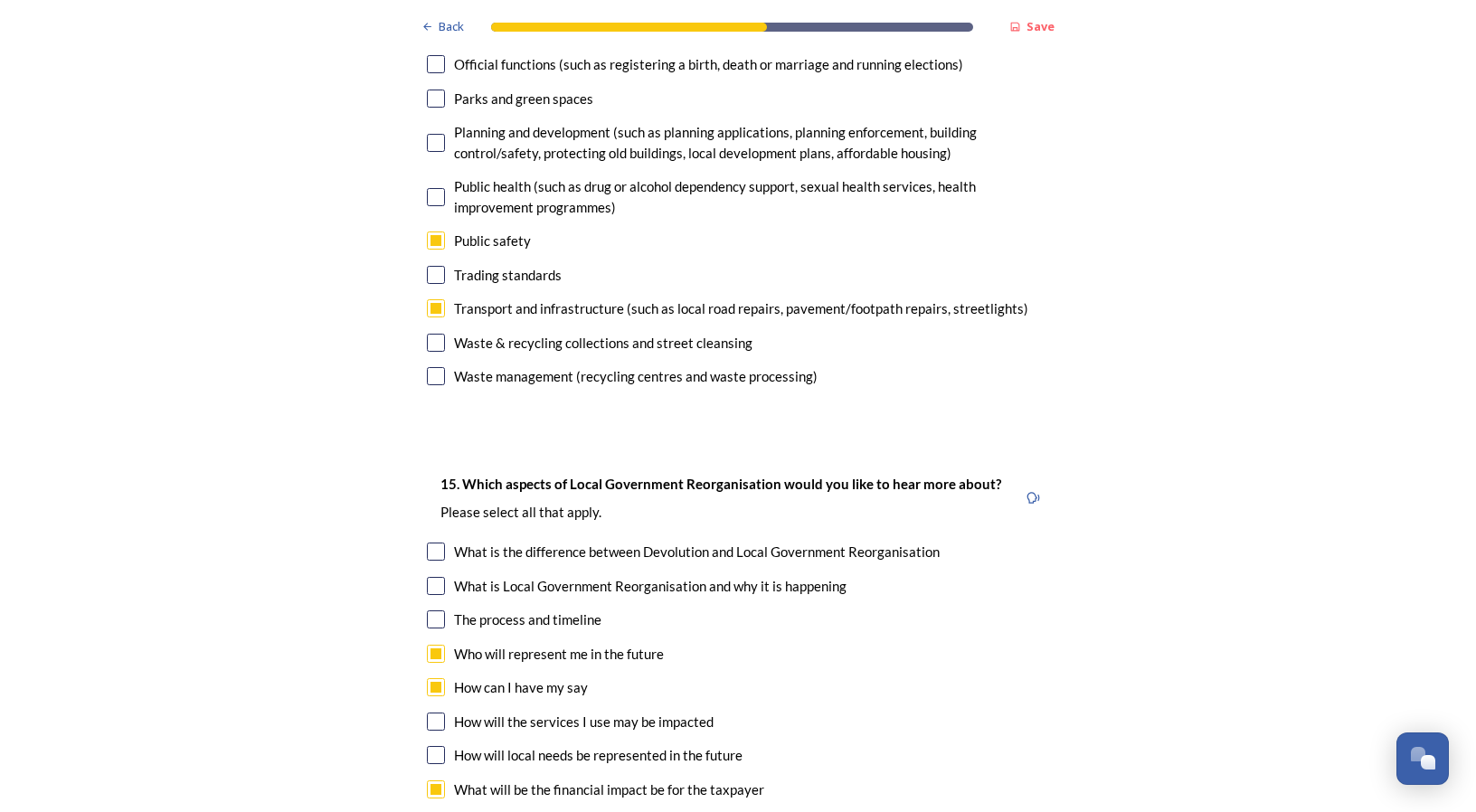 click at bounding box center [436, 722] 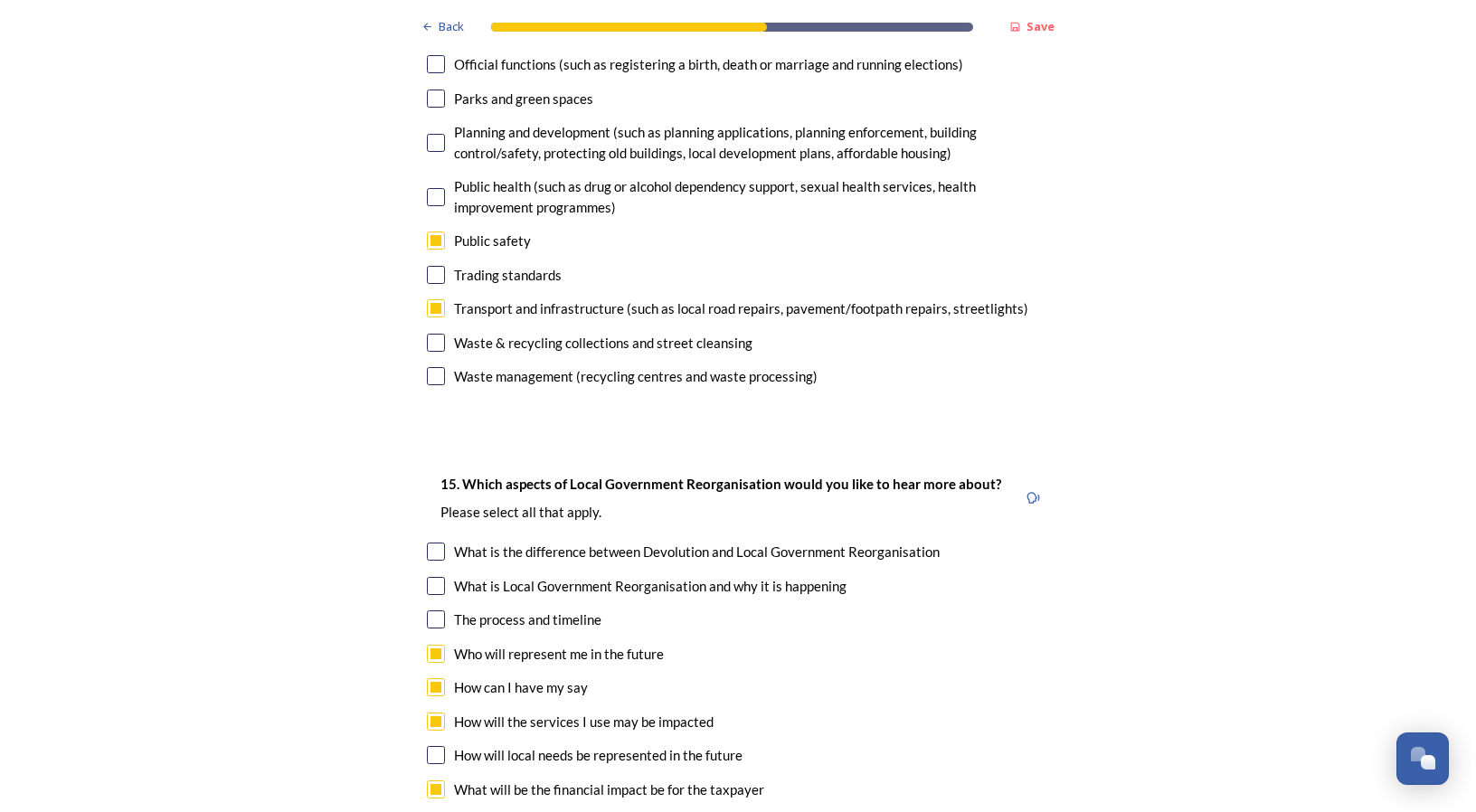 click at bounding box center [436, 755] 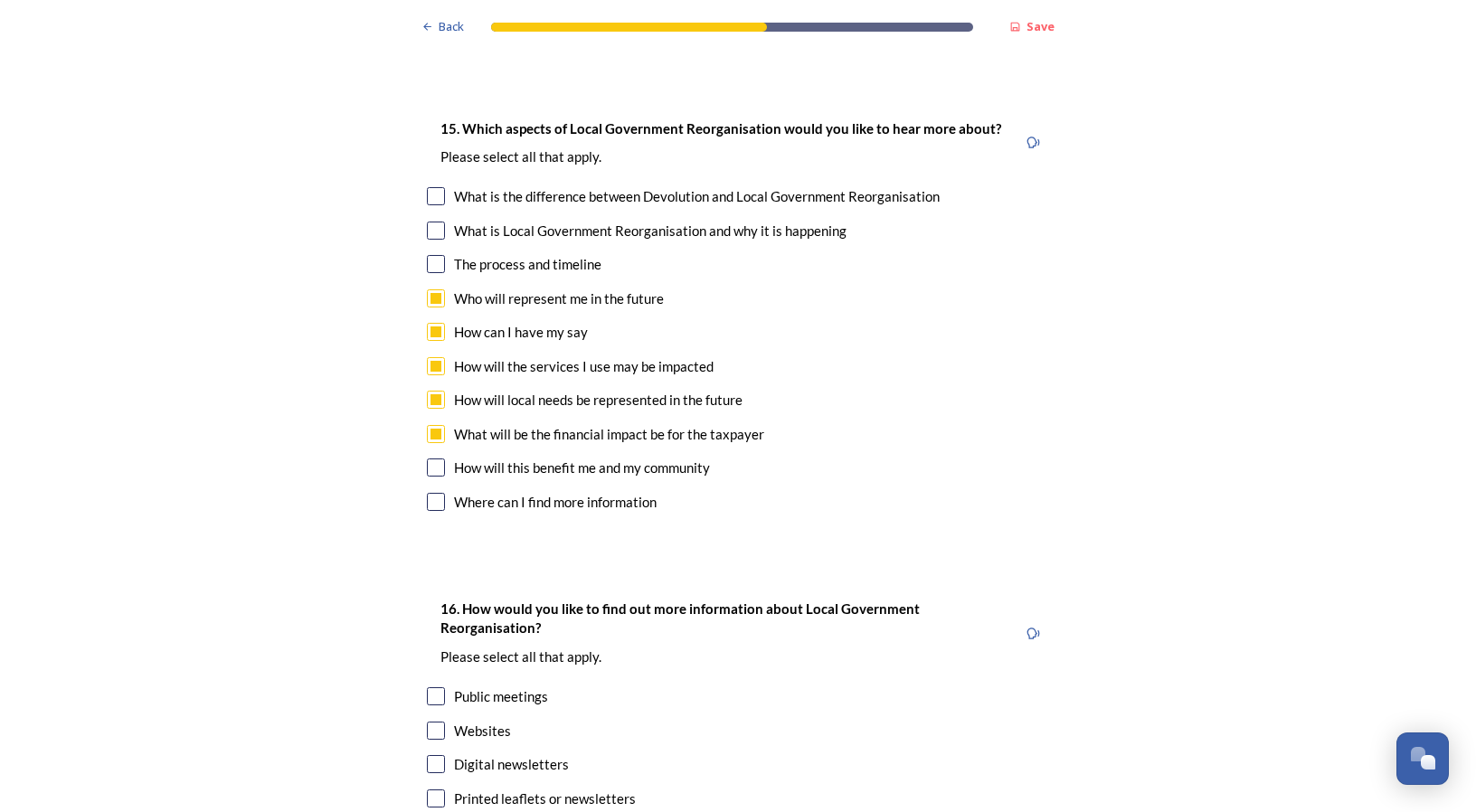 scroll, scrollTop: 5322, scrollLeft: 0, axis: vertical 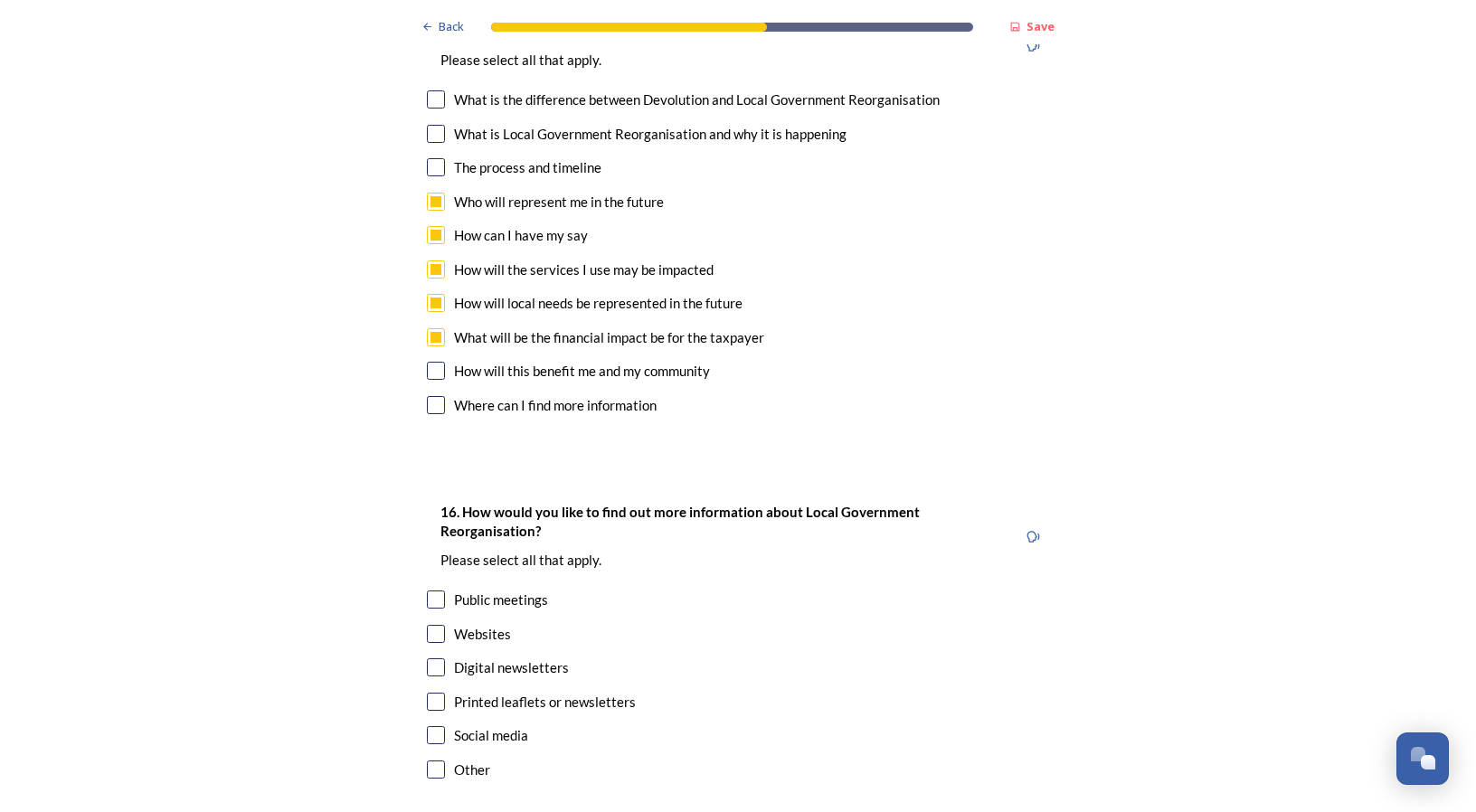 click at bounding box center [436, 600] 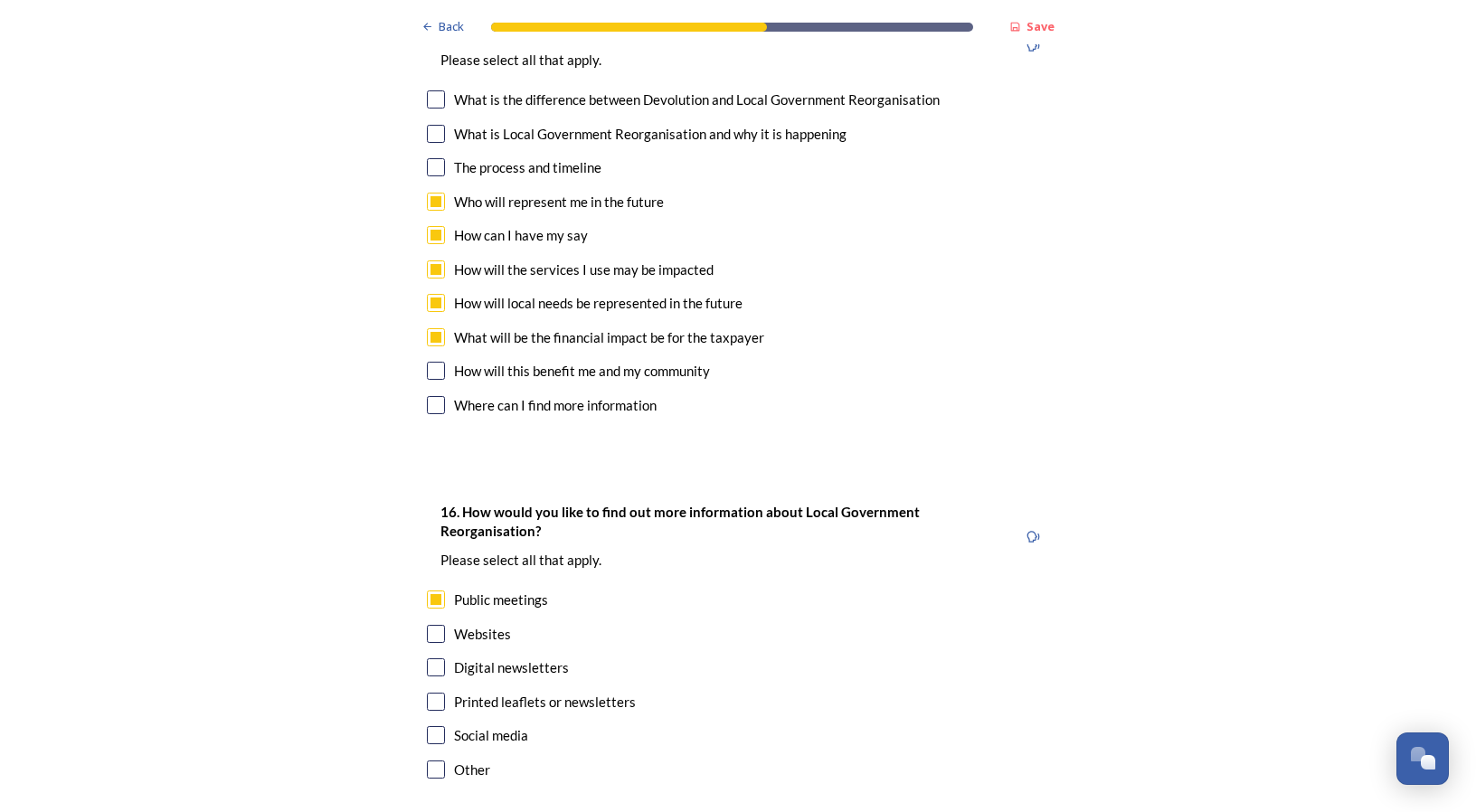 click at bounding box center (436, 634) 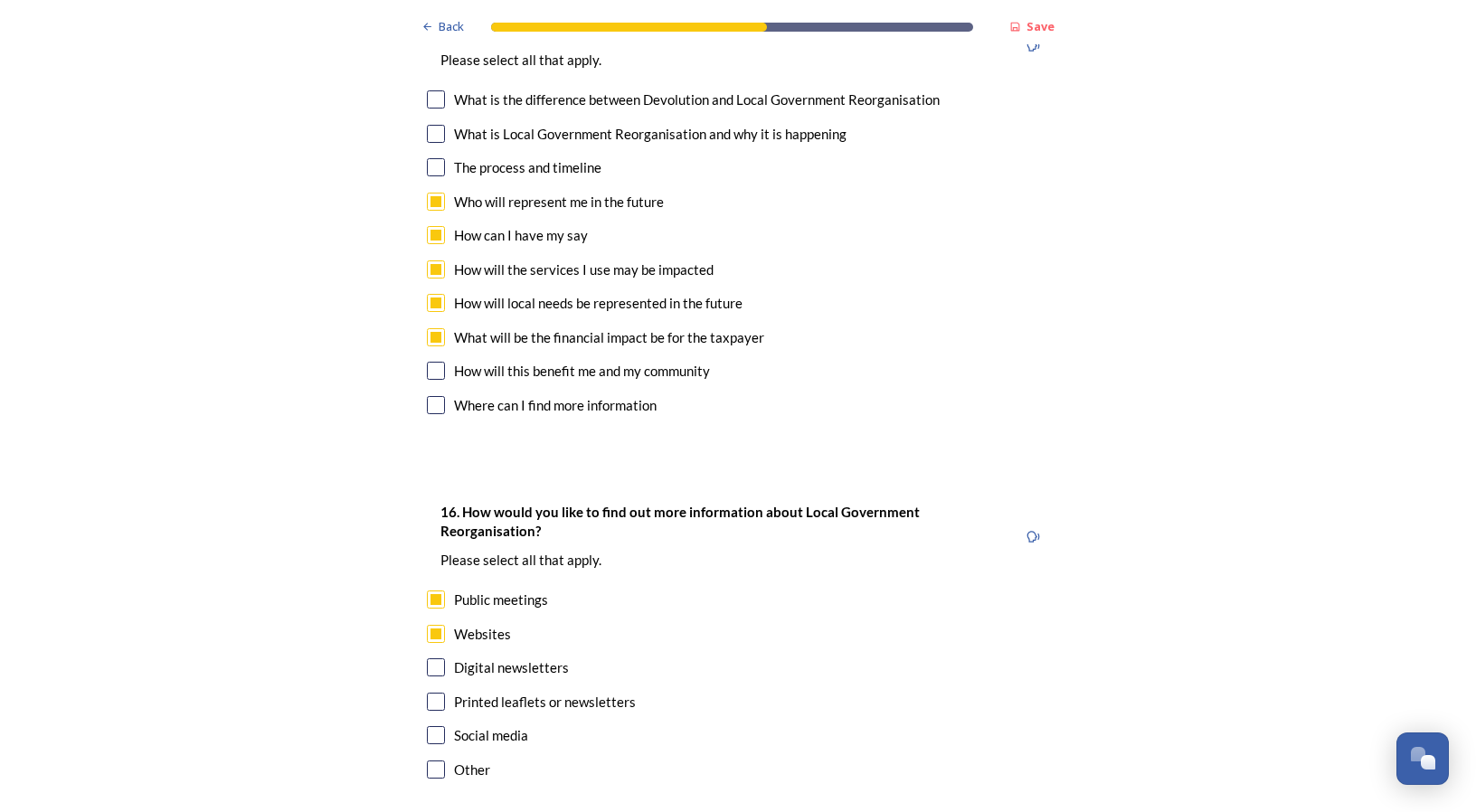 click at bounding box center [436, 667] 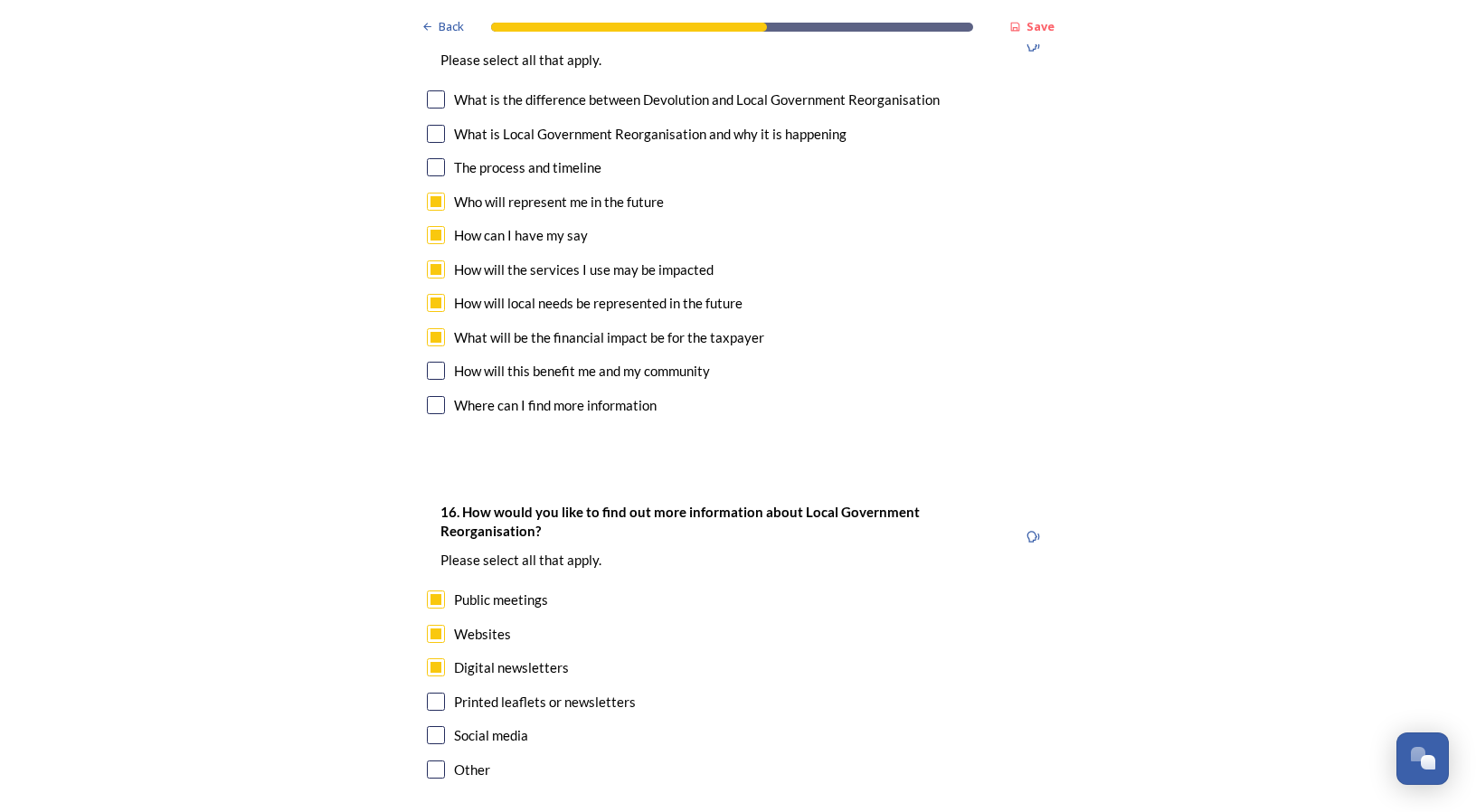 scroll, scrollTop: 5413, scrollLeft: 0, axis: vertical 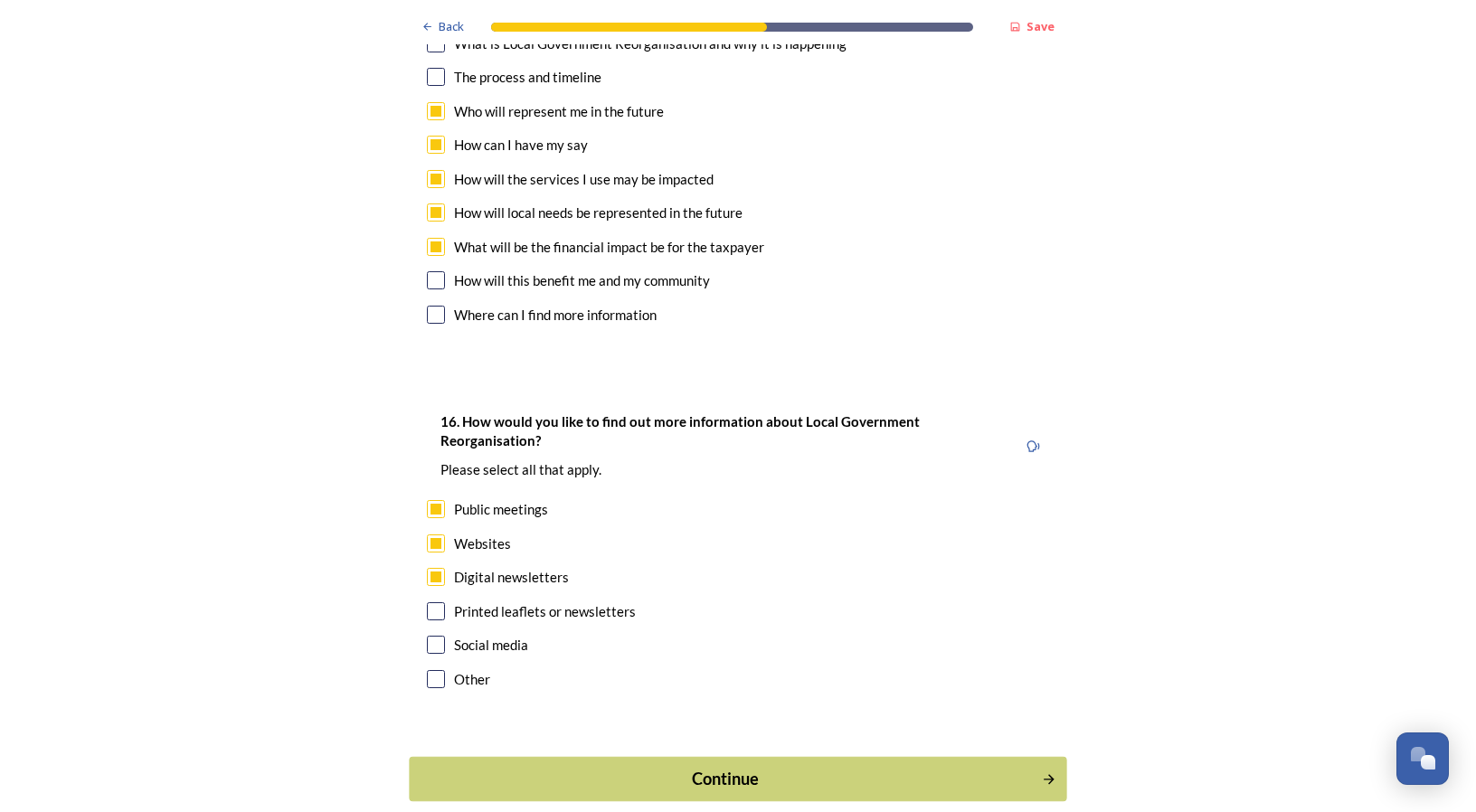 click on "Continue" at bounding box center [725, 779] 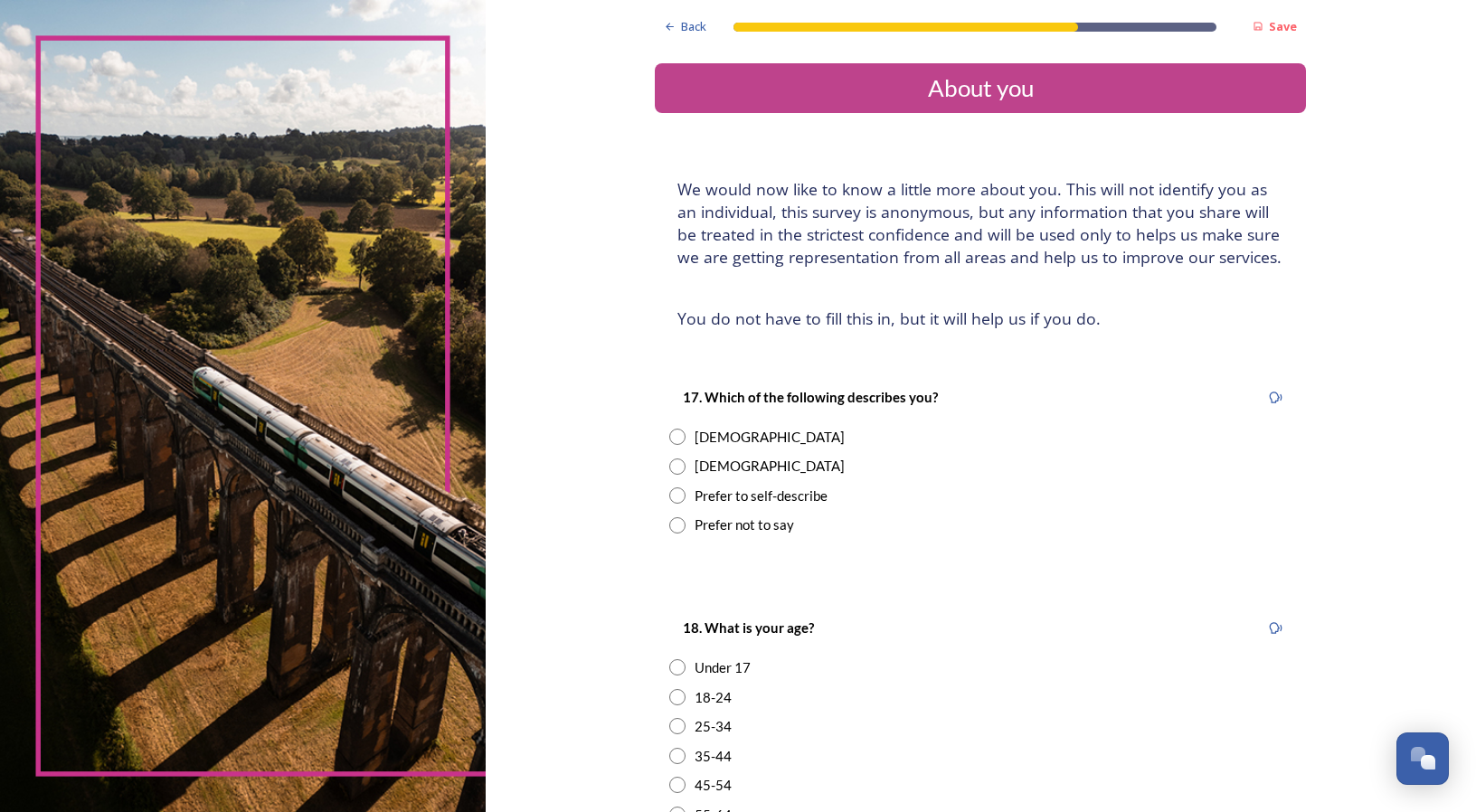 click at bounding box center (677, 437) 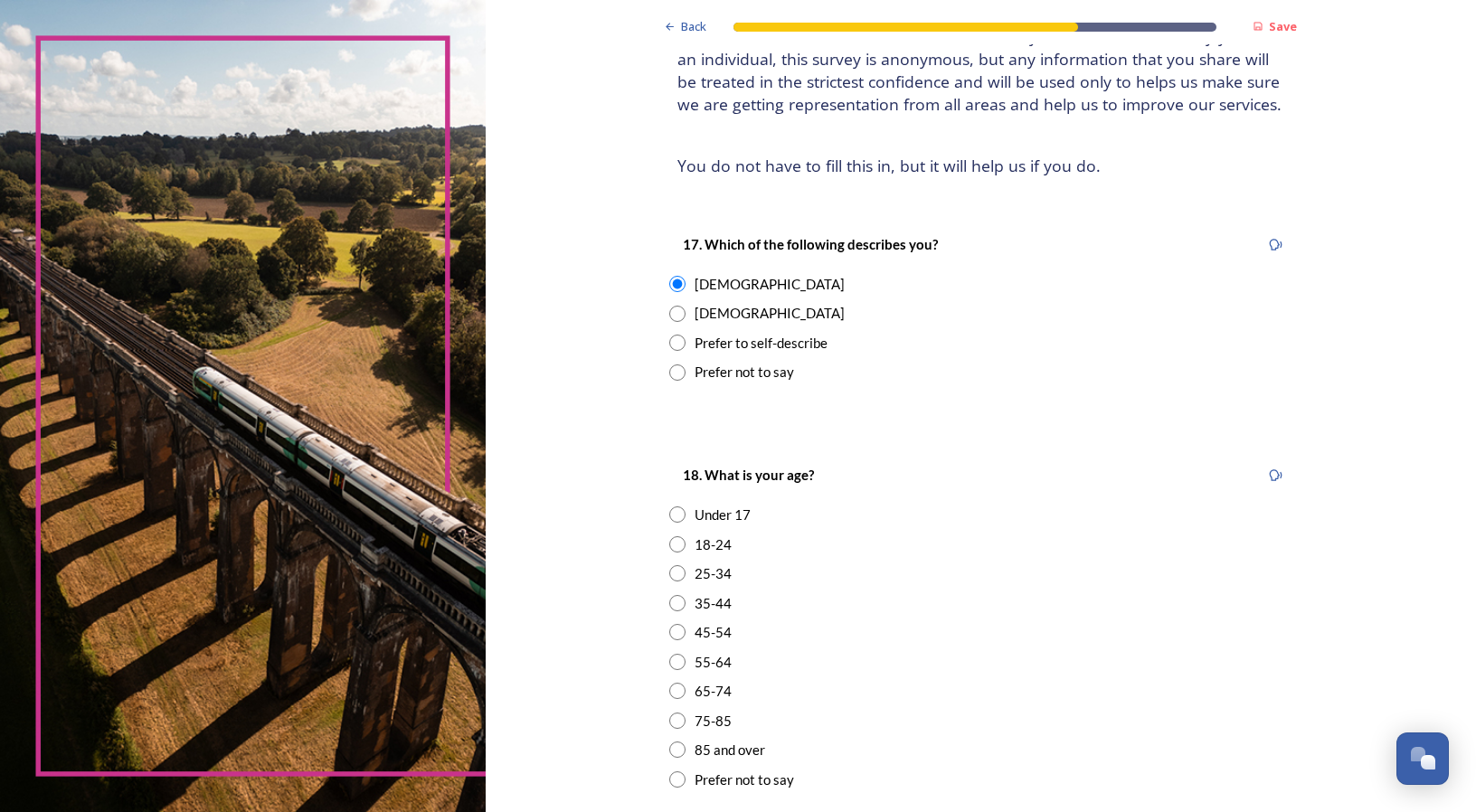 scroll, scrollTop: 271, scrollLeft: 0, axis: vertical 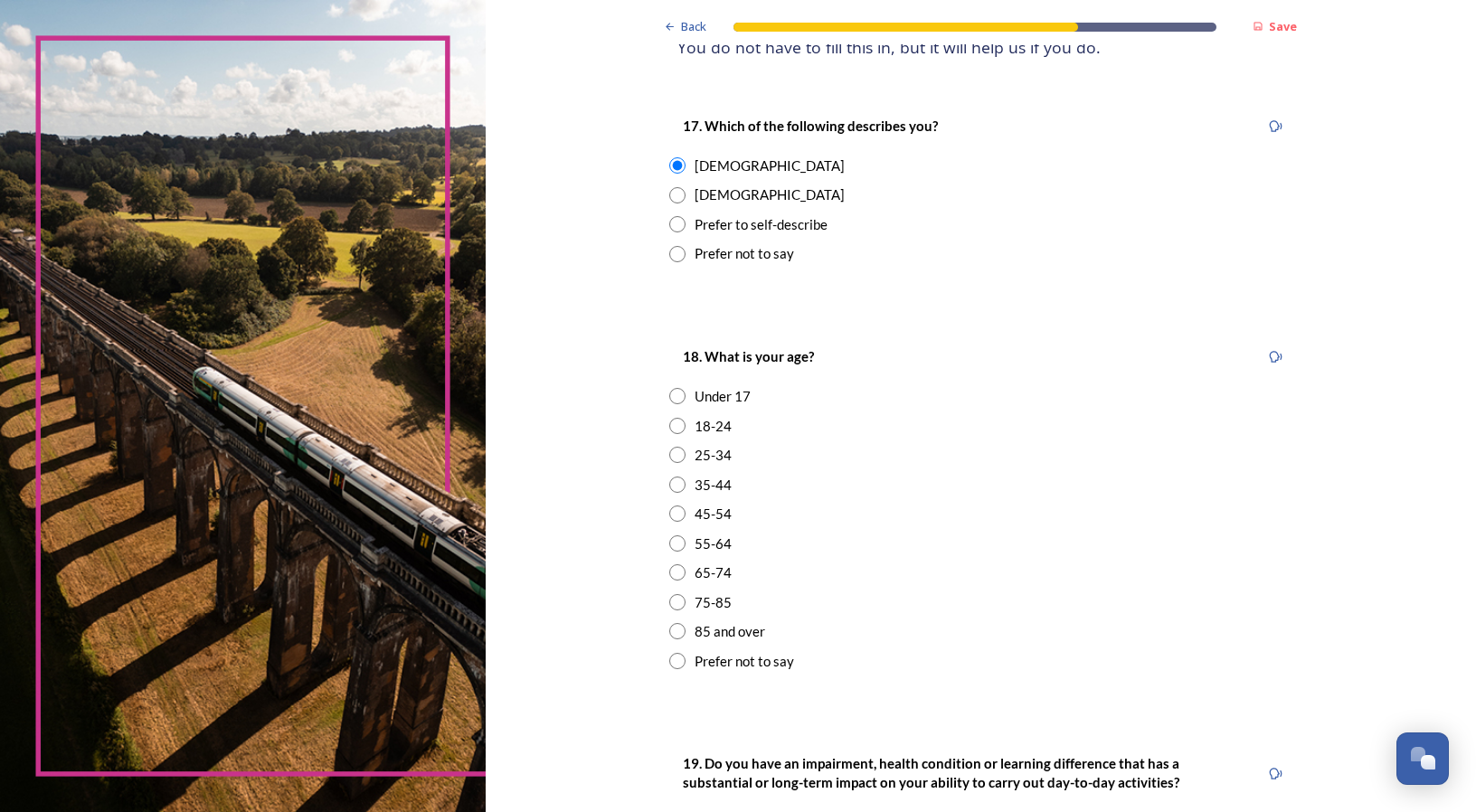 click at bounding box center [677, 543] 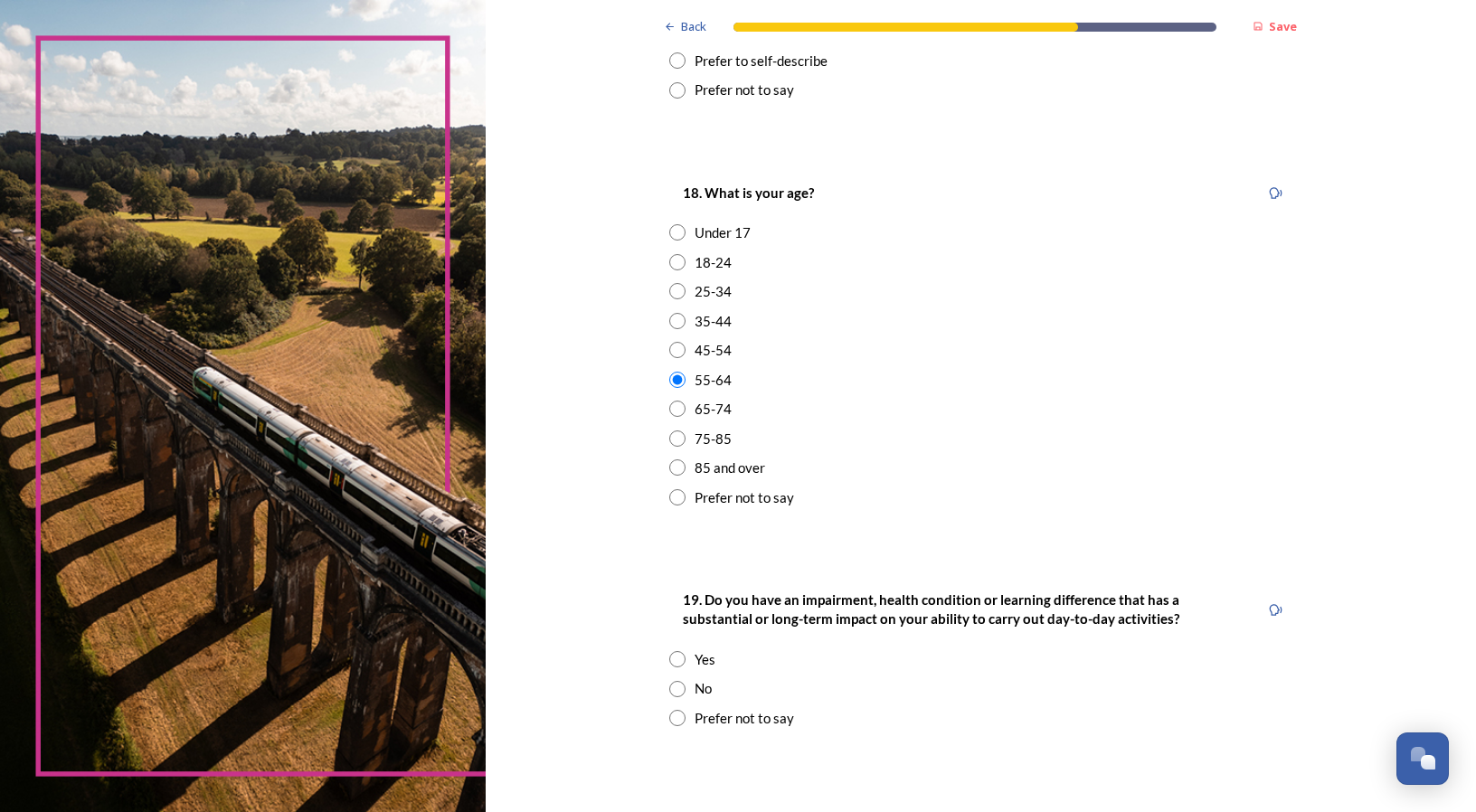 scroll, scrollTop: 452, scrollLeft: 0, axis: vertical 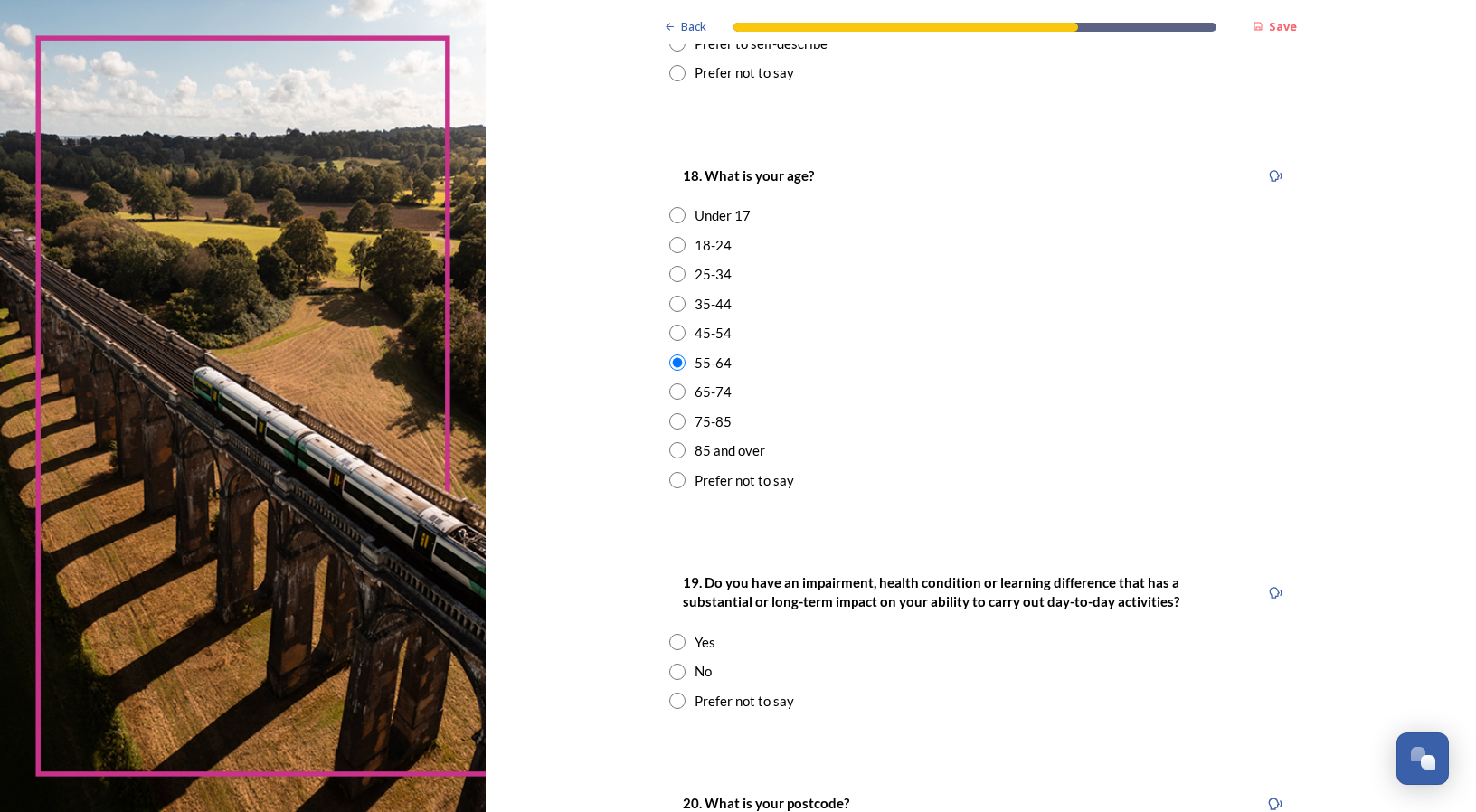 click at bounding box center [677, 672] 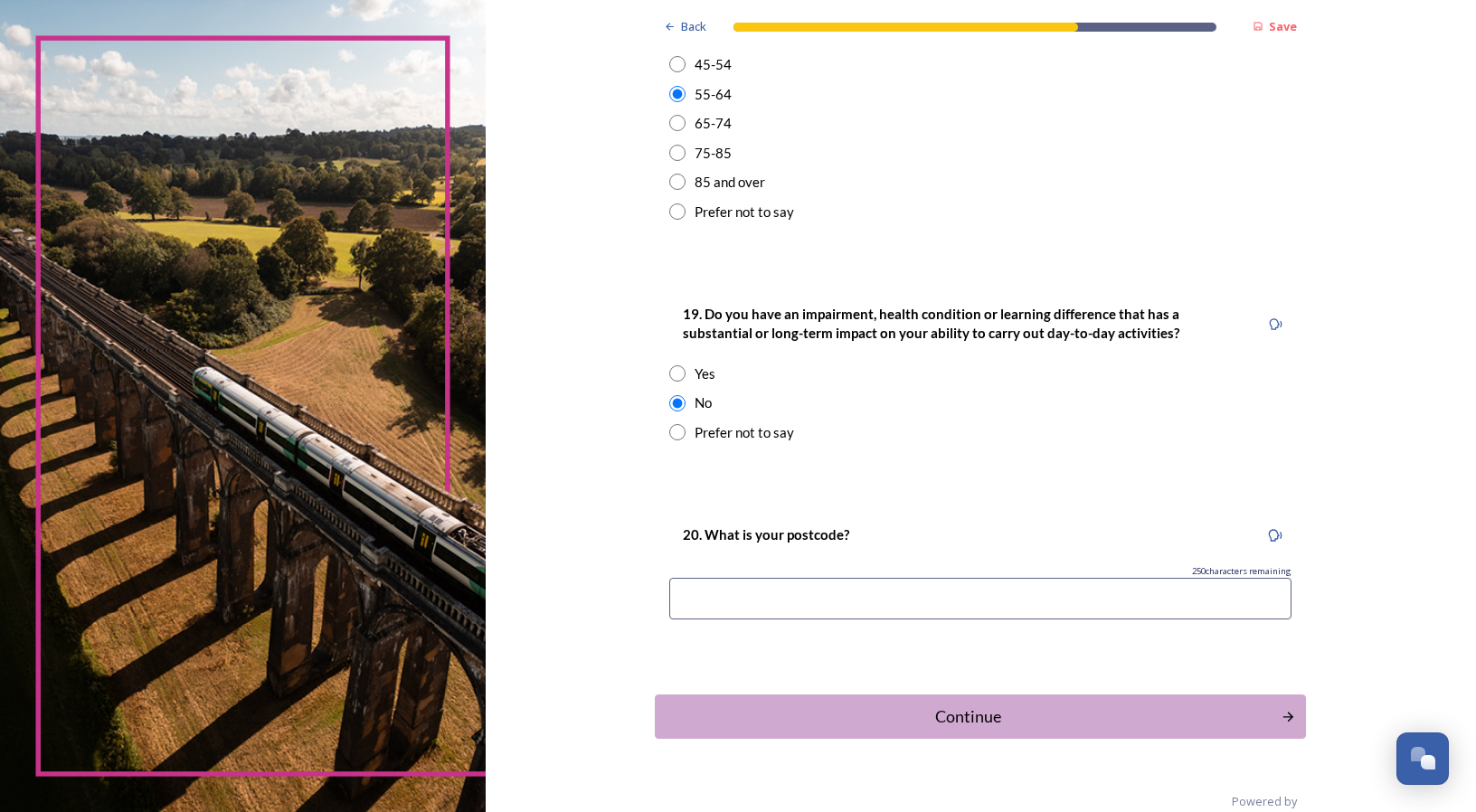 scroll, scrollTop: 723, scrollLeft: 0, axis: vertical 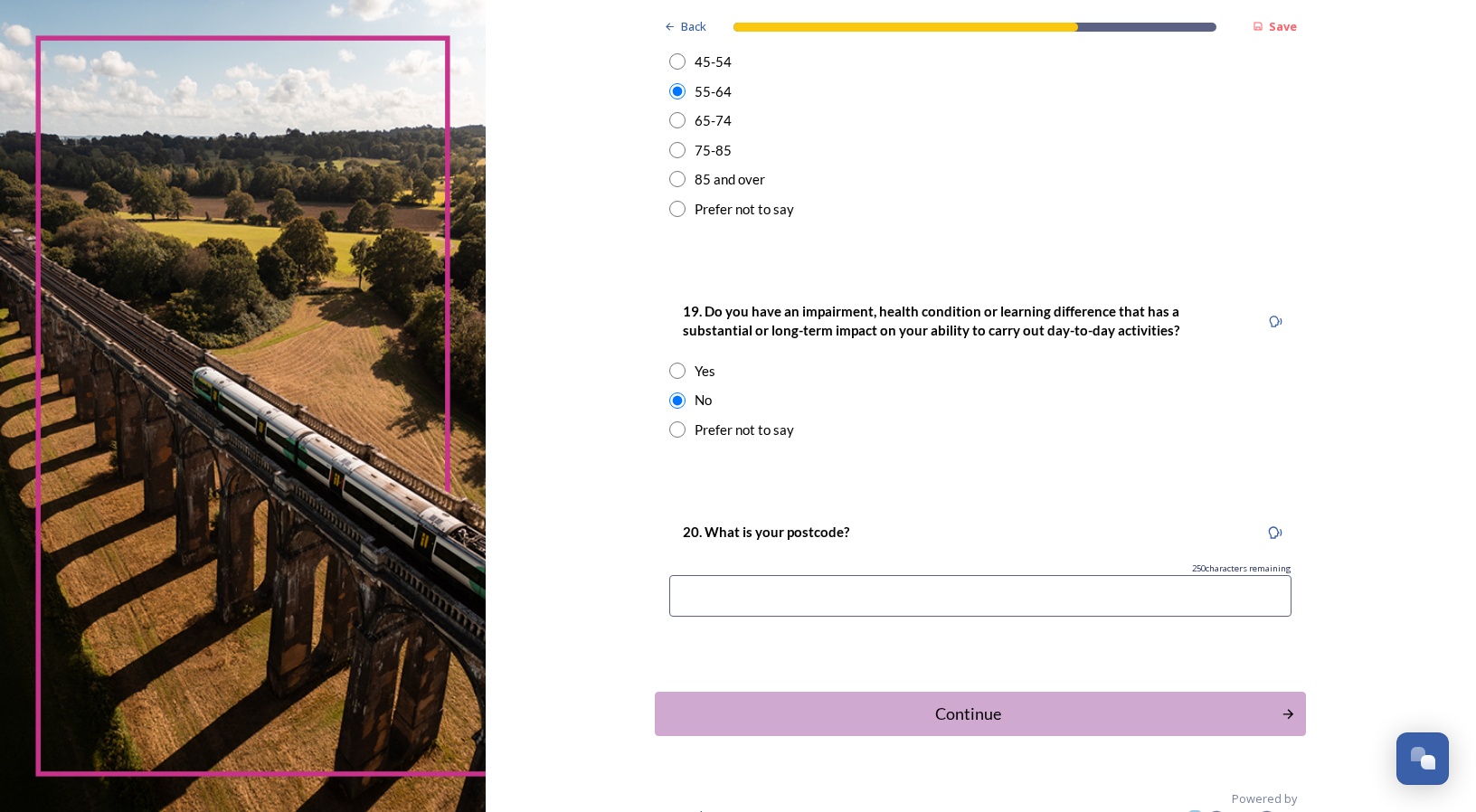 click at bounding box center [980, 596] 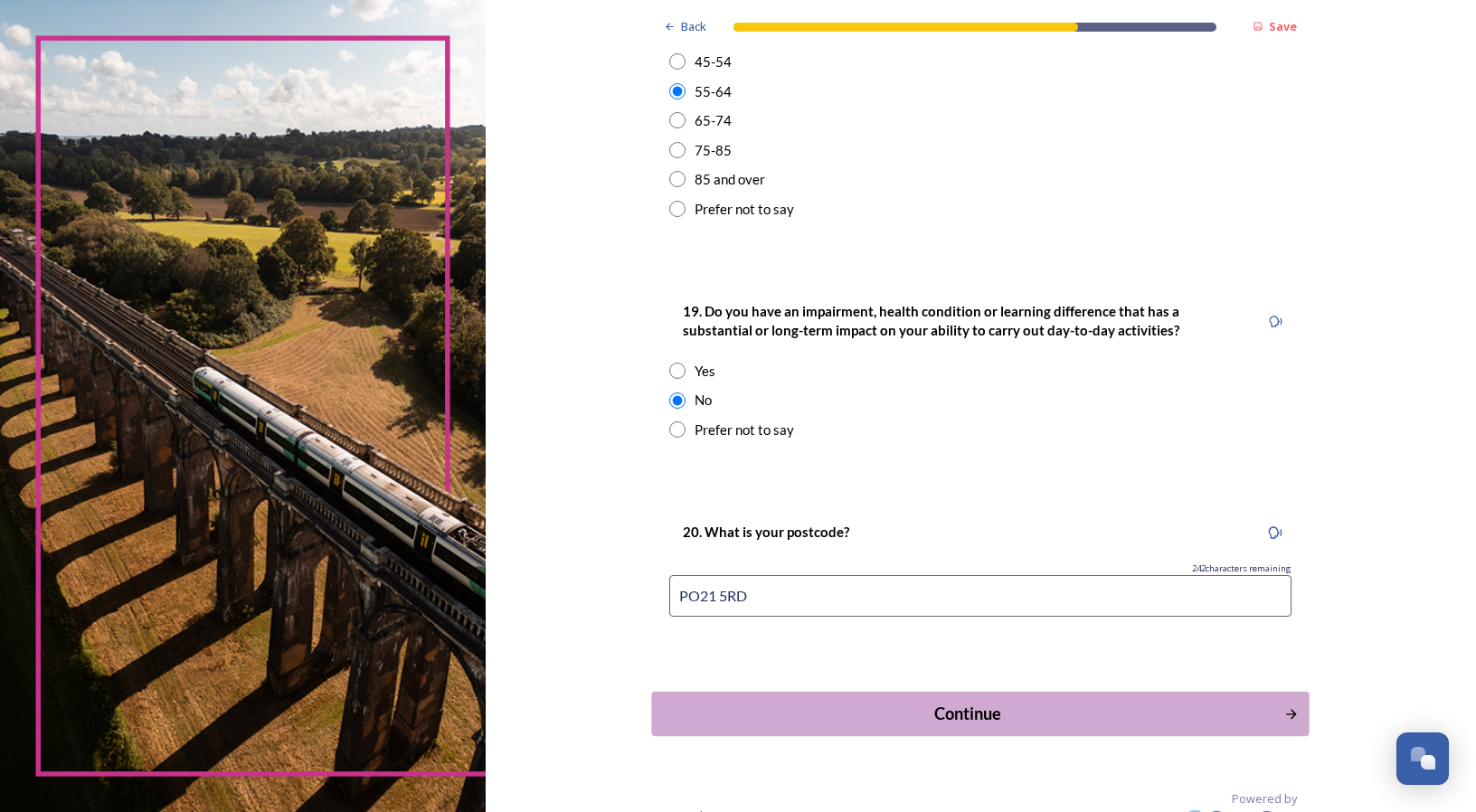 type on "PO21 5RD" 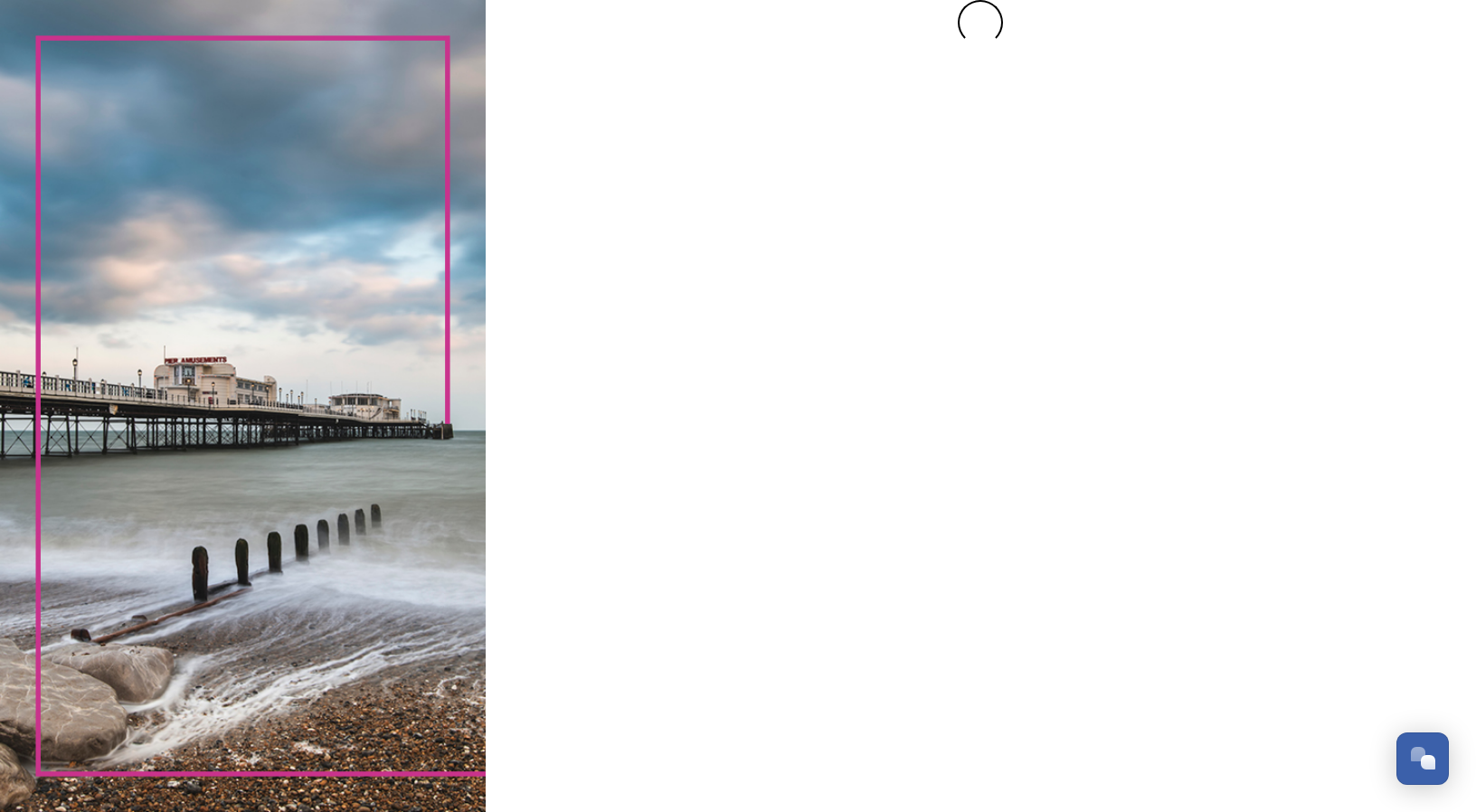 scroll, scrollTop: 0, scrollLeft: 0, axis: both 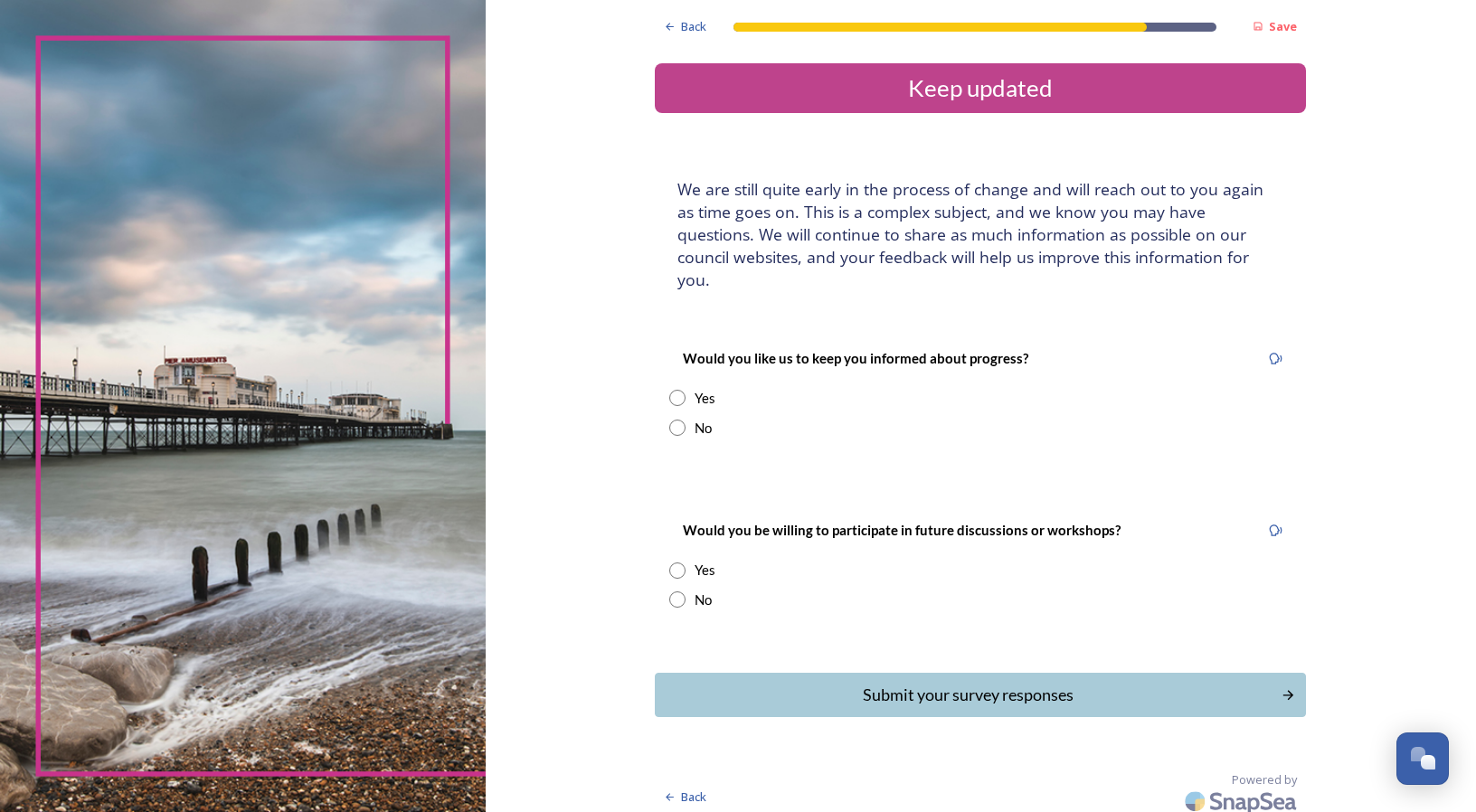 click at bounding box center [677, 398] 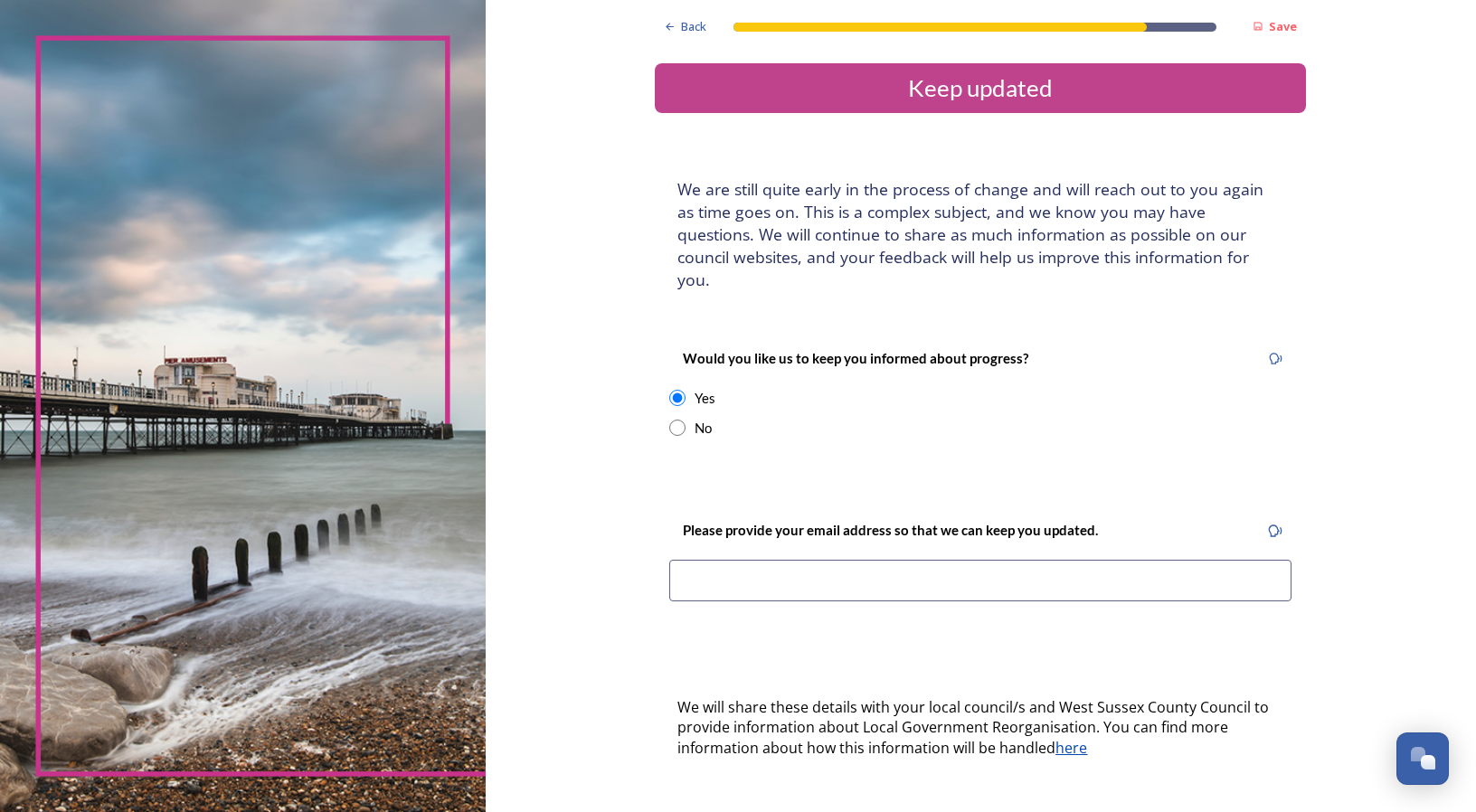click at bounding box center (980, 581) 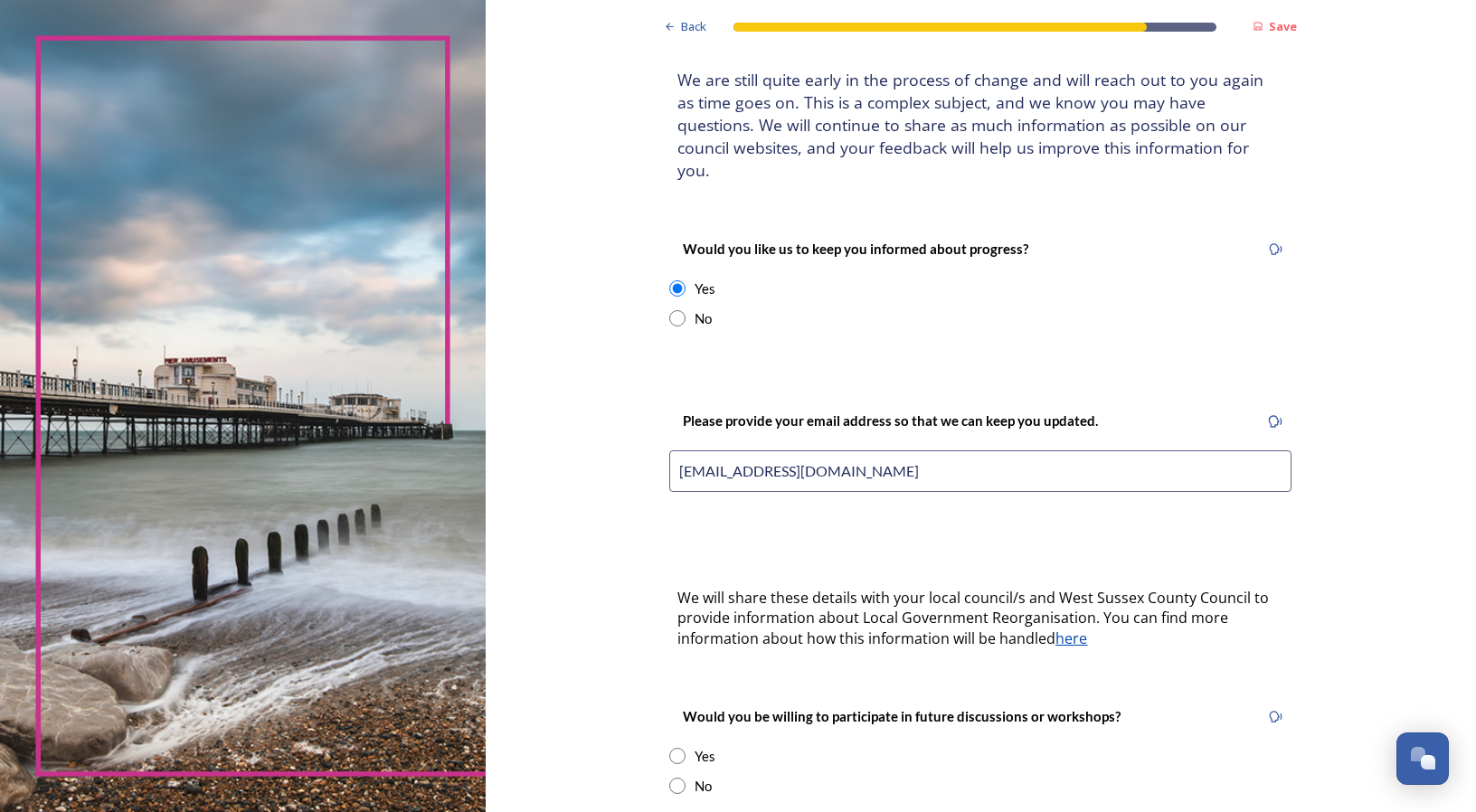 scroll, scrollTop: 283, scrollLeft: 0, axis: vertical 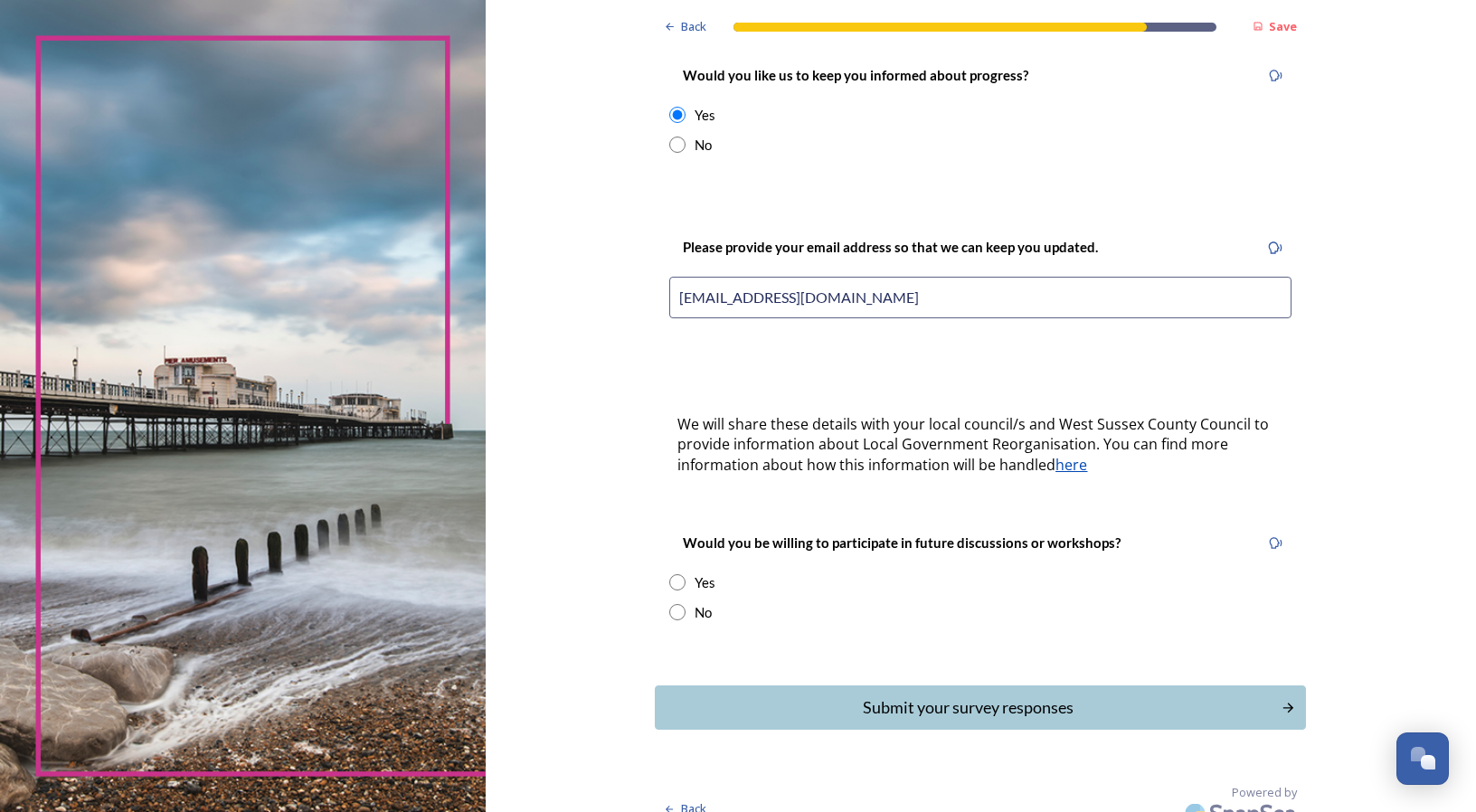 type on "[EMAIL_ADDRESS][DOMAIN_NAME]" 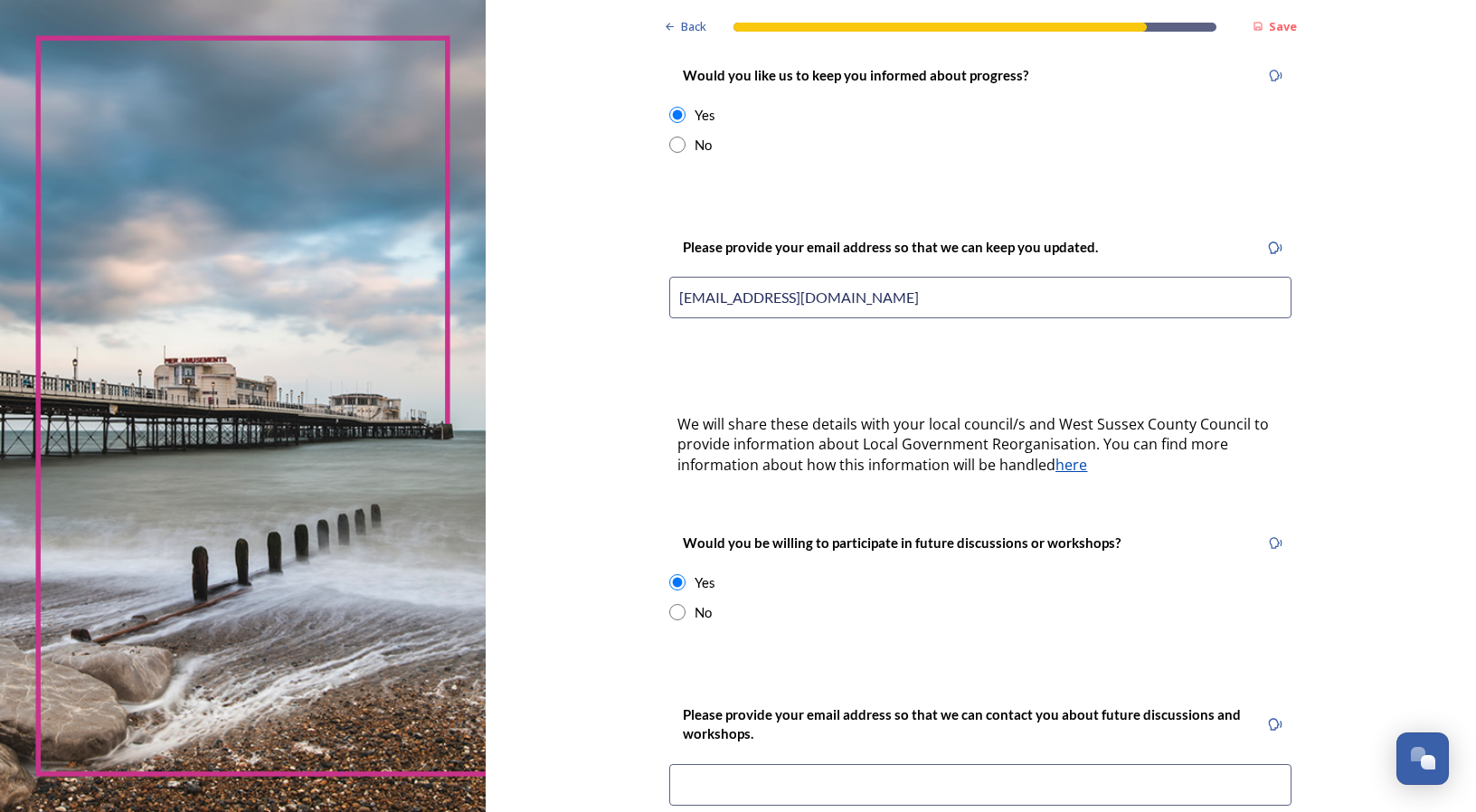 click at bounding box center [677, 612] 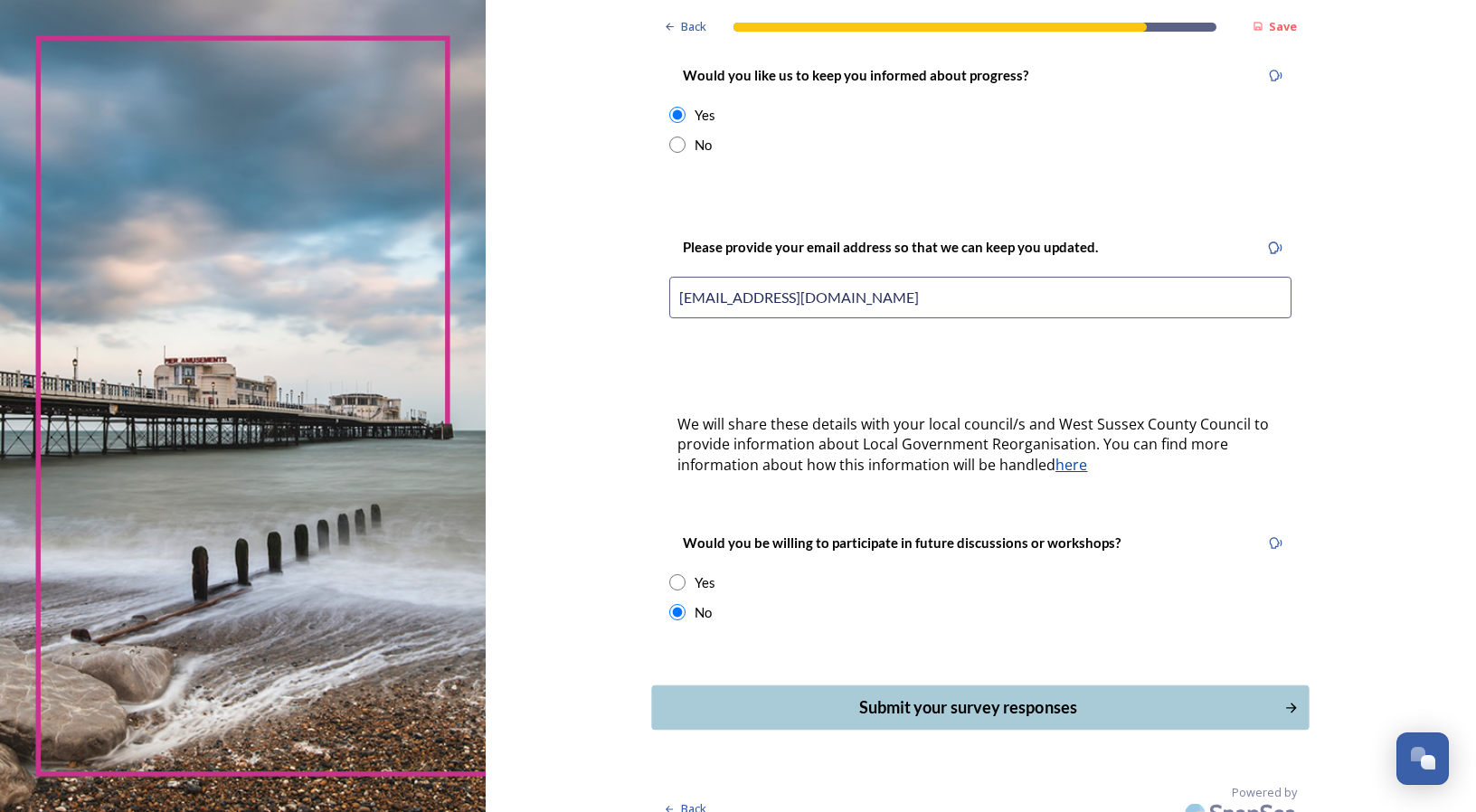 click on "Submit your survey responses" at bounding box center (968, 707) 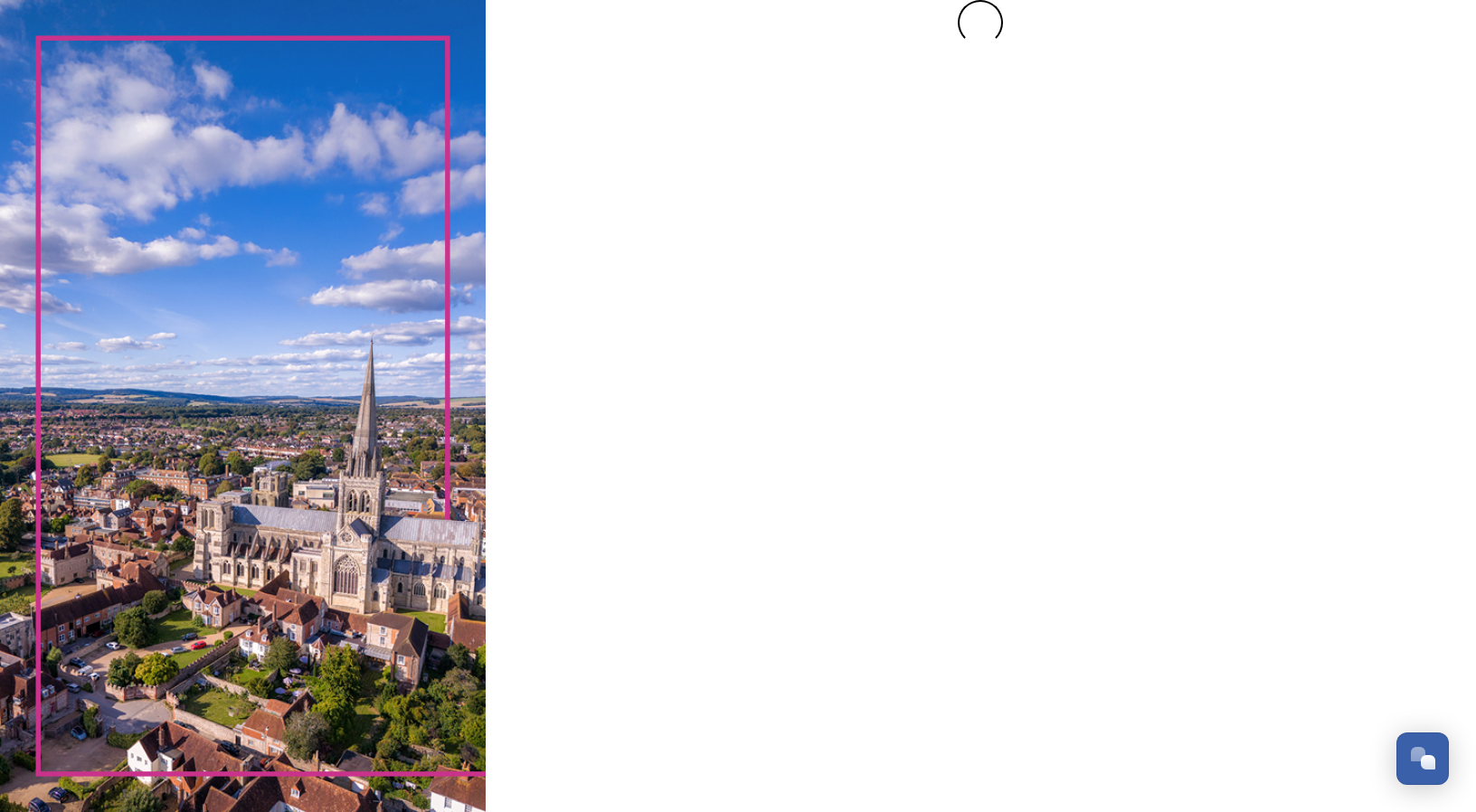 scroll, scrollTop: 0, scrollLeft: 0, axis: both 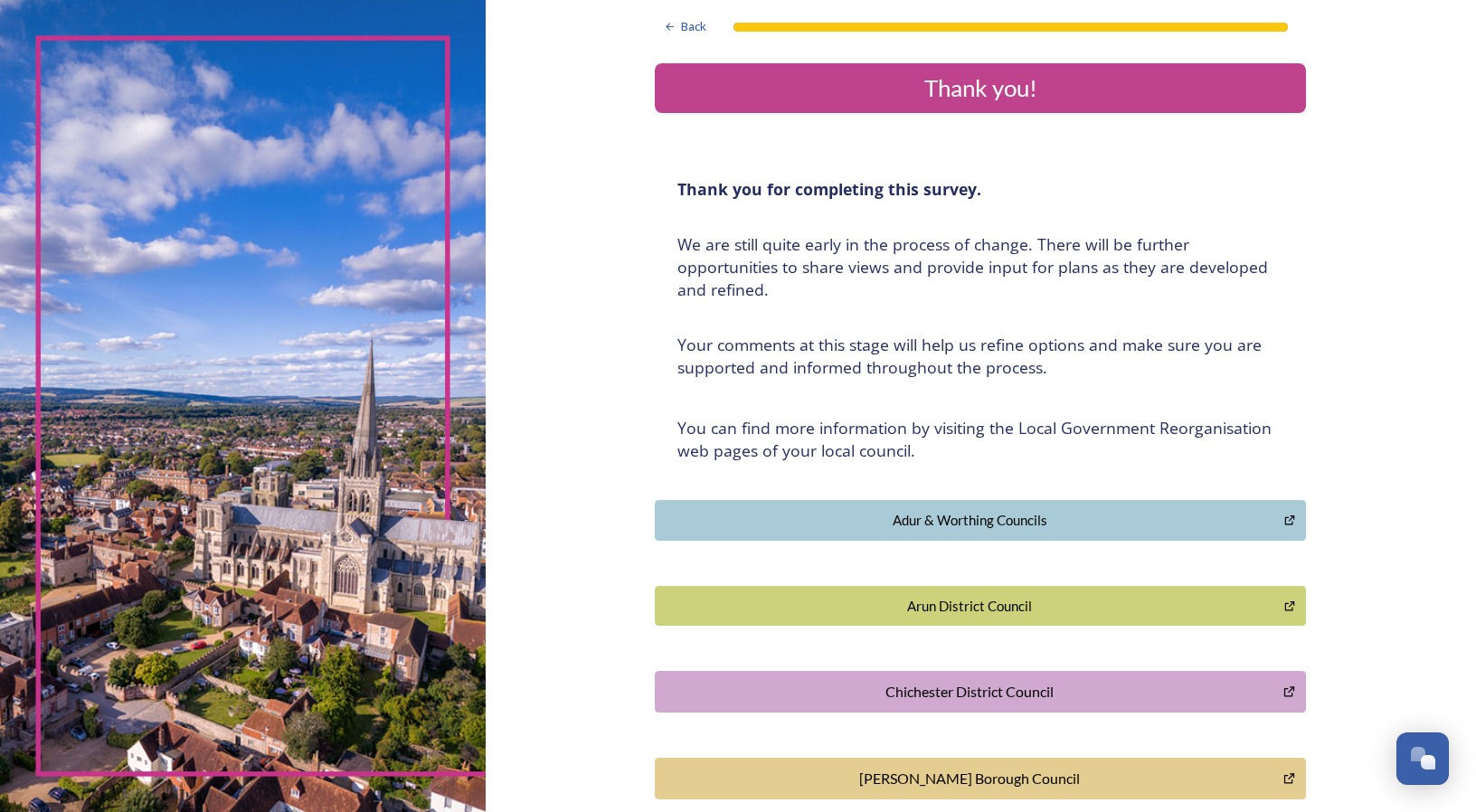 click on "Arun District Council" at bounding box center [970, 606] 